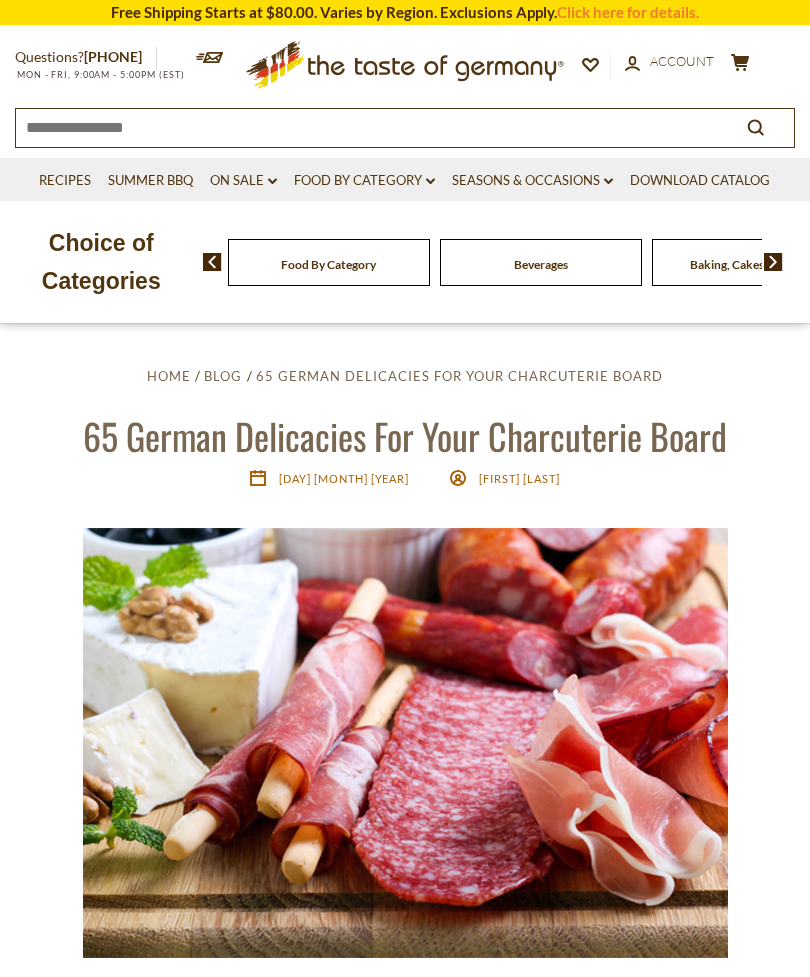 scroll, scrollTop: 949, scrollLeft: 0, axis: vertical 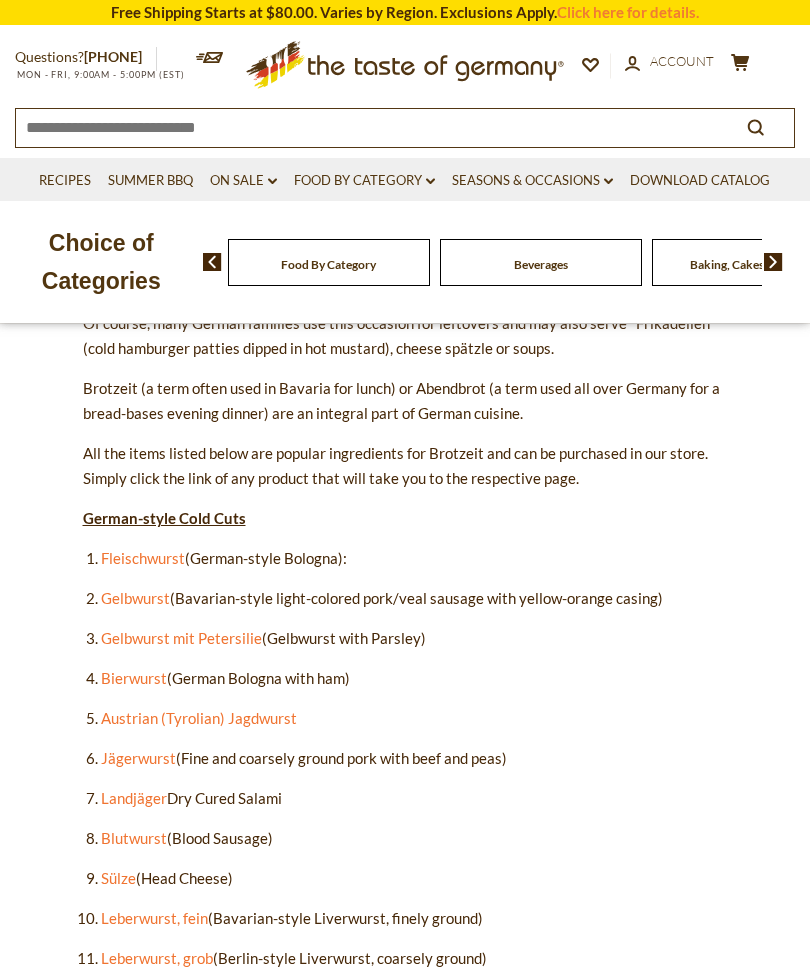 click on "Questions?  800-881-6419
MON - FRI, 9:00AM - 5:00PM (EST)
.st0{fill:#EDD300;}
.st1{fill:#D33E21;}
Compare
Compare up to 4 items:
Clear Selection
Compare
search_icon" at bounding box center (405, 87) 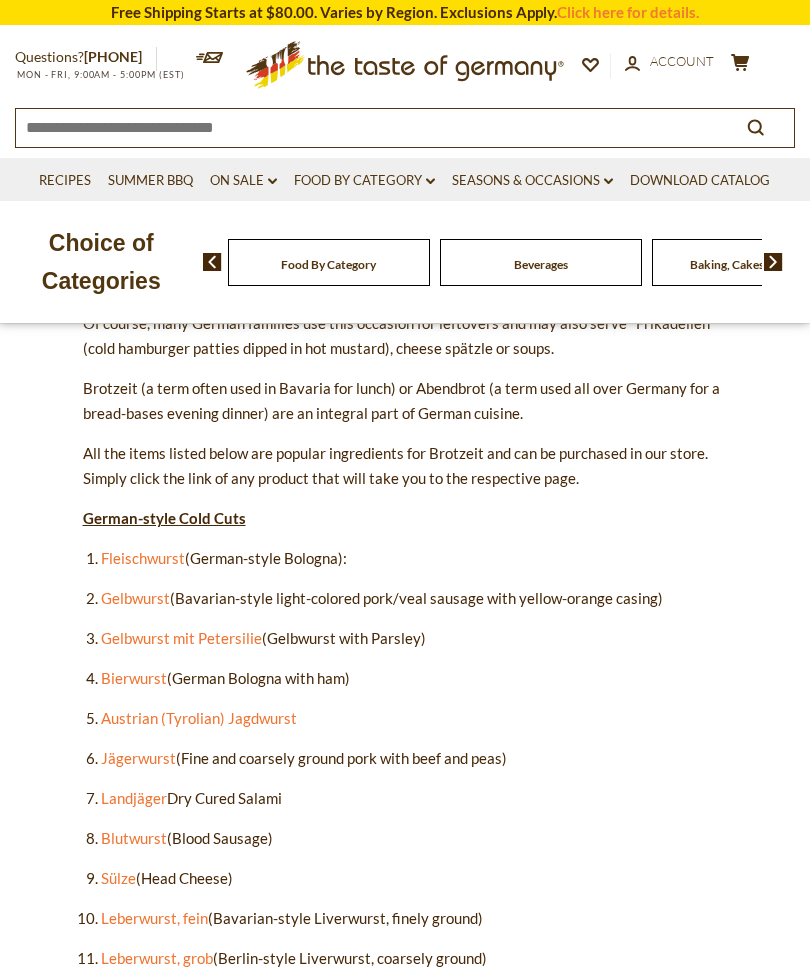 click on "cart" 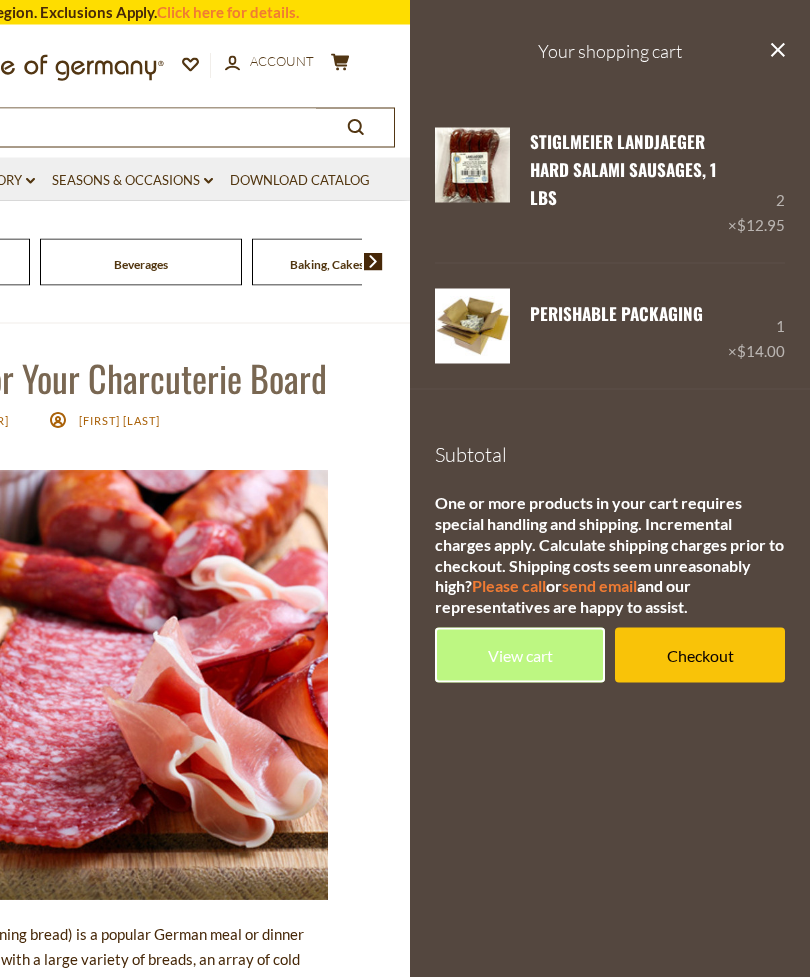 scroll, scrollTop: 58, scrollLeft: 0, axis: vertical 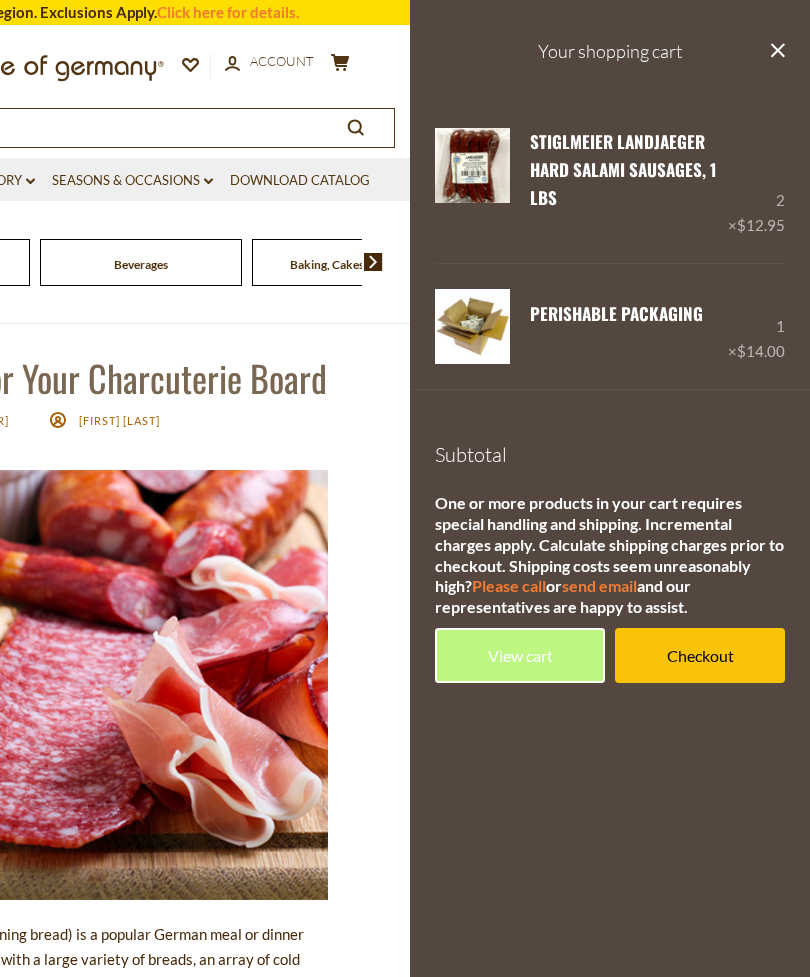 click on "Checkout" at bounding box center [700, 655] 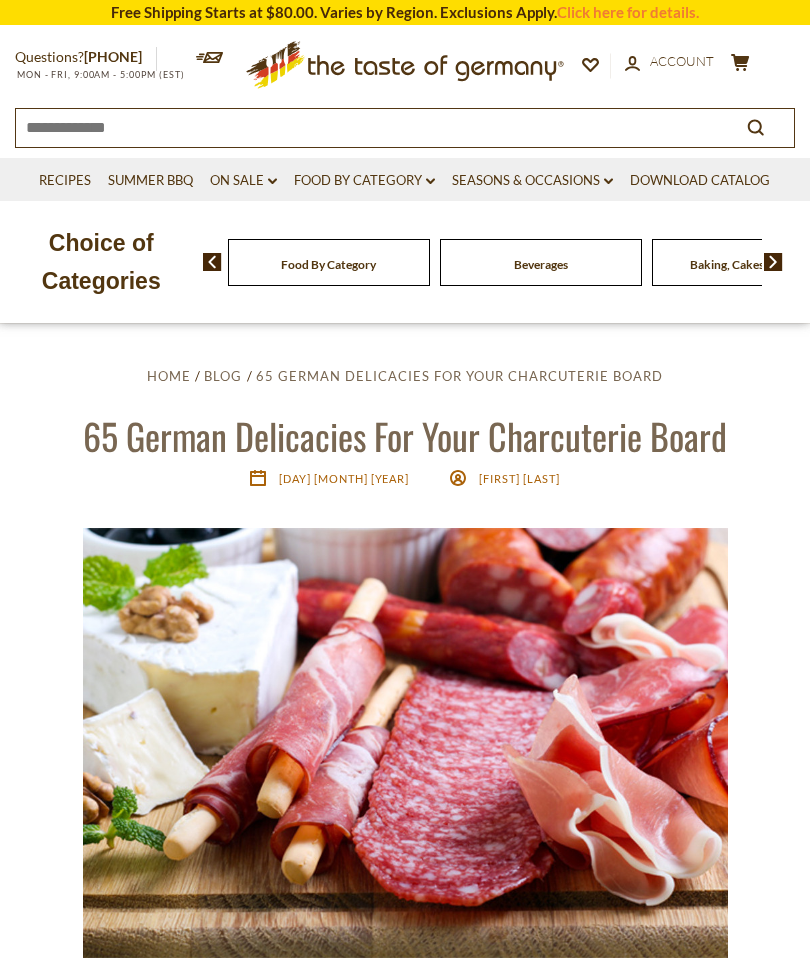 scroll, scrollTop: 122, scrollLeft: 0, axis: vertical 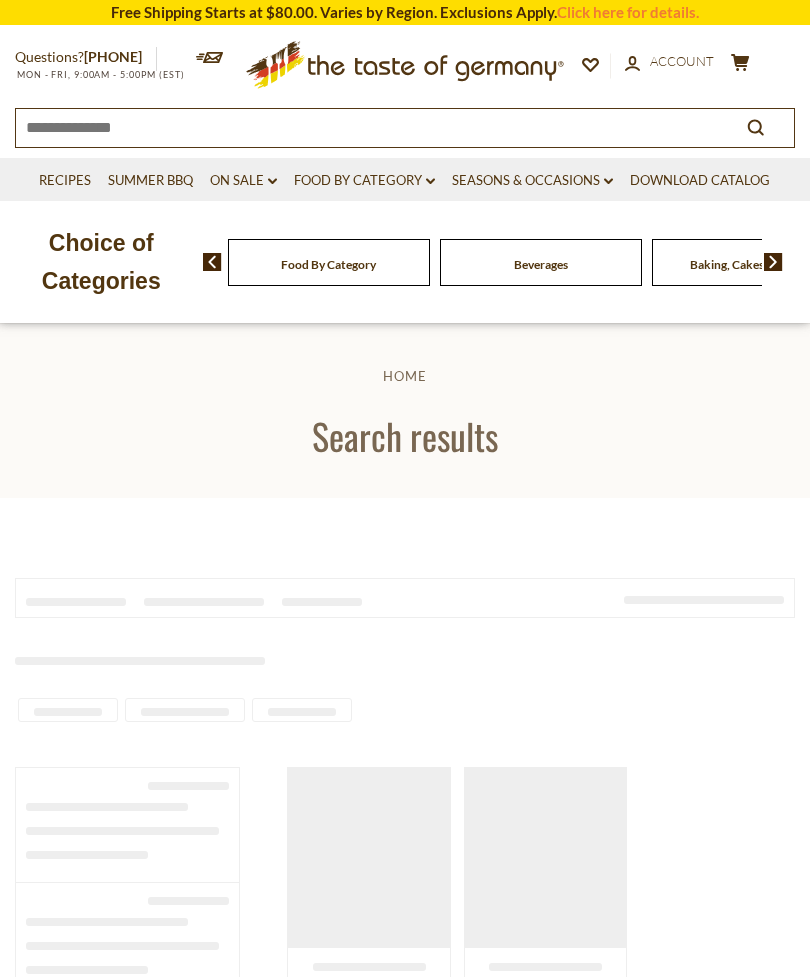 type on "**********" 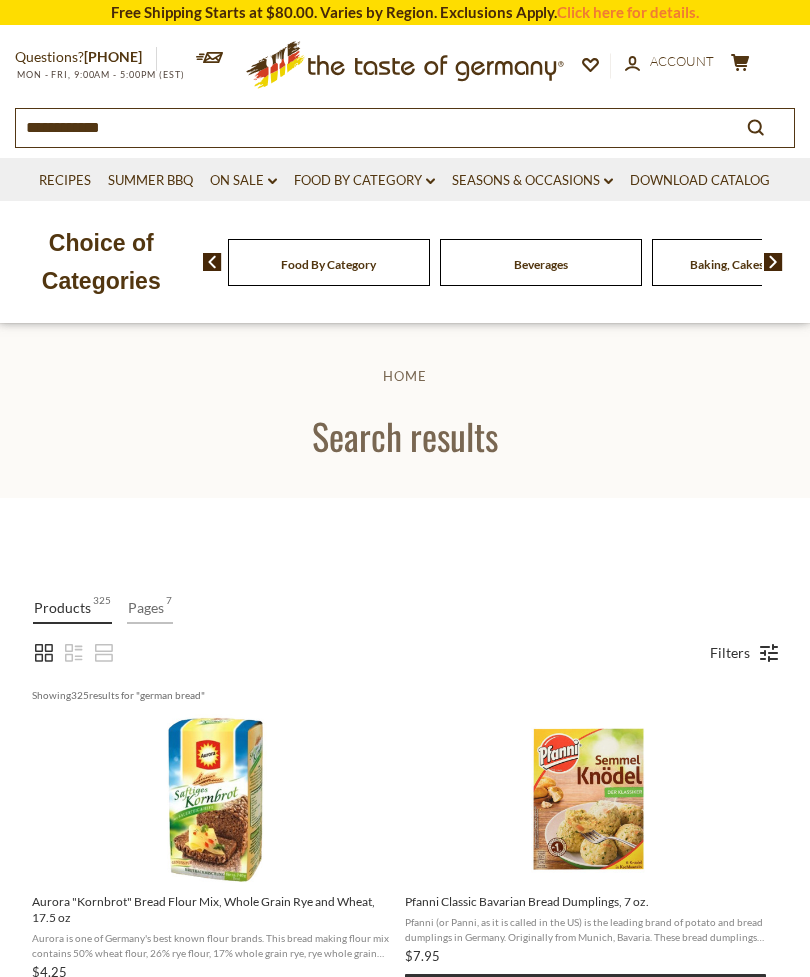 click on "cart
$39.9" at bounding box center (740, 65) 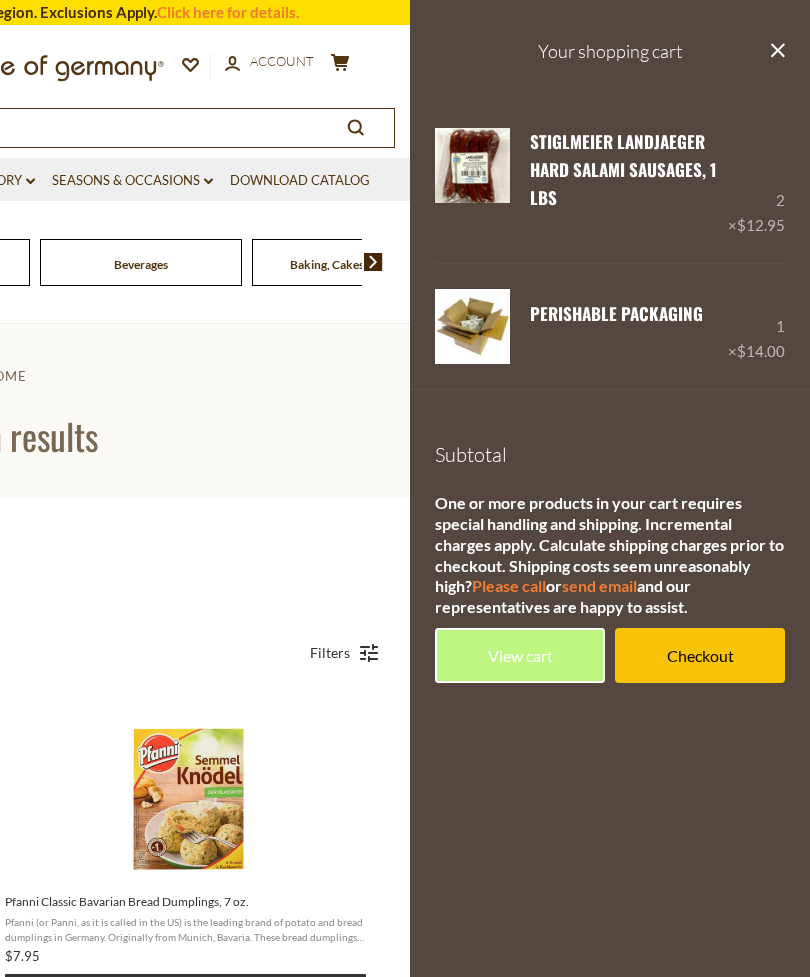 click on "Your shopping cart" at bounding box center [610, 51] 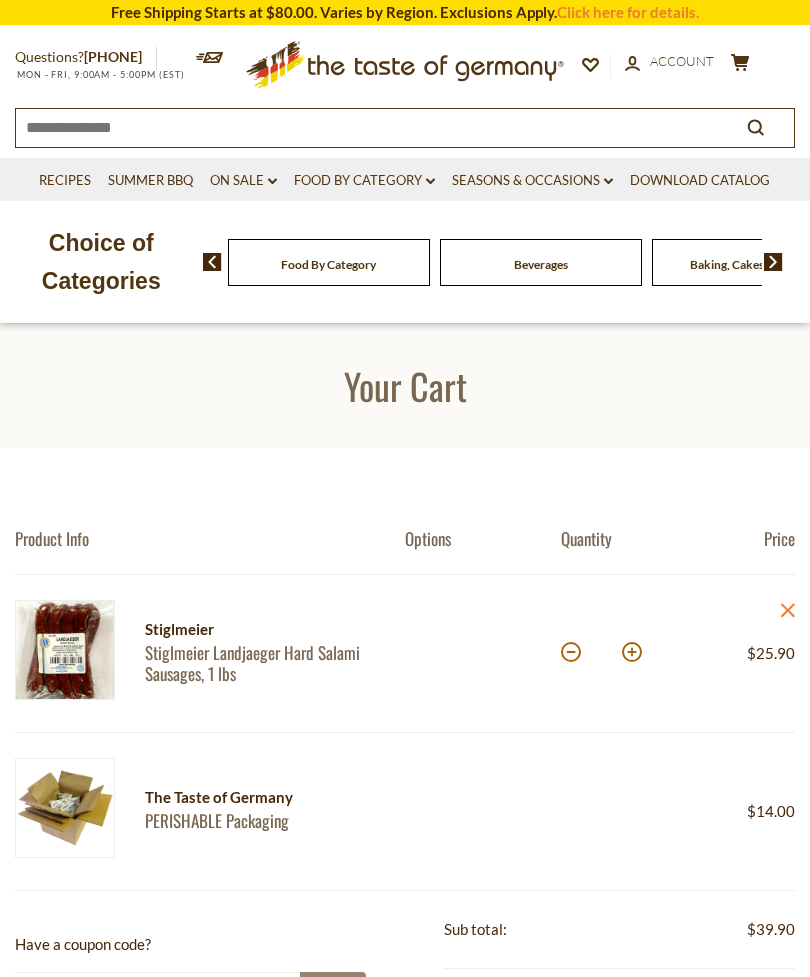 scroll, scrollTop: 0, scrollLeft: 0, axis: both 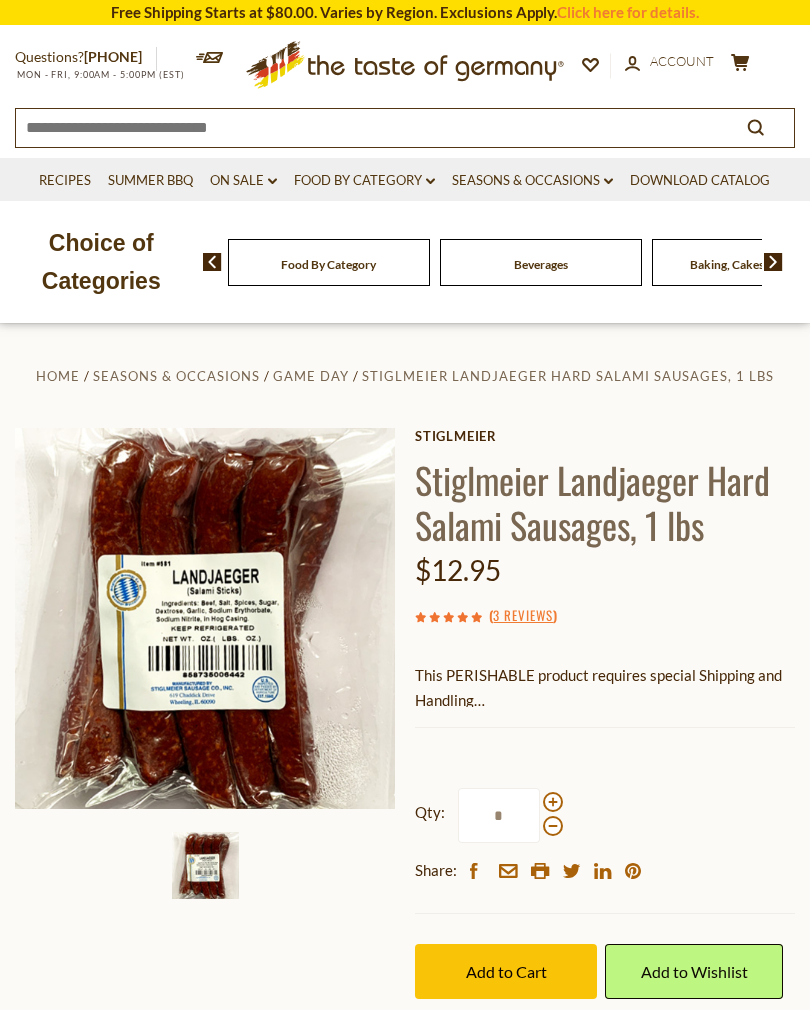 click 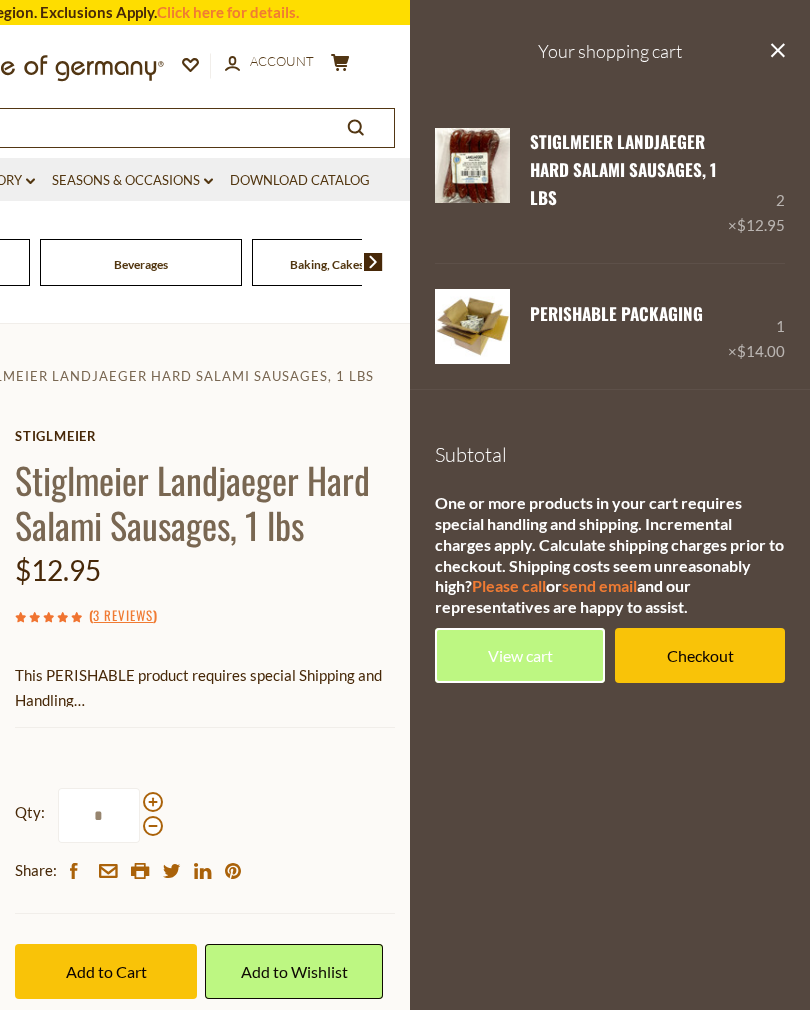 click on "close" 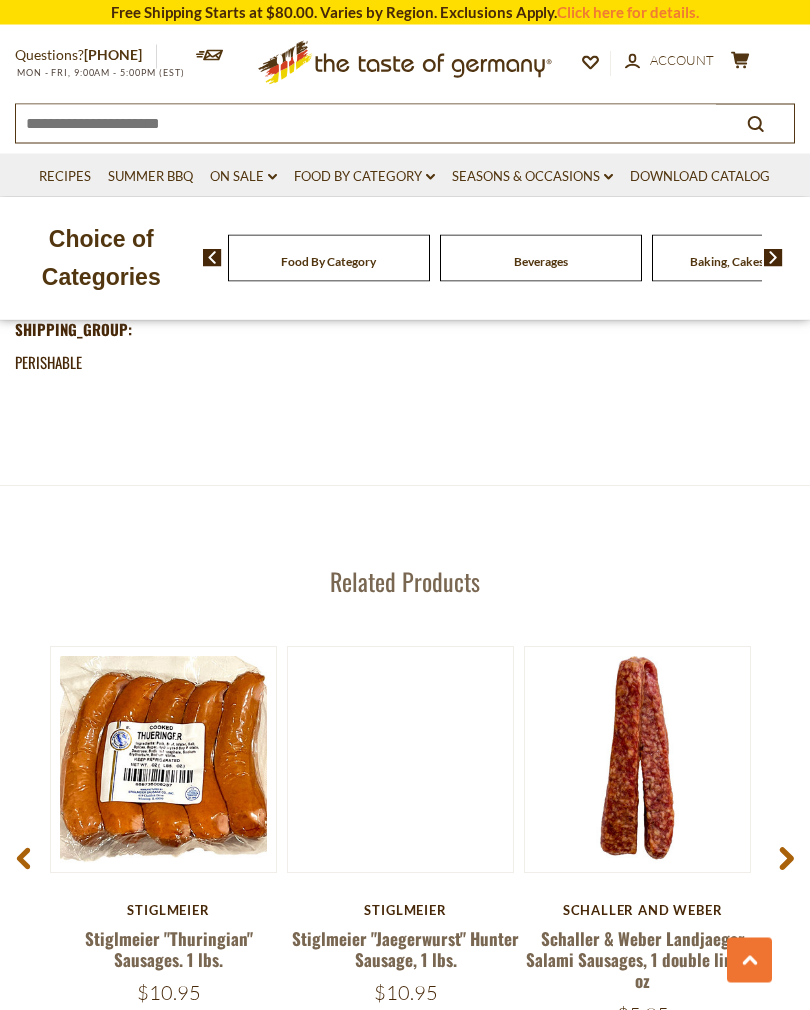 scroll, scrollTop: 2315, scrollLeft: 0, axis: vertical 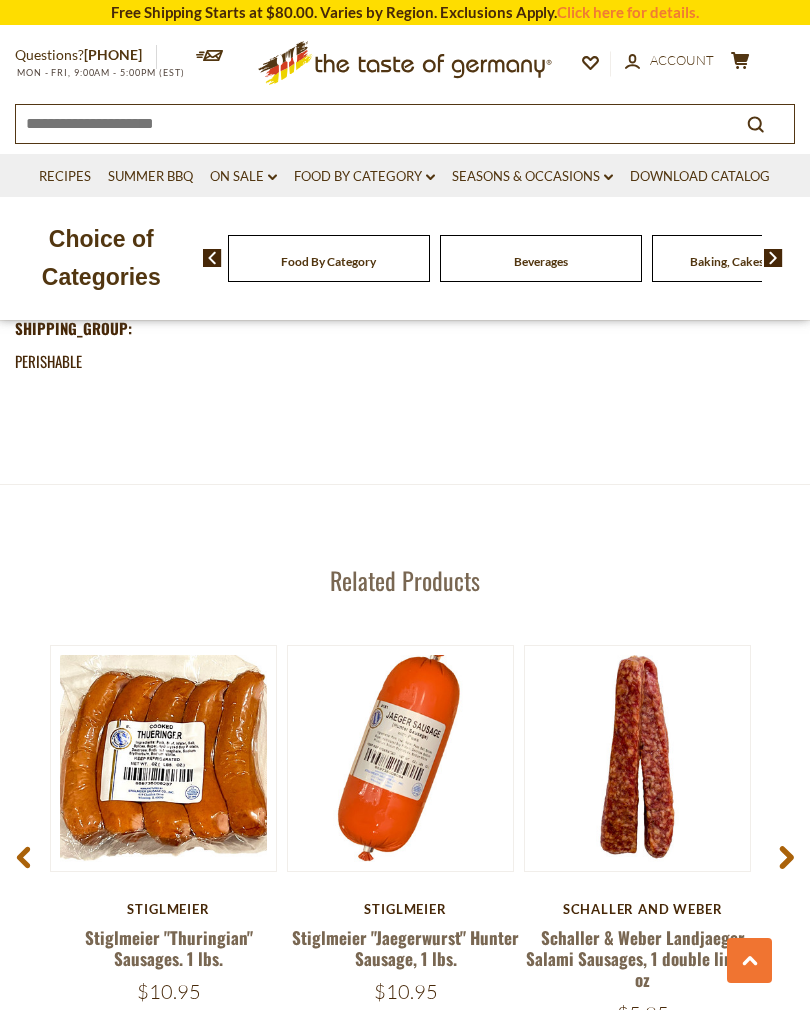 click at bounding box center (637, 758) 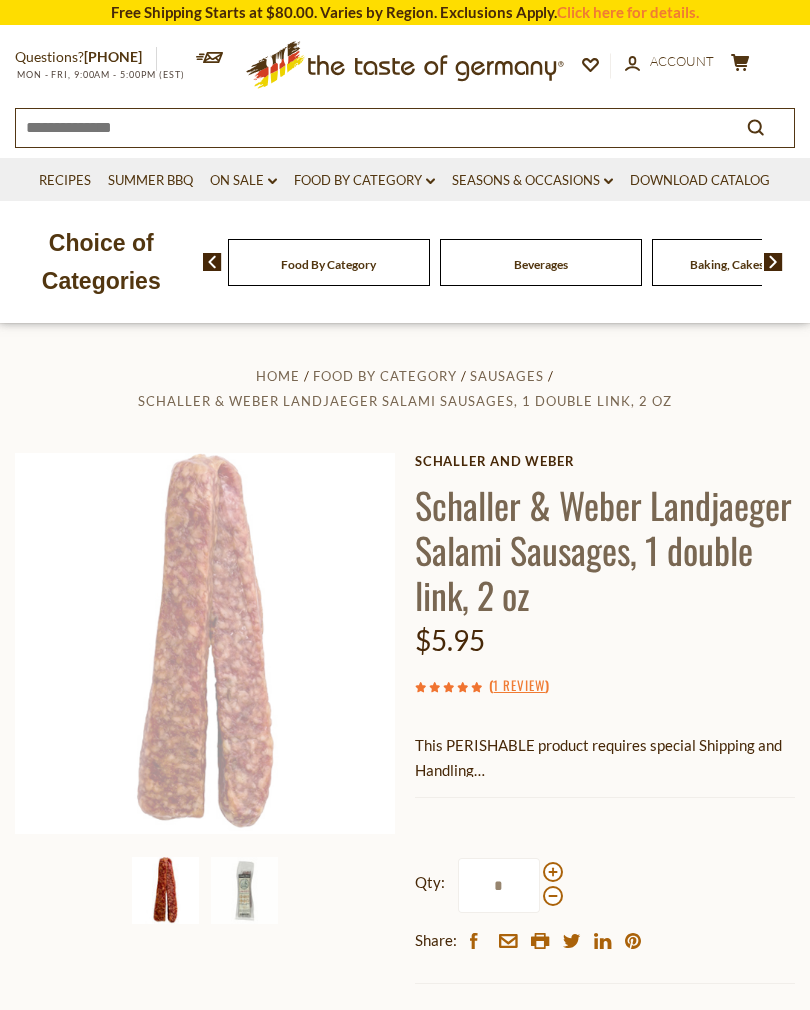 scroll, scrollTop: 0, scrollLeft: 0, axis: both 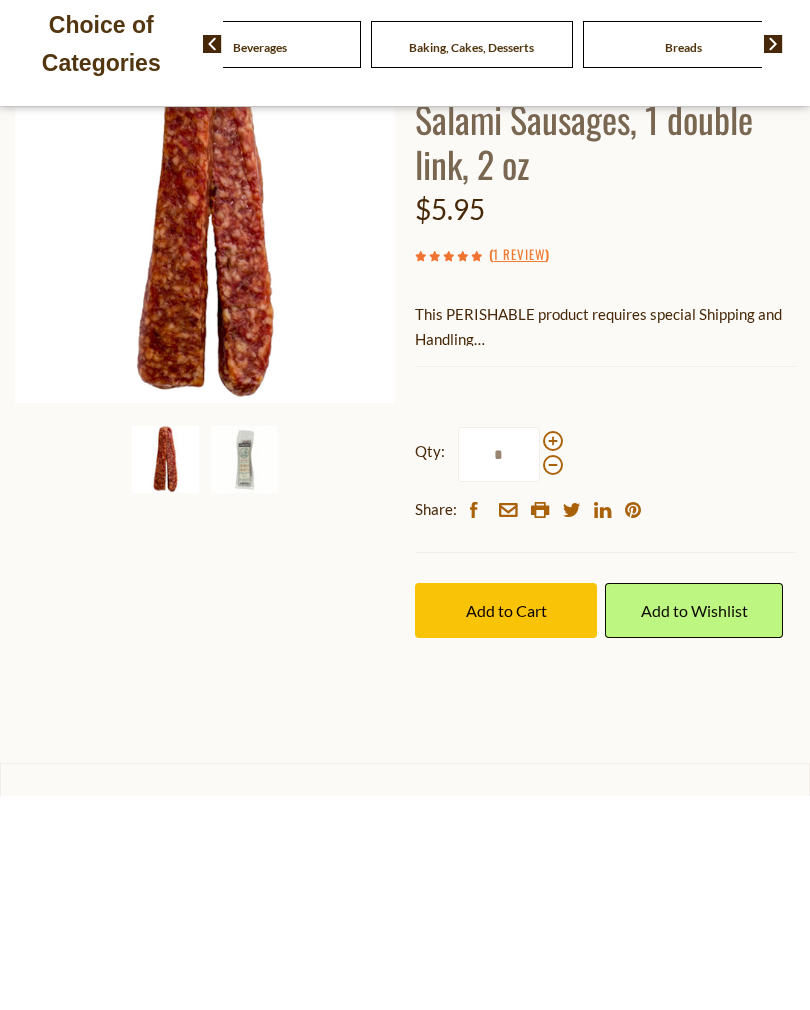 click on "Beverages" at bounding box center (48, 258) 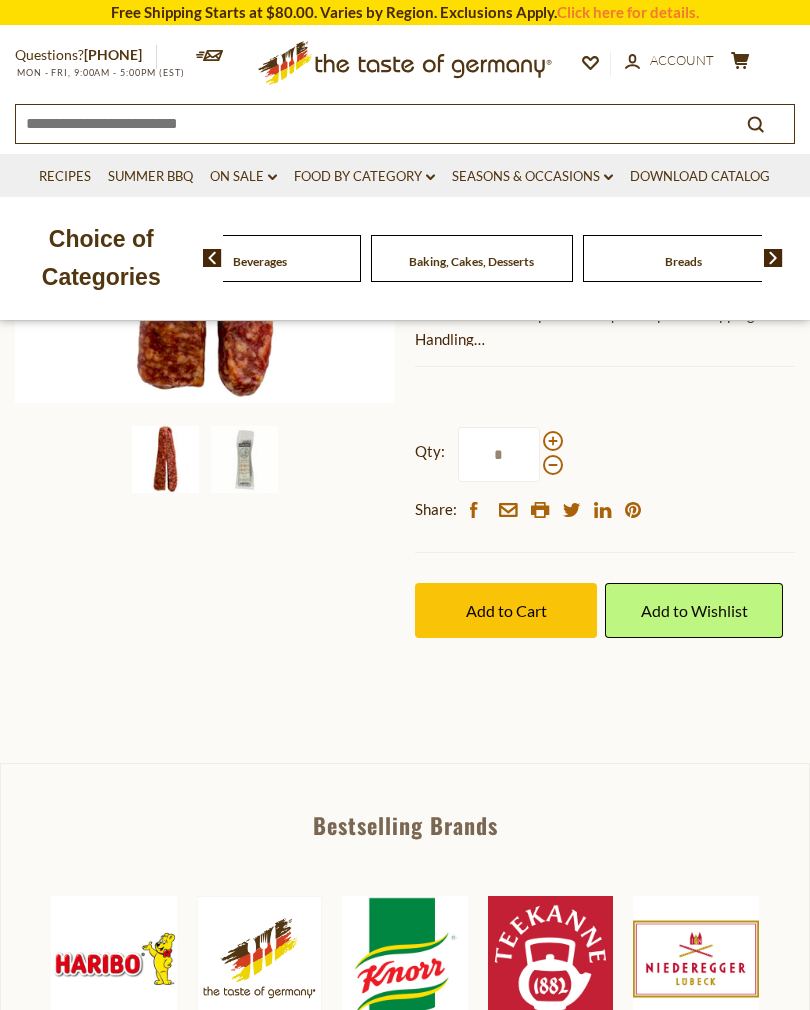click on "On Sale
dropdown_arrow" at bounding box center (243, 177) 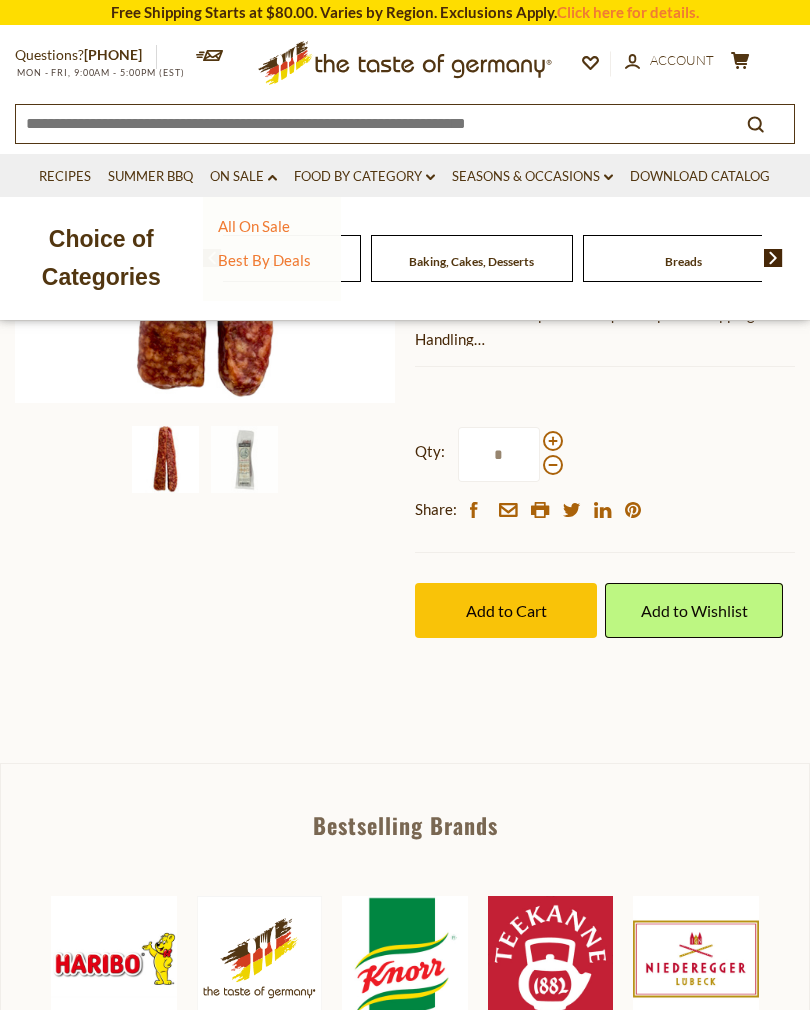 click on "All On Sale" at bounding box center [254, 226] 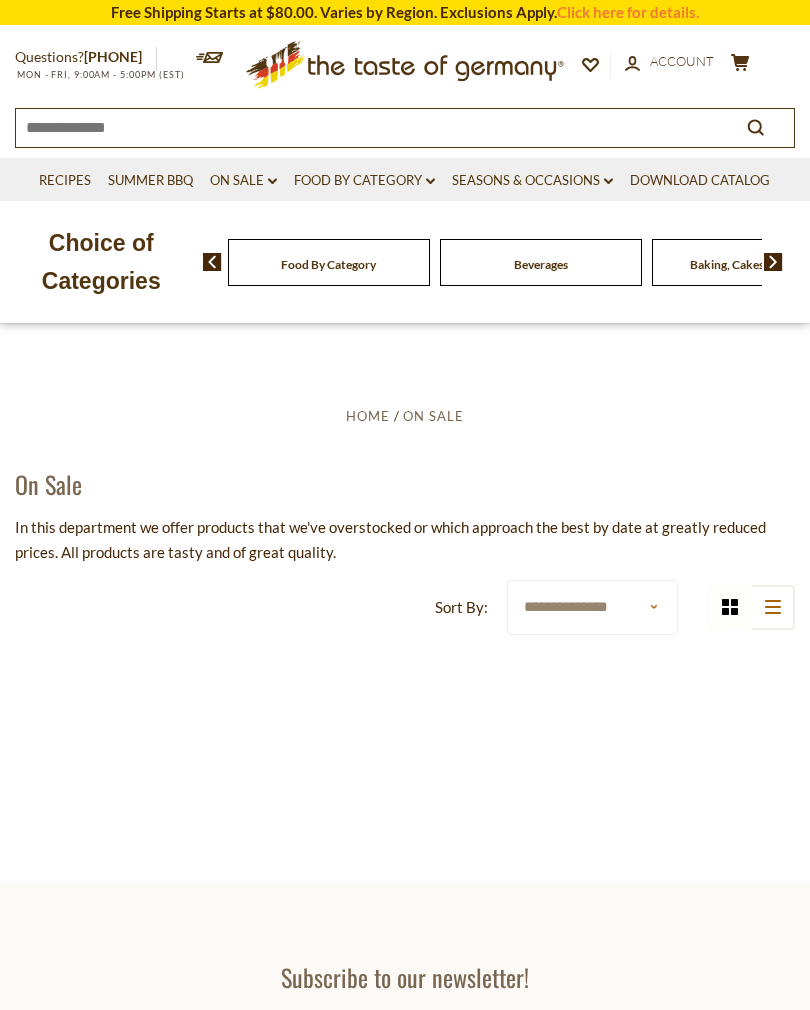 scroll, scrollTop: 0, scrollLeft: 0, axis: both 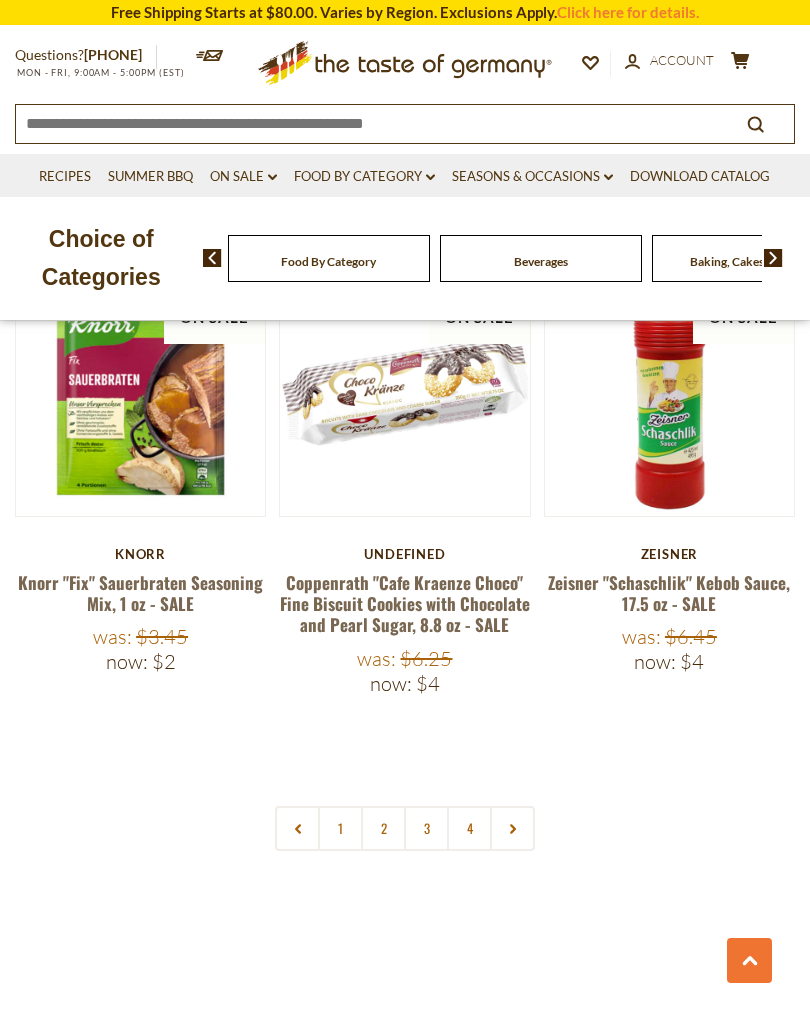 click 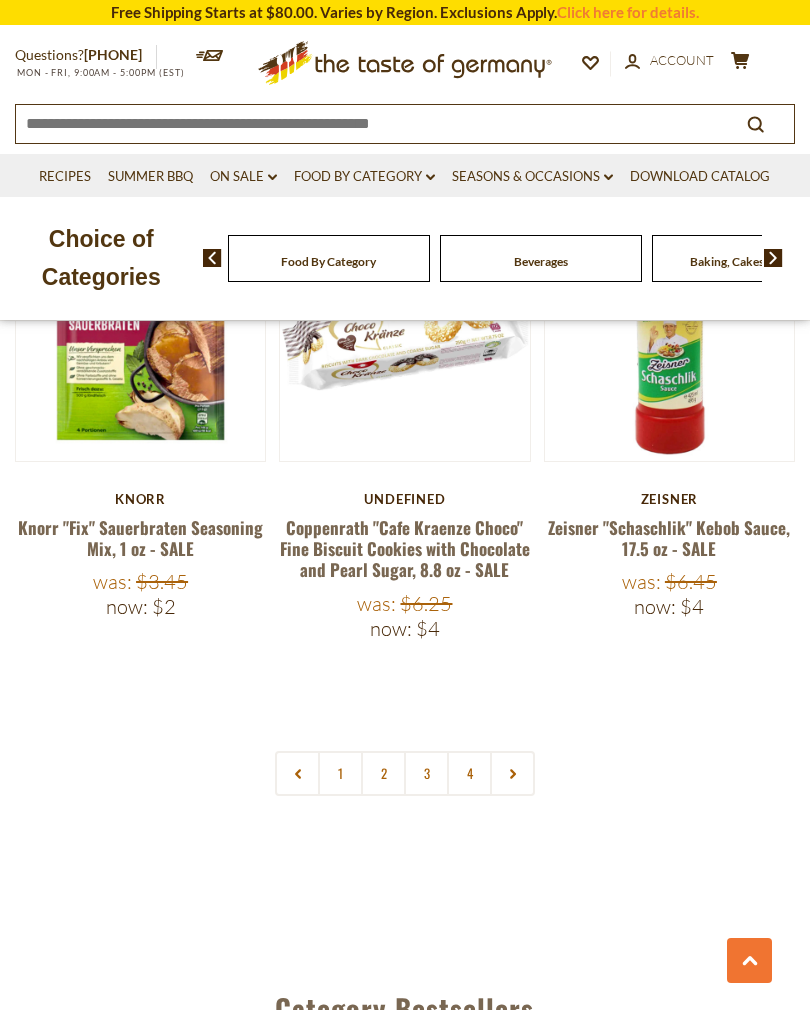 scroll, scrollTop: 5741, scrollLeft: 0, axis: vertical 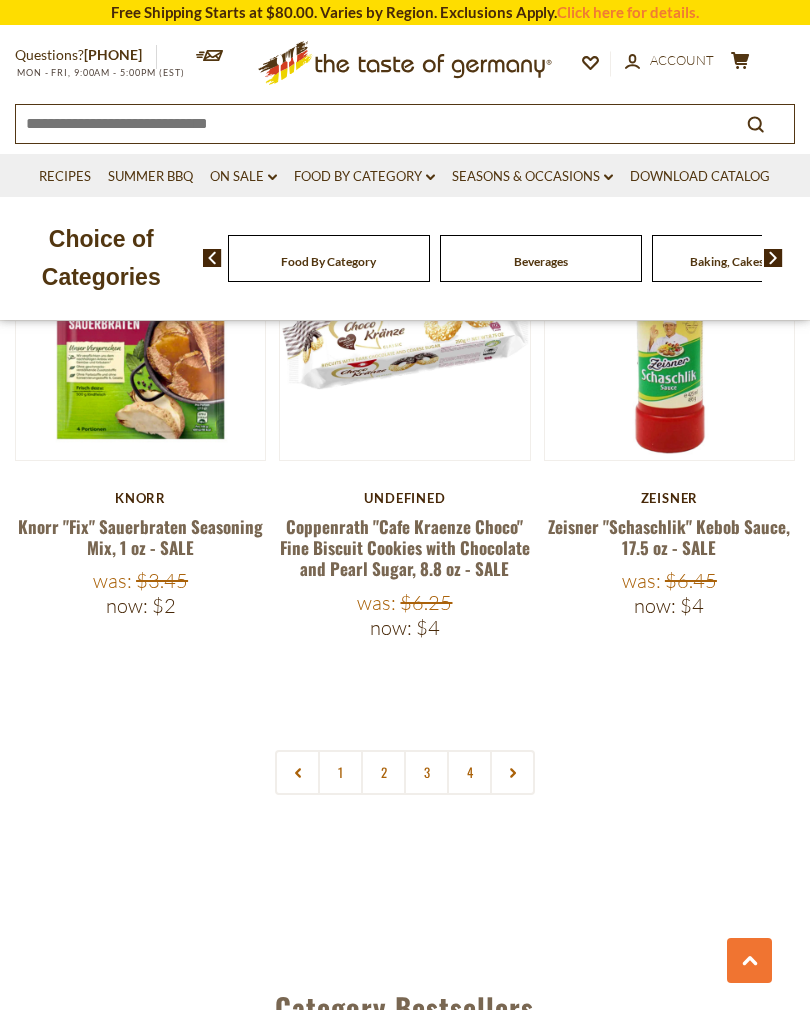 click on "2" at bounding box center [383, 772] 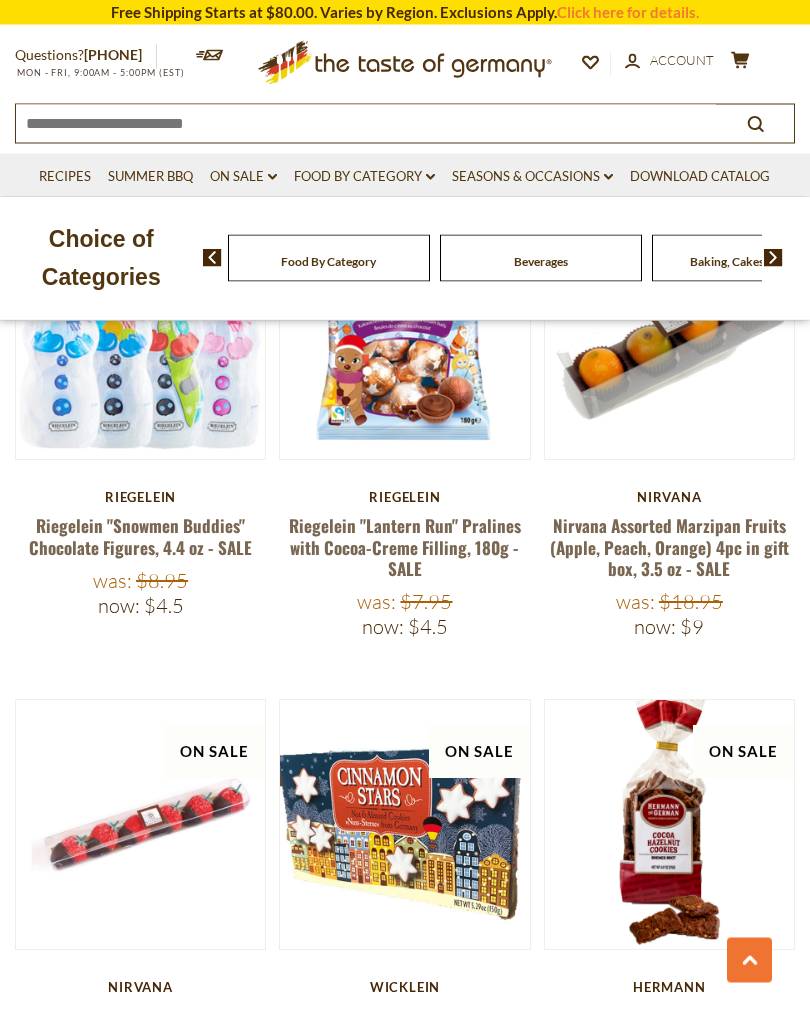 scroll, scrollTop: 4854, scrollLeft: 0, axis: vertical 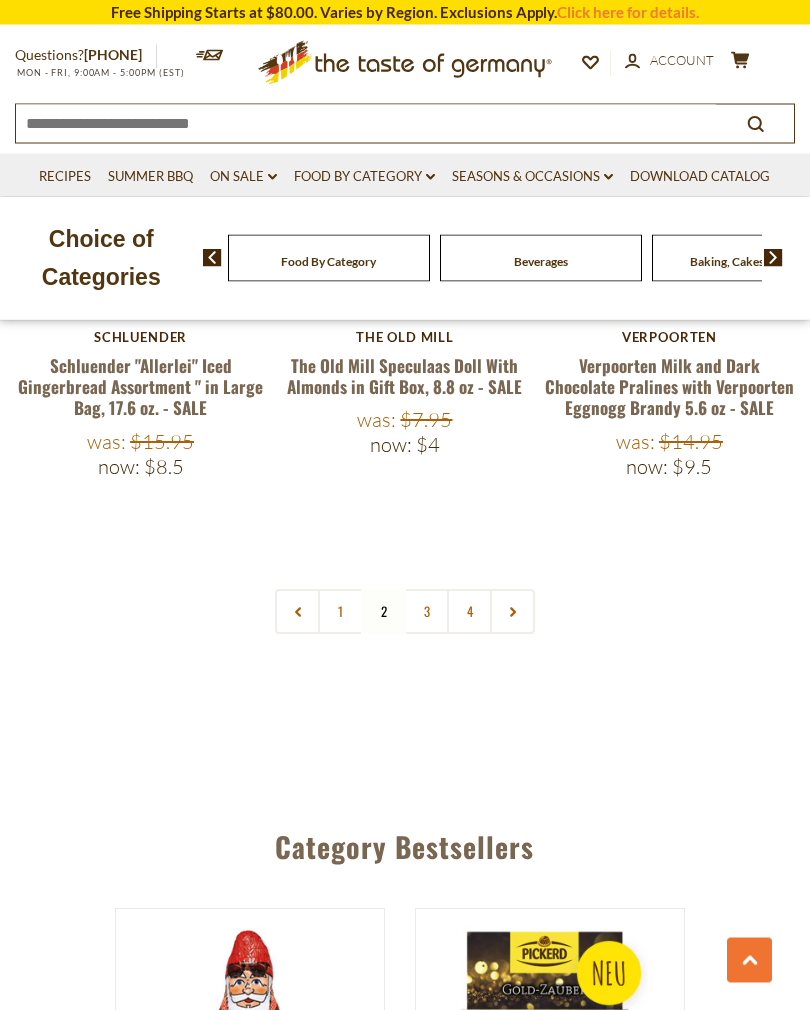 click on "3" at bounding box center [426, 612] 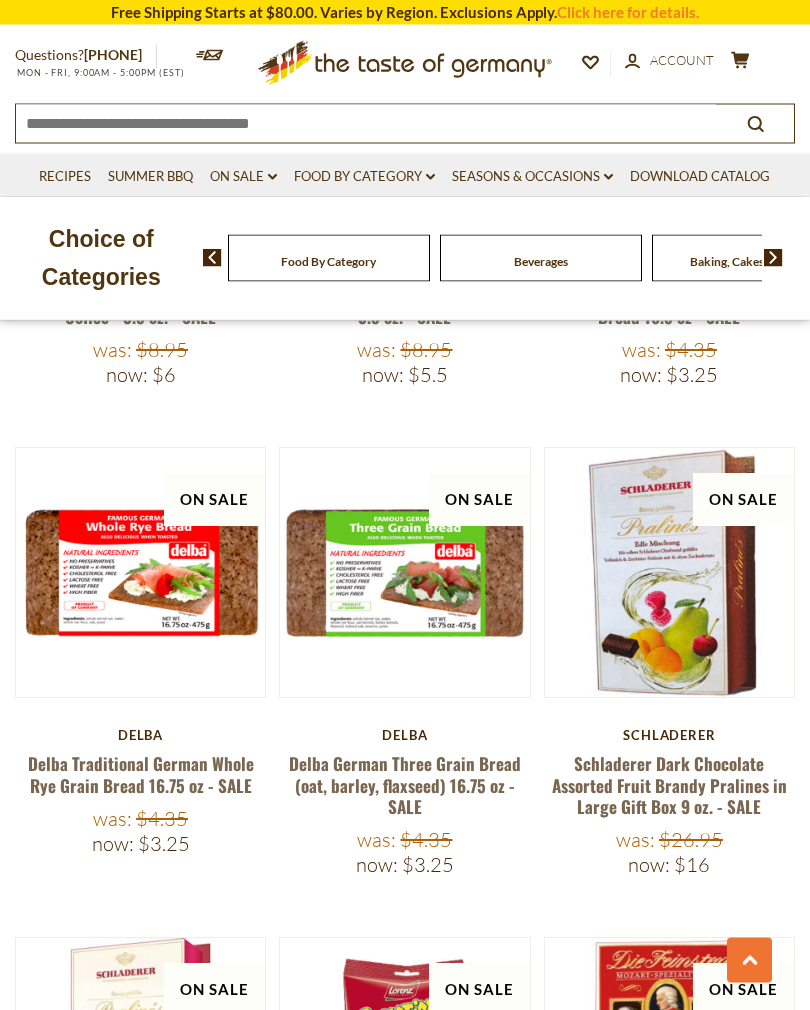 scroll, scrollTop: 4034, scrollLeft: 0, axis: vertical 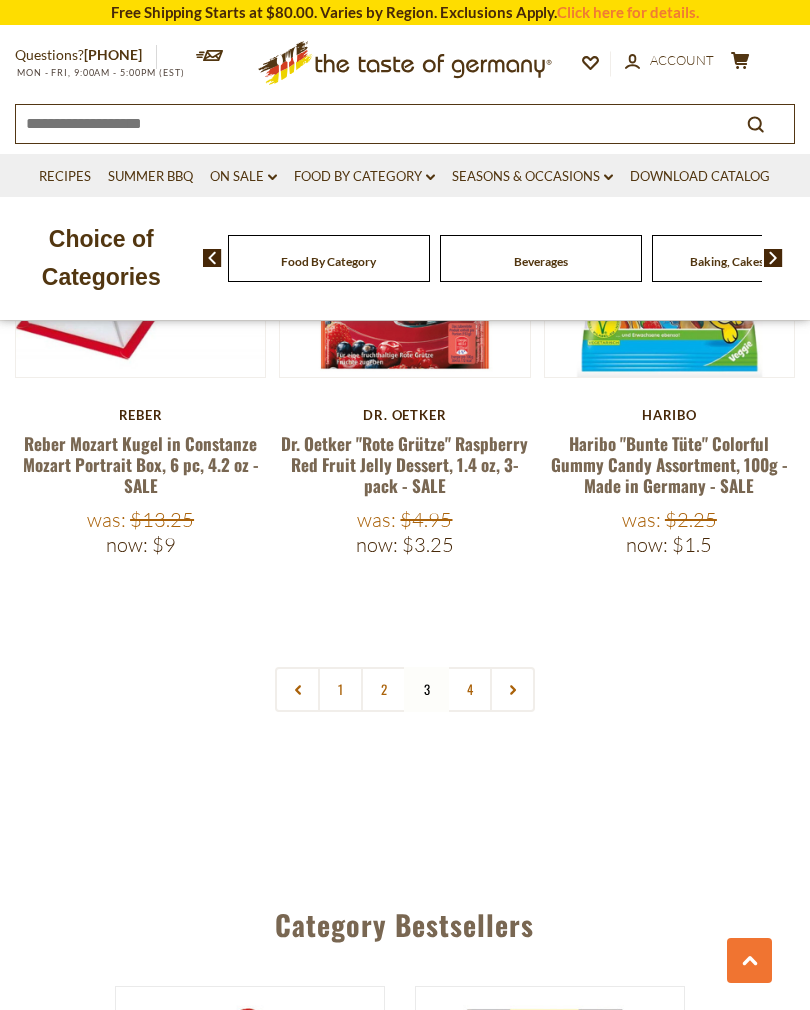 click on "4" at bounding box center (469, 689) 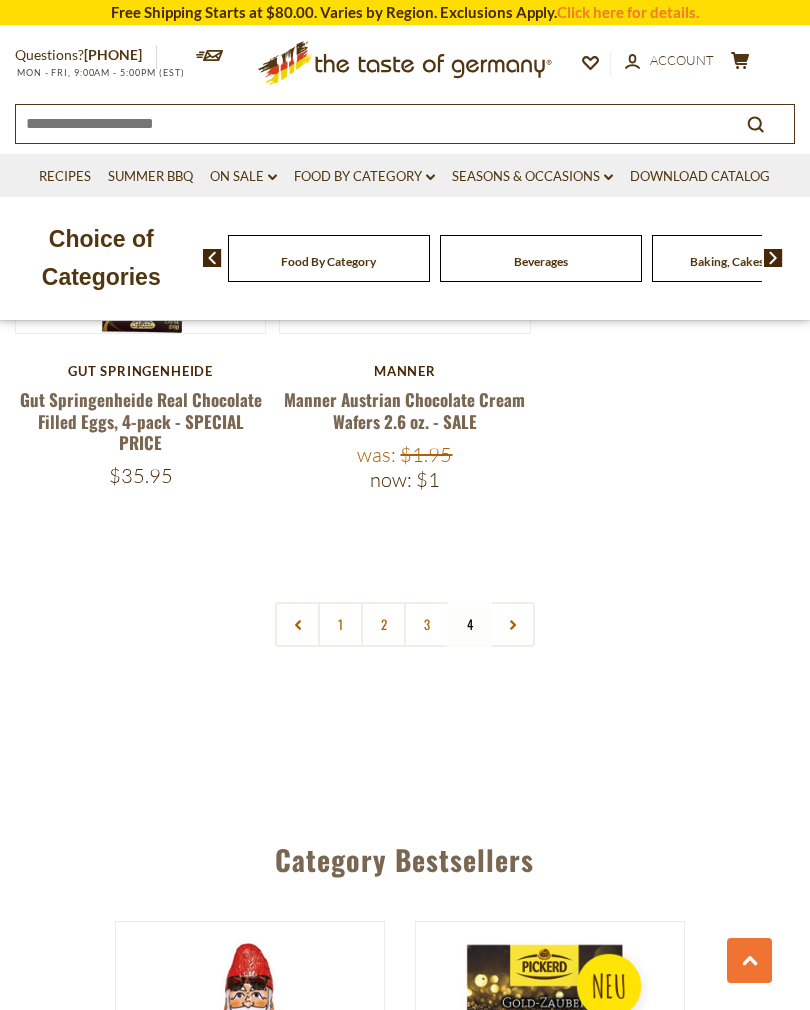 scroll, scrollTop: 5357, scrollLeft: 0, axis: vertical 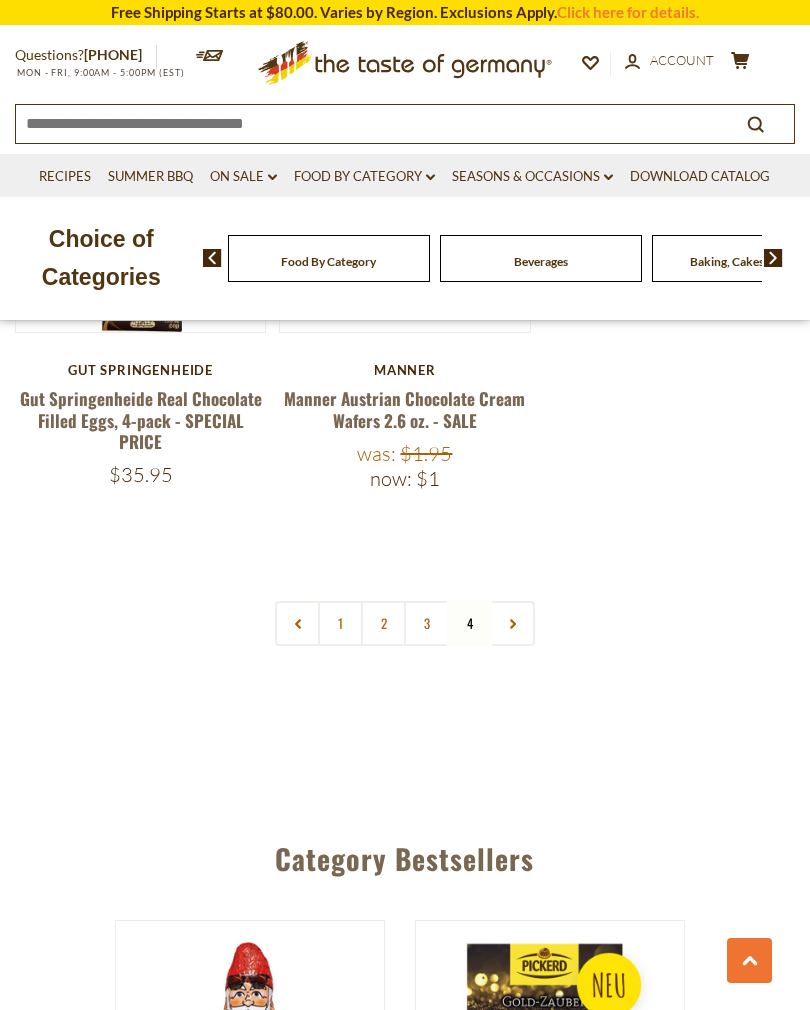 click 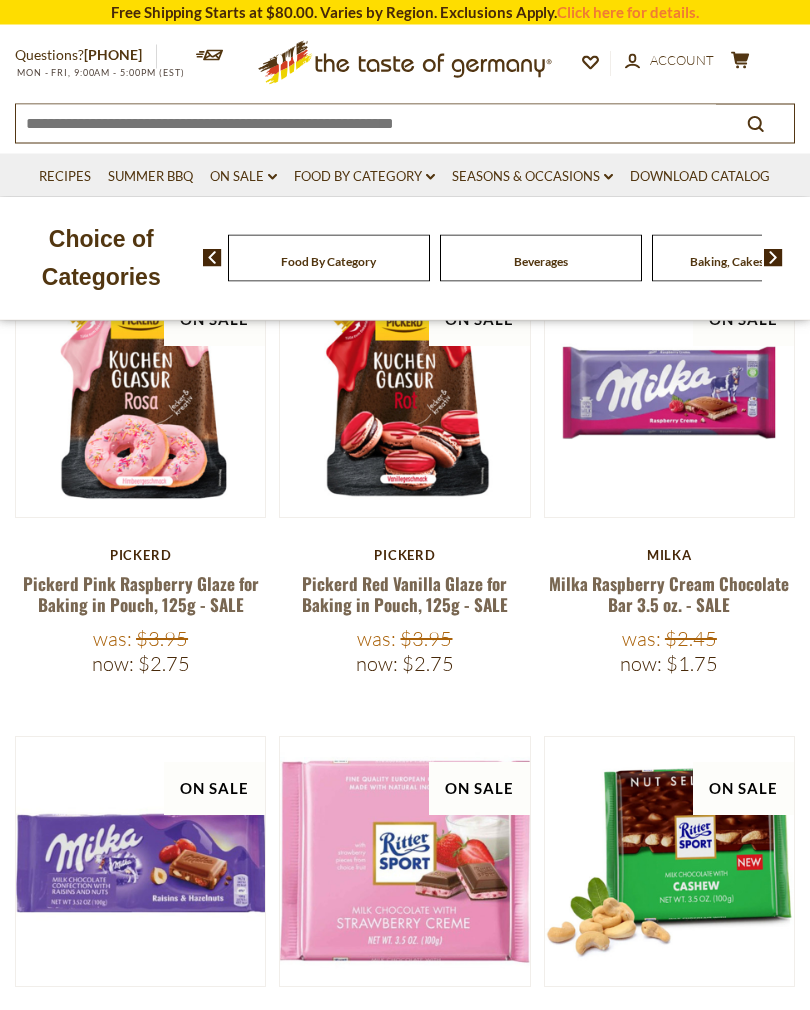 scroll, scrollTop: 867, scrollLeft: 0, axis: vertical 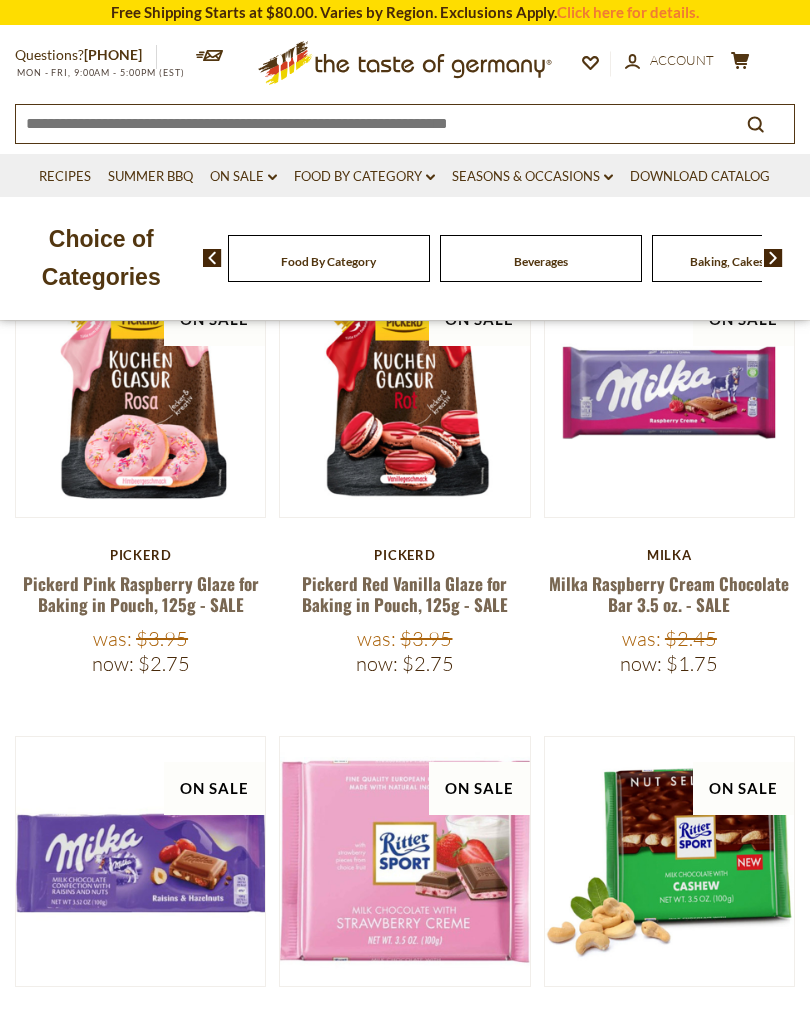 click on "Account" at bounding box center [682, 60] 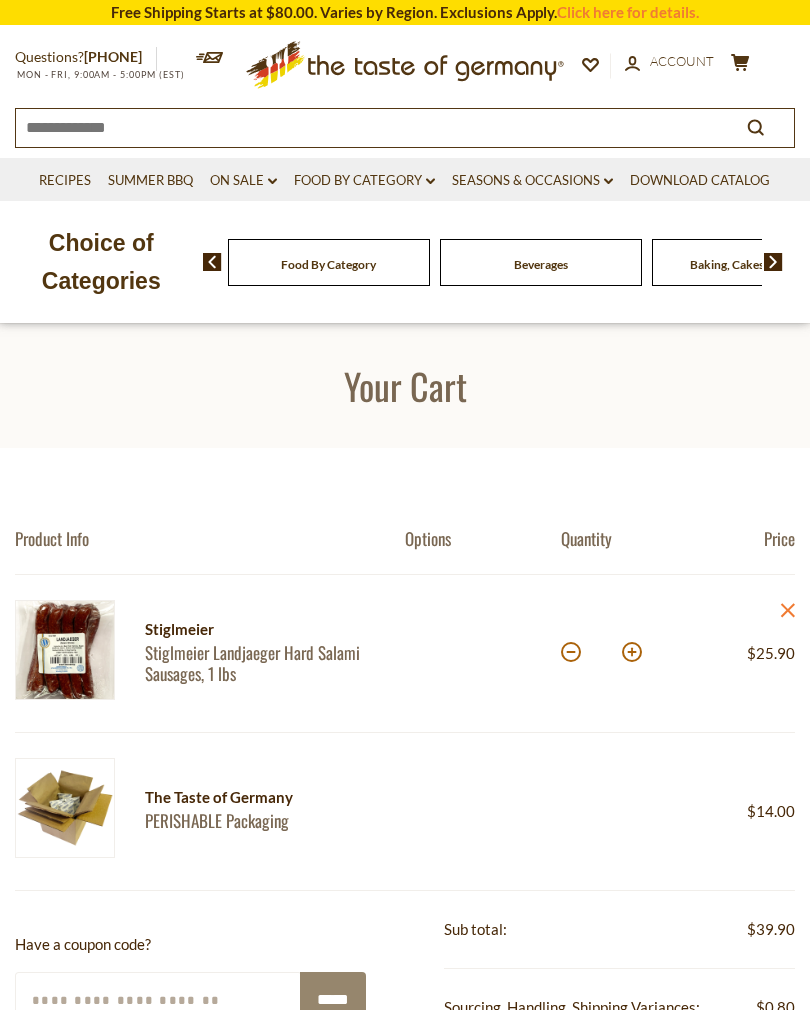 scroll, scrollTop: 0, scrollLeft: 0, axis: both 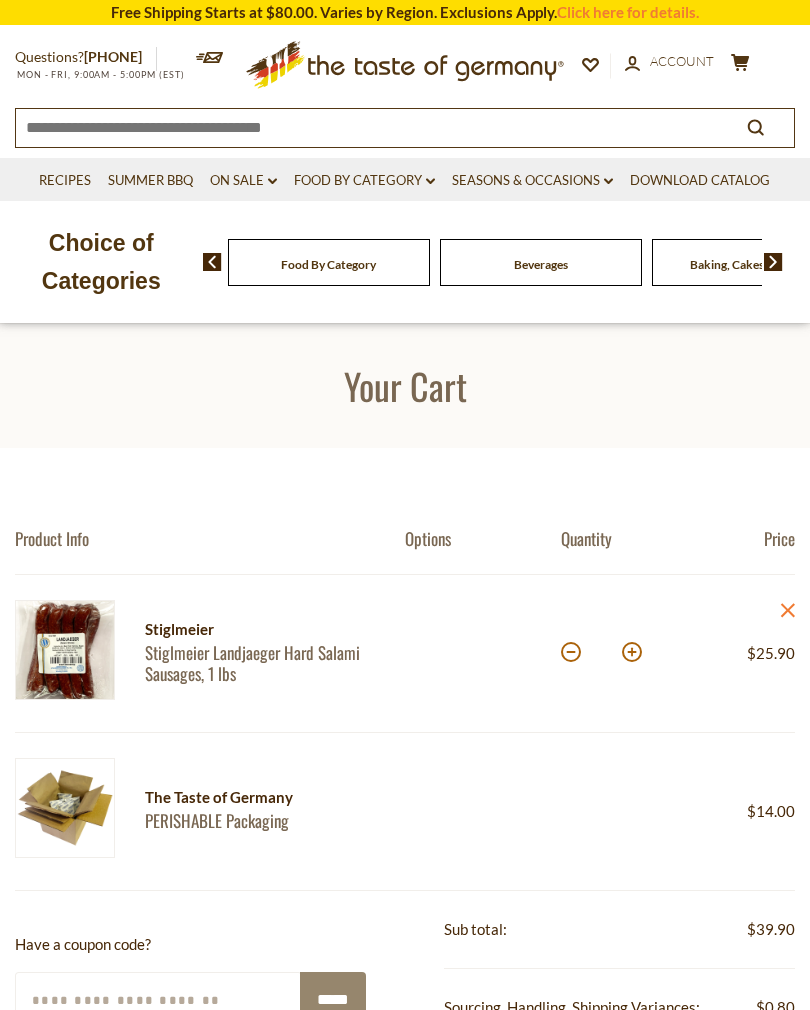 click on "cart" 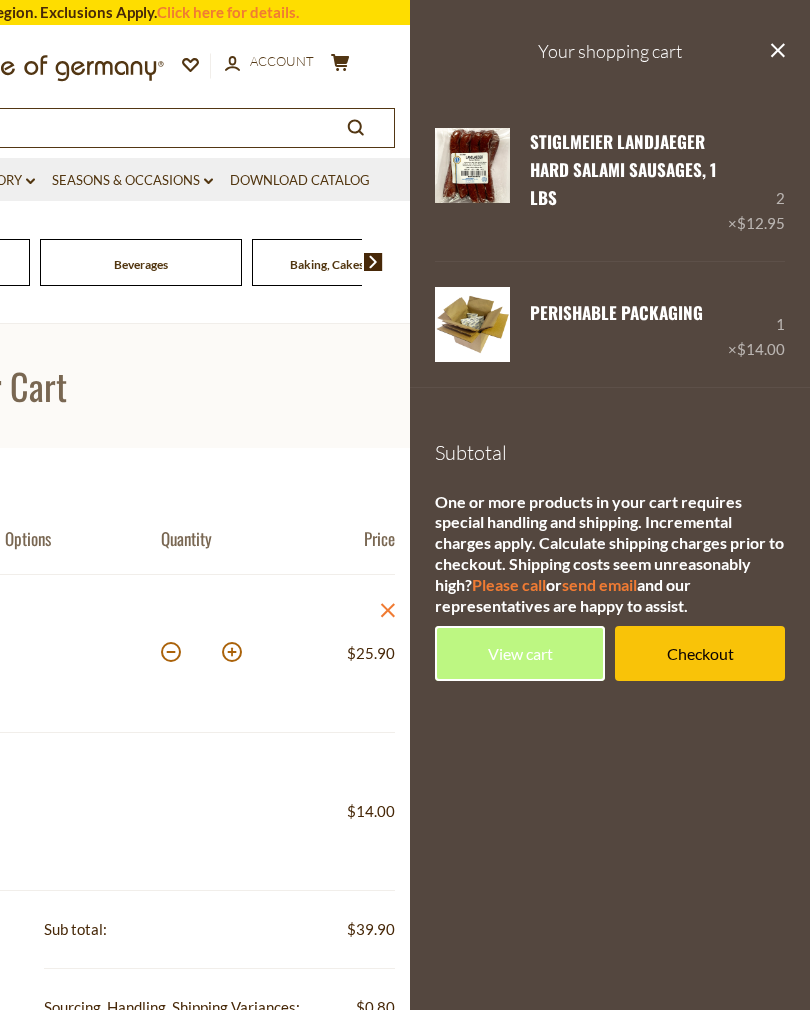 click at bounding box center (171, 652) 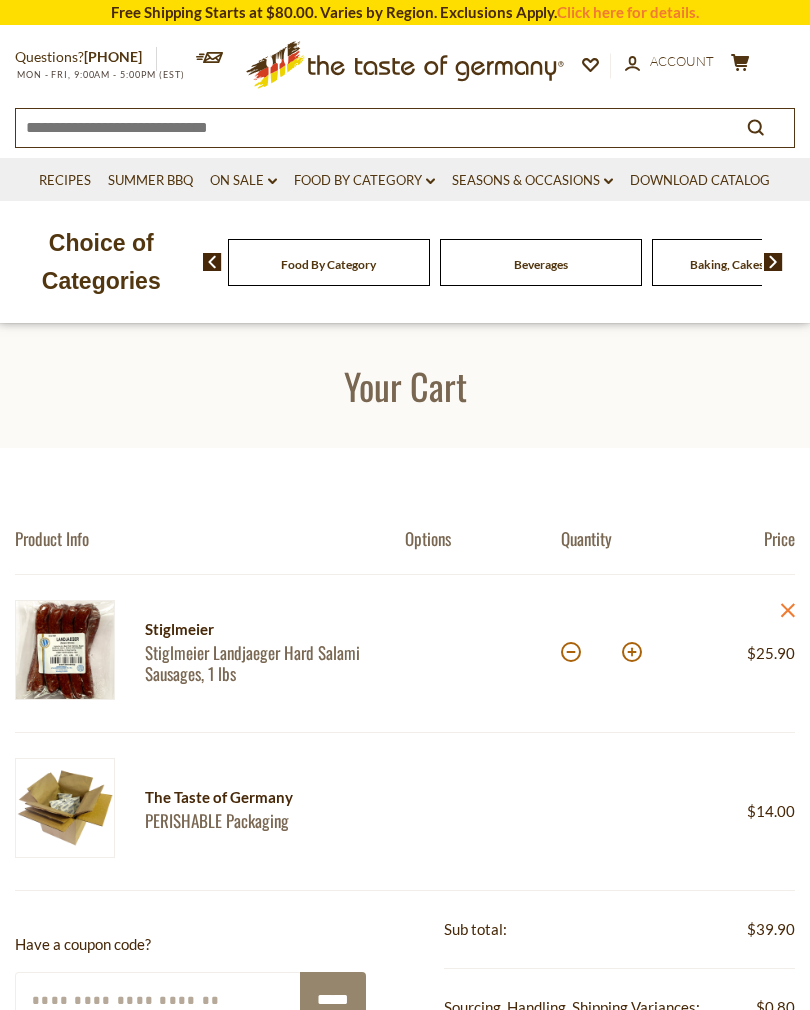 type on "*" 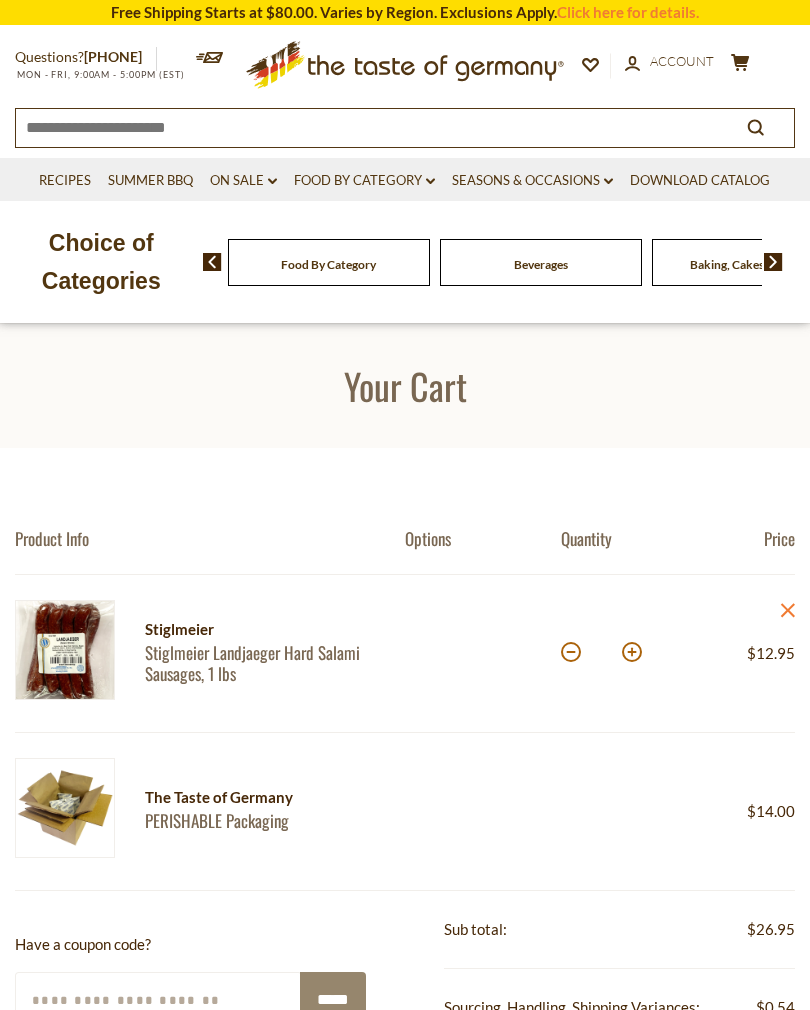 click at bounding box center [571, 652] 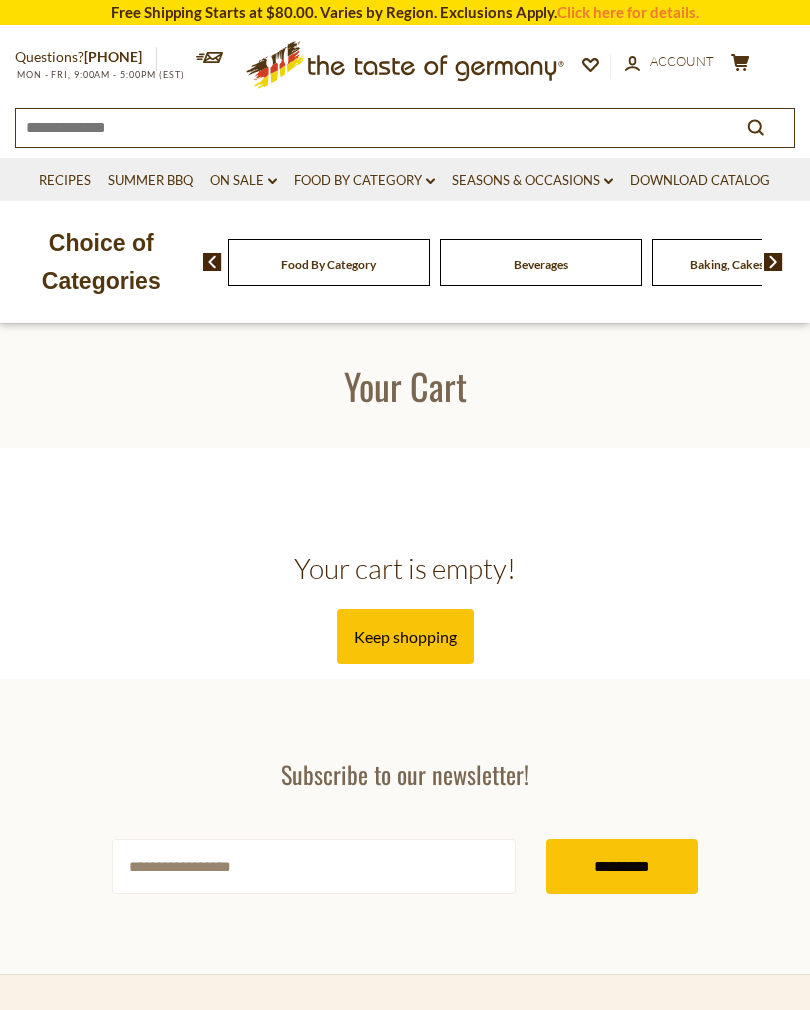 scroll, scrollTop: 0, scrollLeft: 0, axis: both 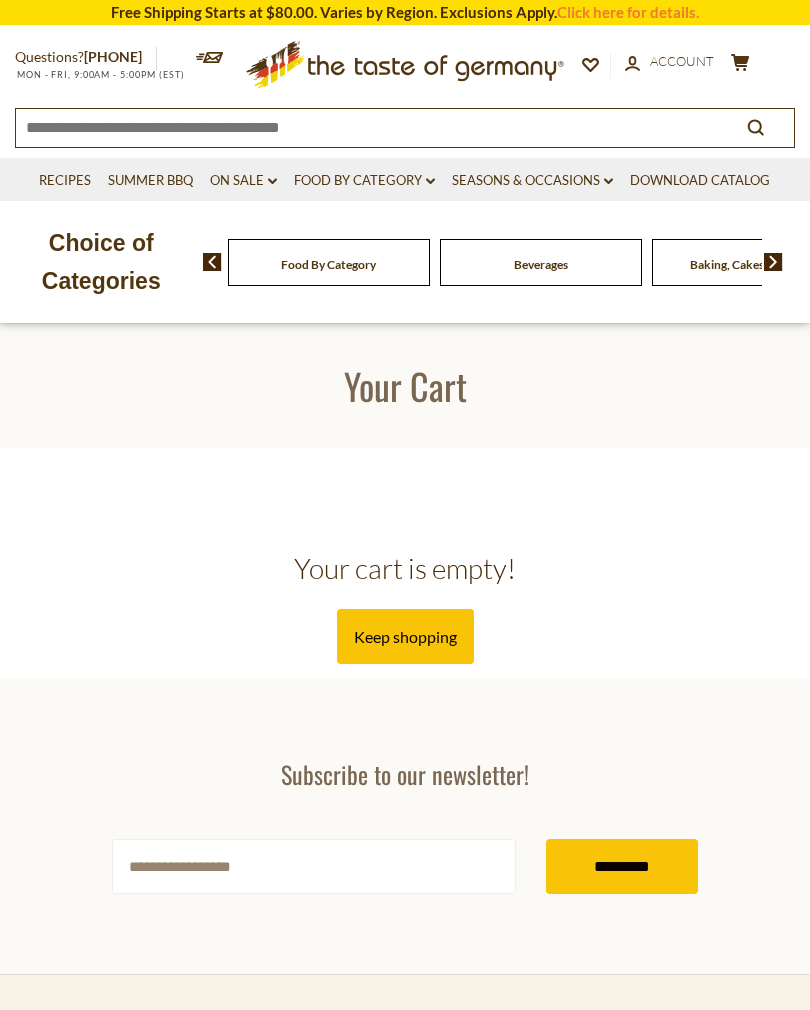 click 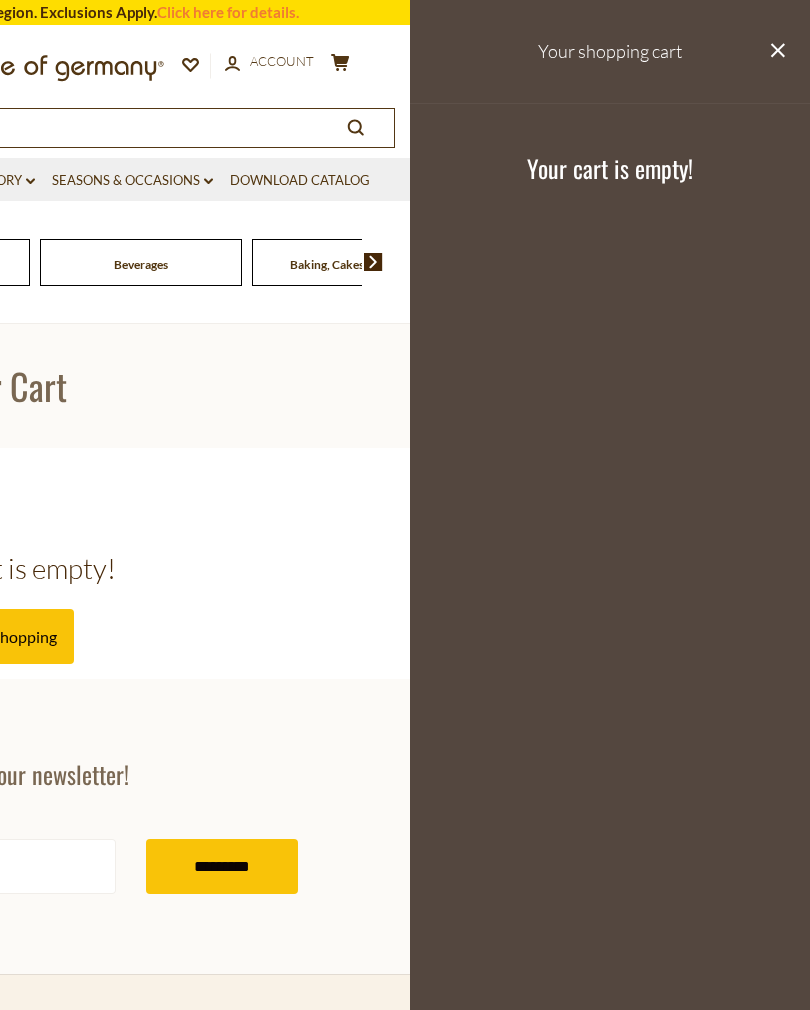 click on "Questions?  [PHONE]
MON - FRI, 9:00AM - 5:00PM (EST)
.st0{fill:#EDD300;}
.st1{fill:#D33E21;}
Compare
Compare up to 4 items:
Clear Selection
Compare
search_icon" at bounding box center (5, 87) 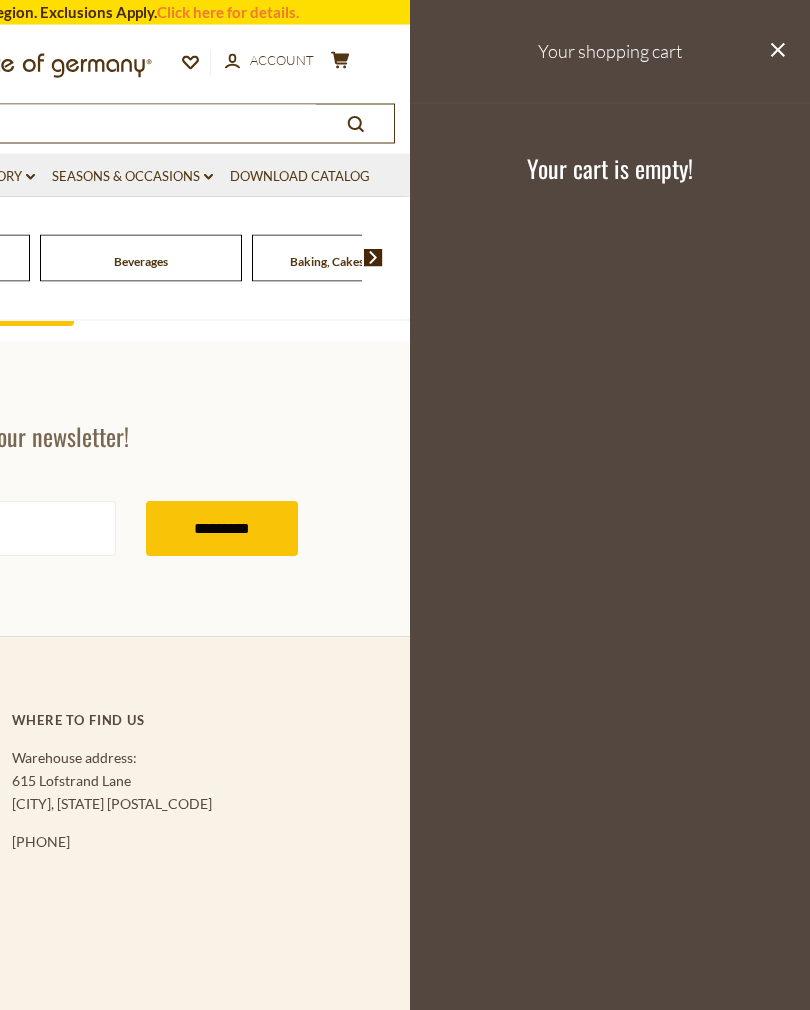 scroll, scrollTop: 343, scrollLeft: 0, axis: vertical 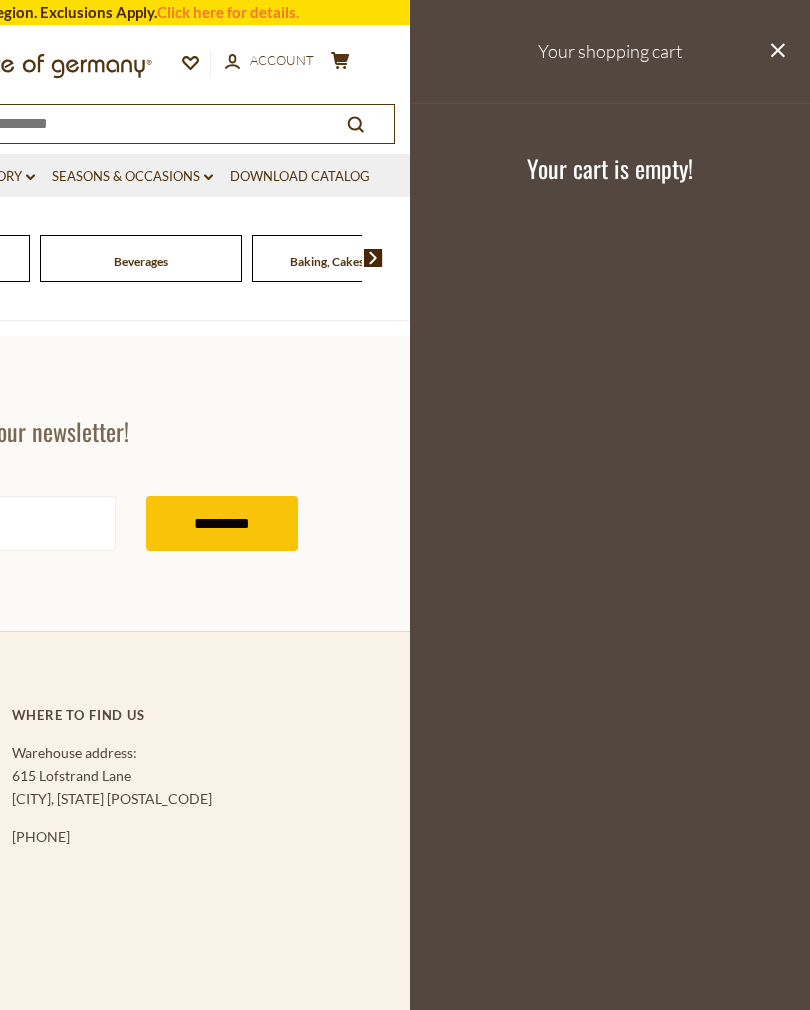 click 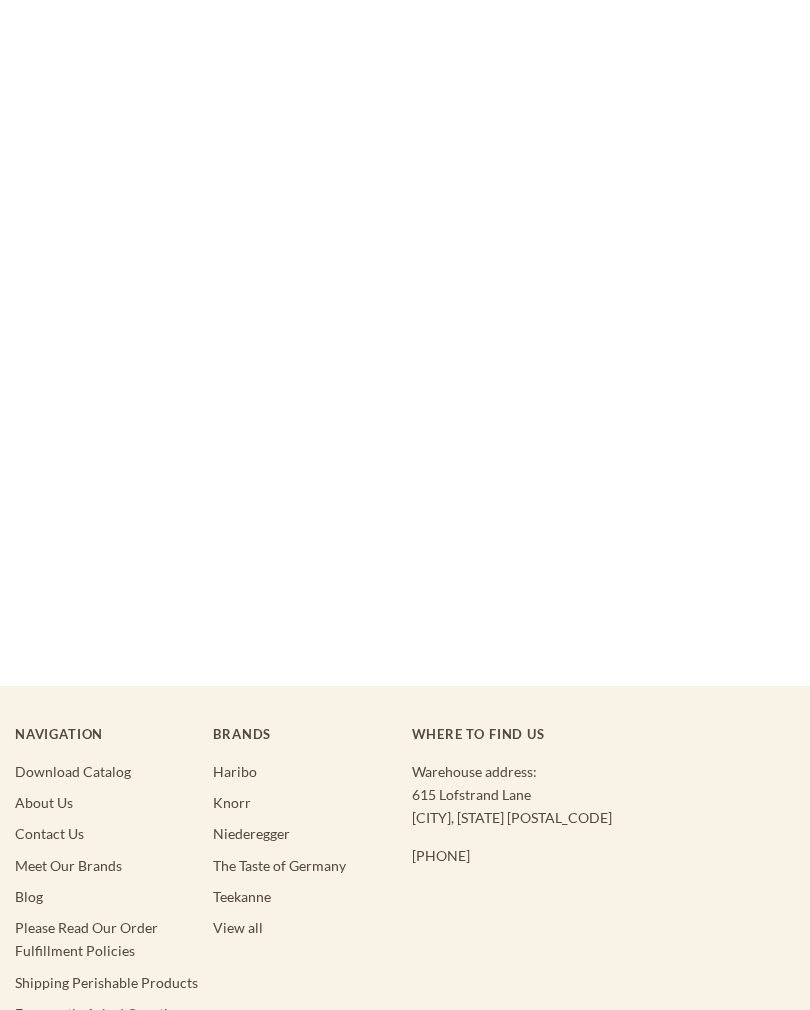 scroll, scrollTop: 0, scrollLeft: 0, axis: both 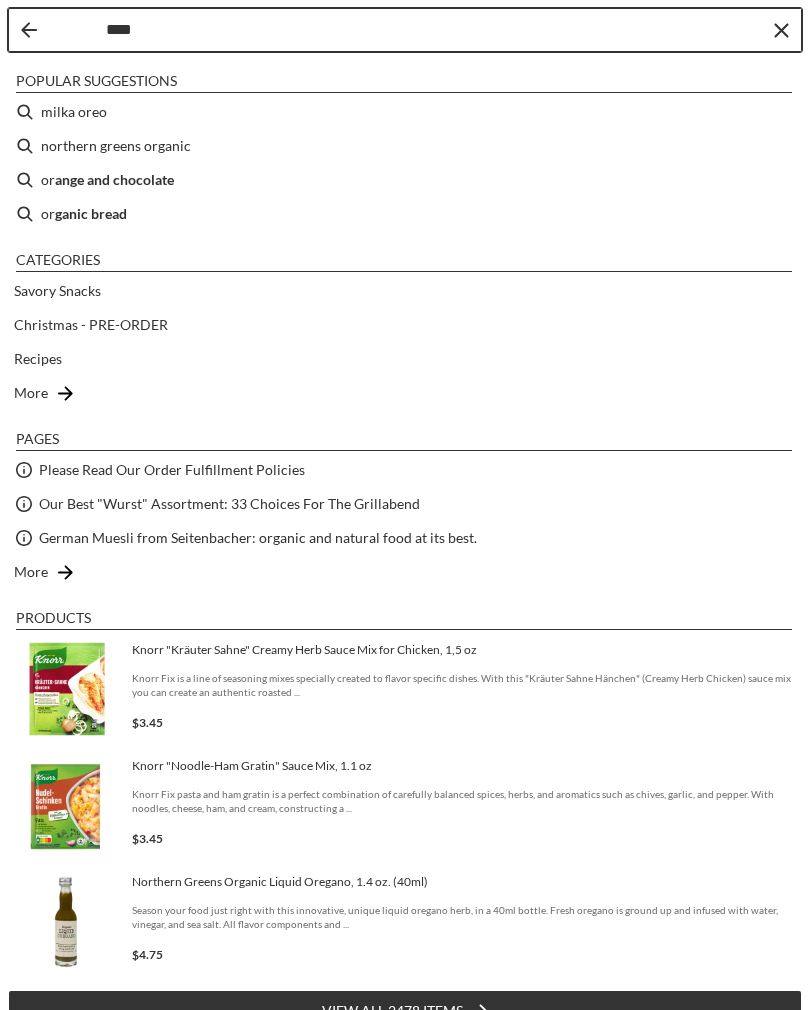 type on "*****" 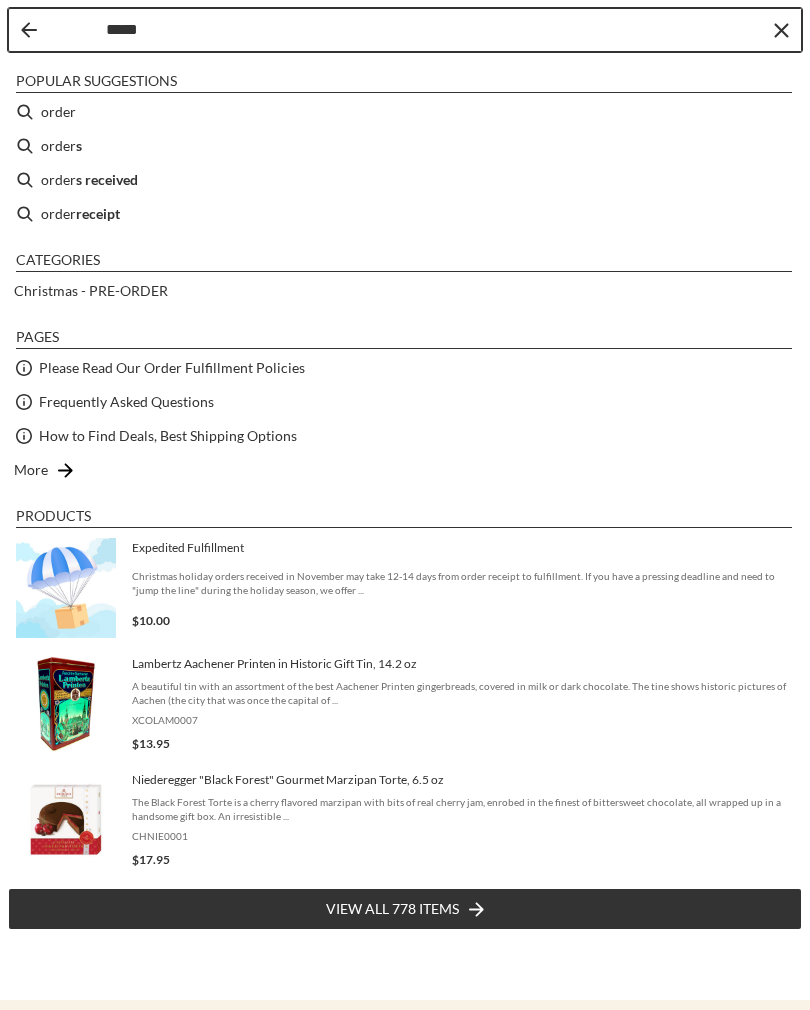 click on "s received" at bounding box center (107, 179) 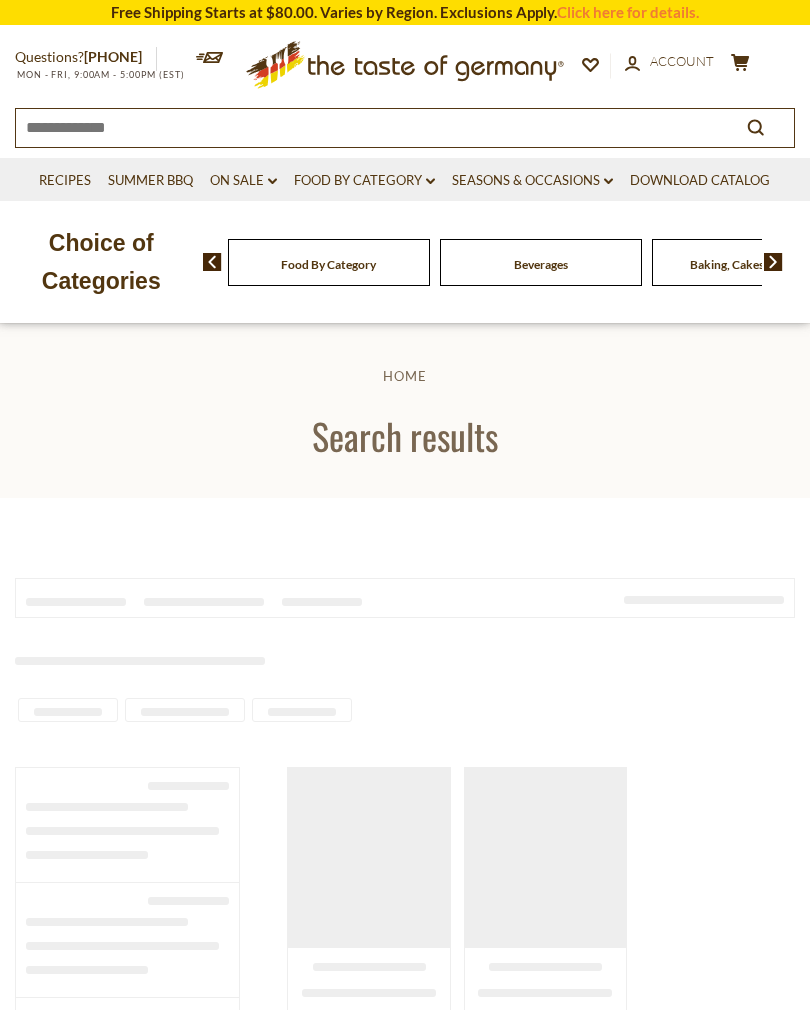 type on "**********" 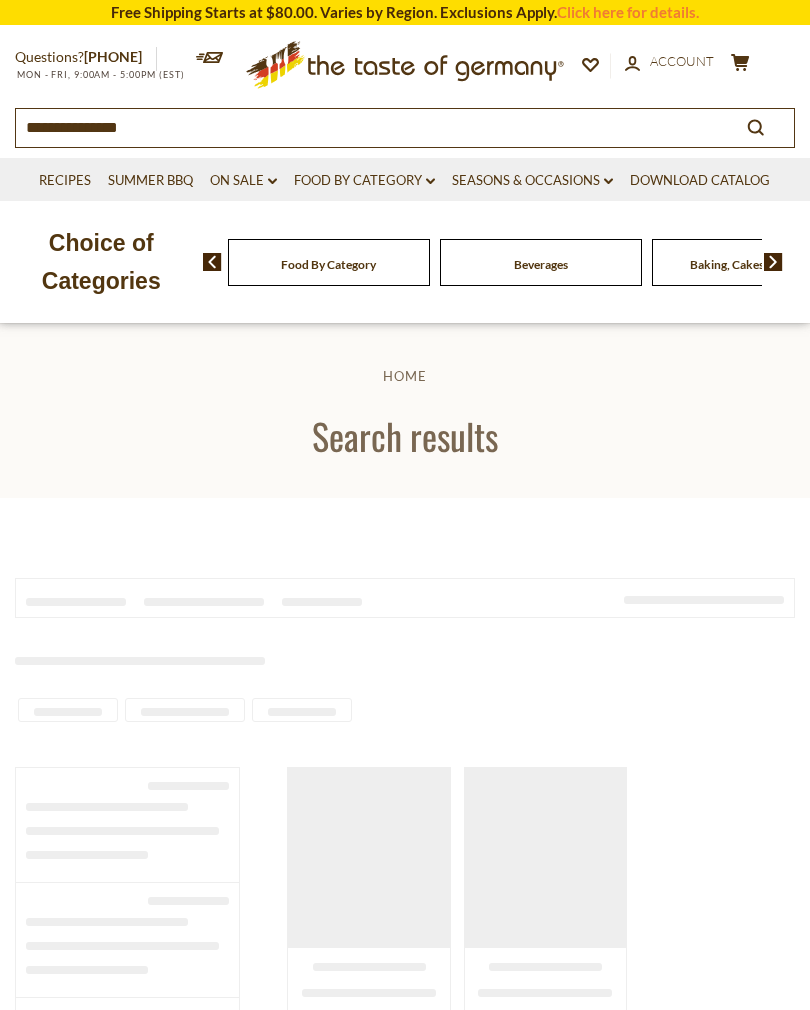 scroll, scrollTop: 0, scrollLeft: 0, axis: both 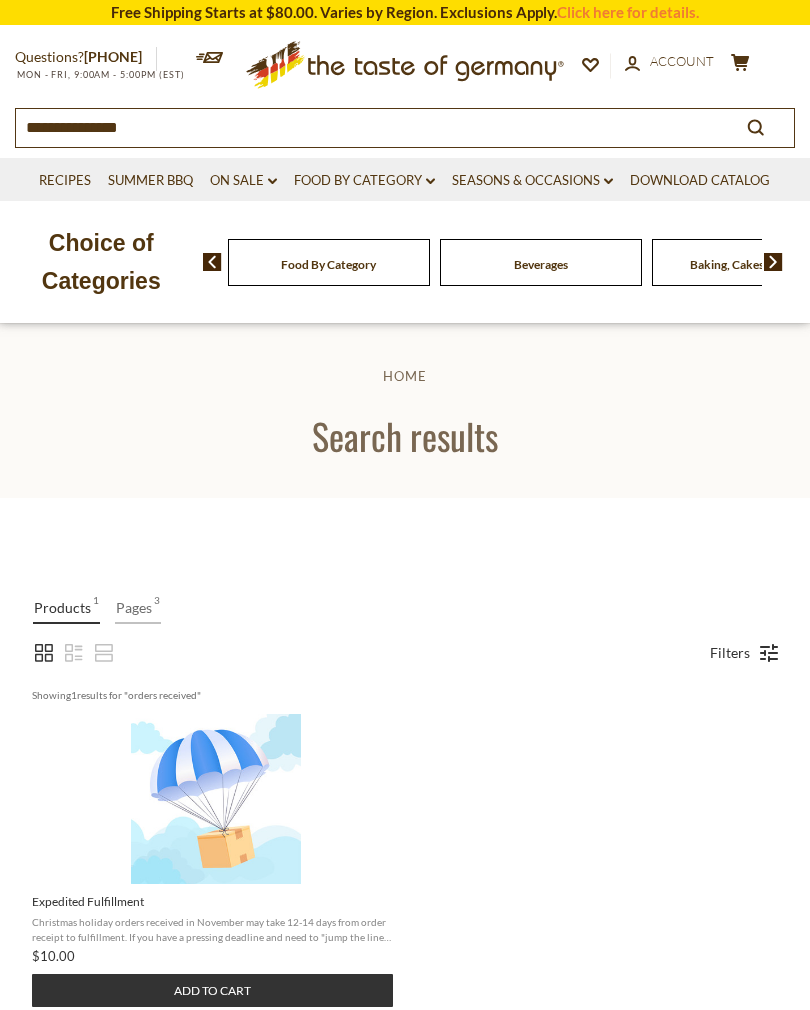 click 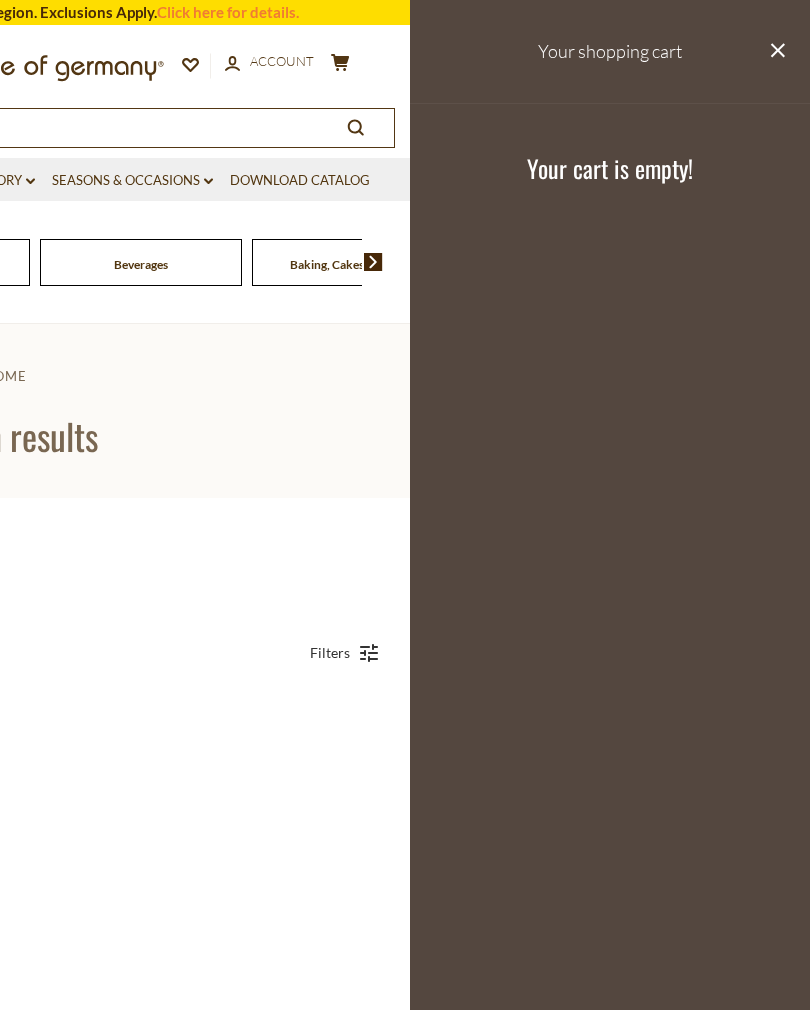 click on "Your shopping cart" at bounding box center (610, 51) 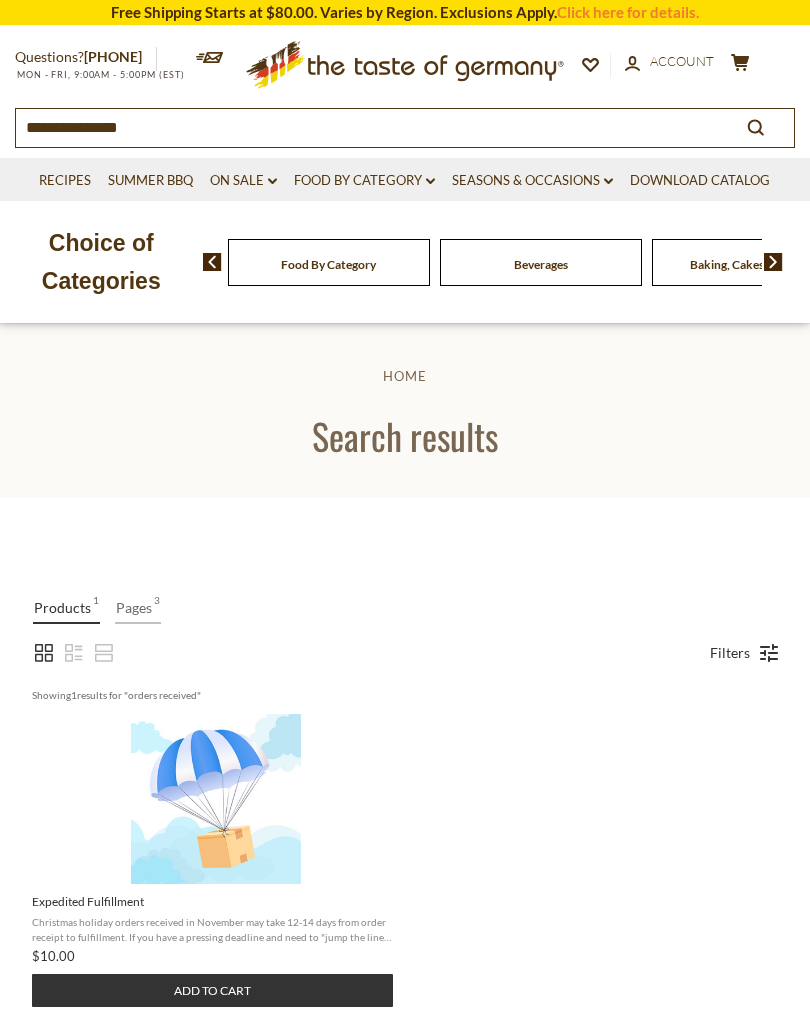 click on "Baking, Cakes, Desserts" at bounding box center [329, 262] 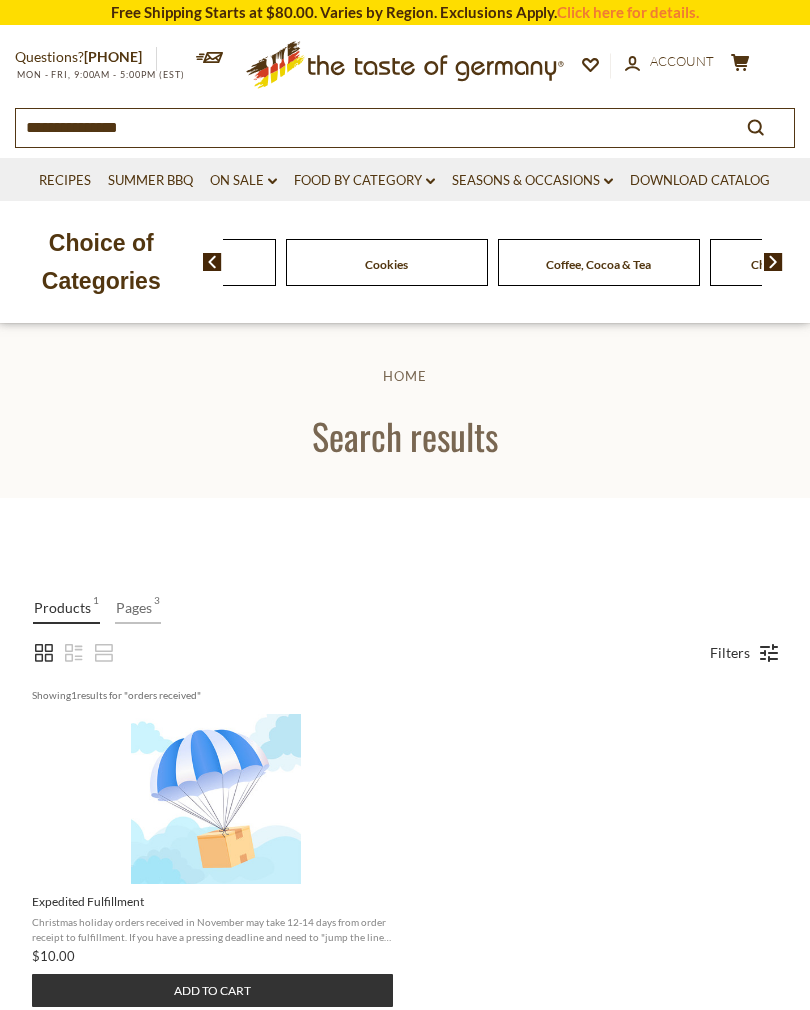 click on "Coffee, Cocoa & Tea" at bounding box center (-885, 262) 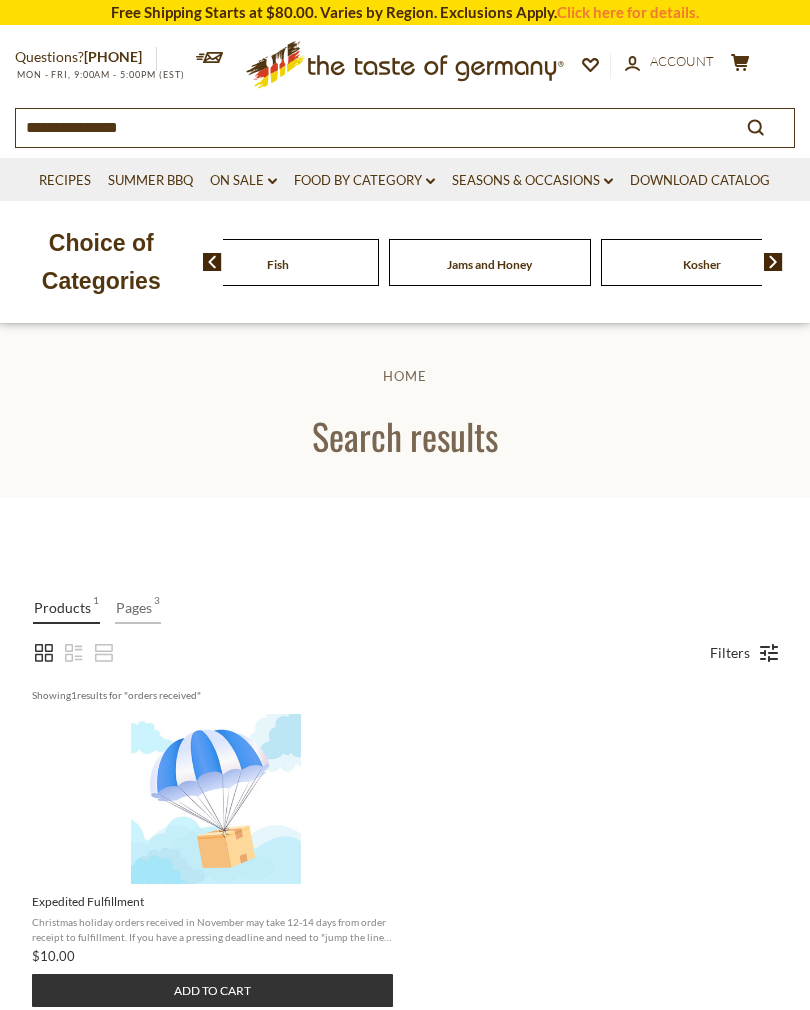 click on "Fish" at bounding box center (-2054, 262) 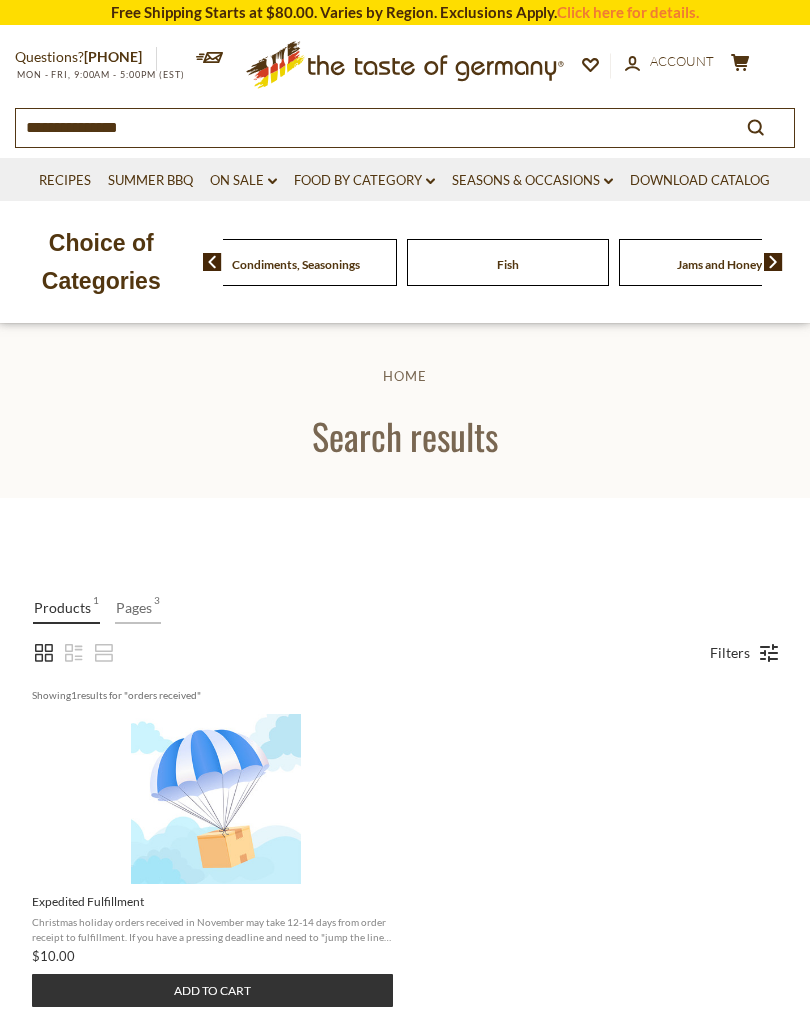 click on "Fish" at bounding box center [-1824, 262] 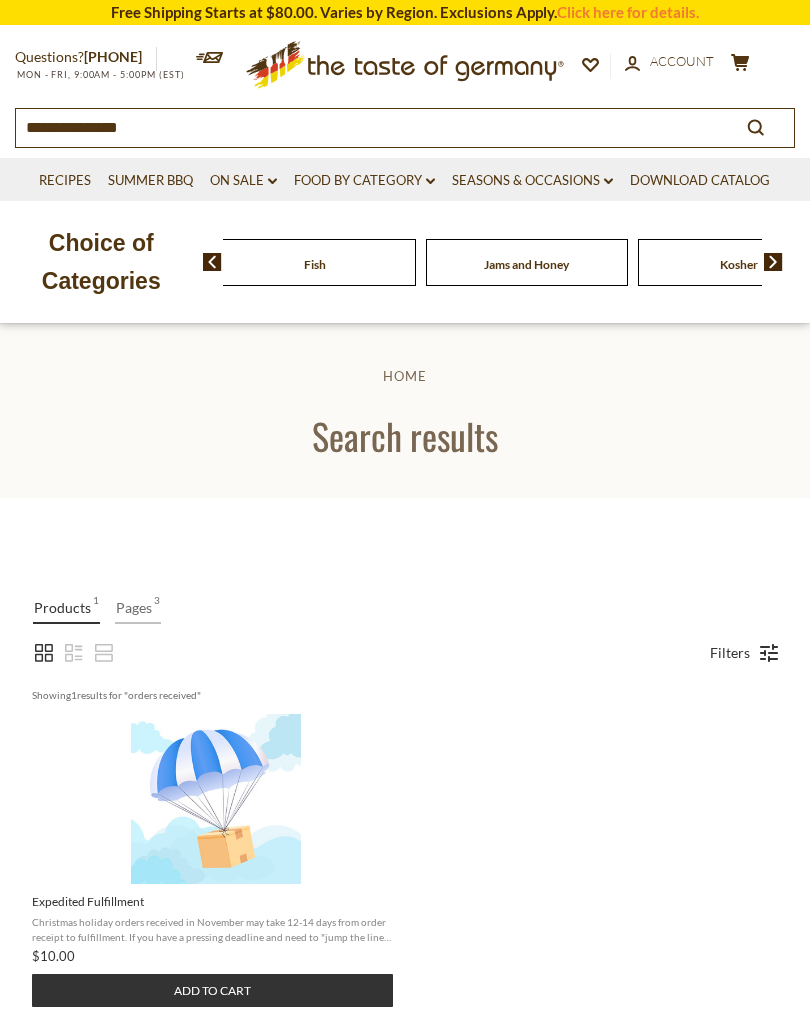 click on "Food By Category
dropdown_arrow" at bounding box center (364, 181) 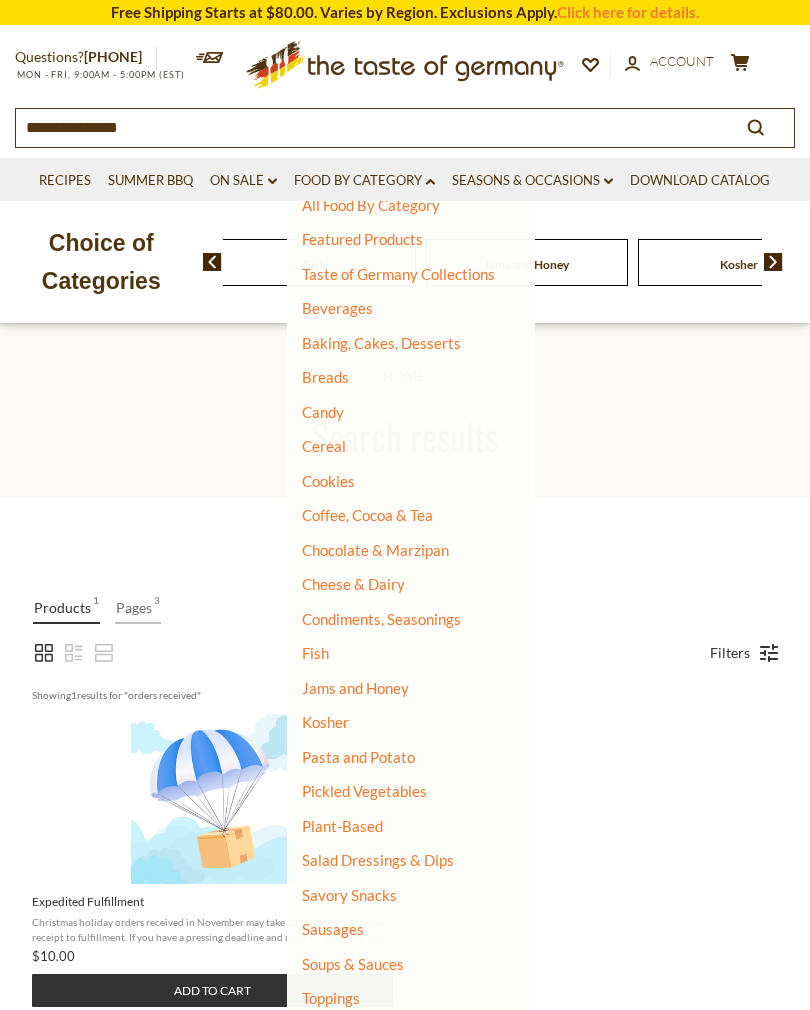 scroll, scrollTop: 24, scrollLeft: 0, axis: vertical 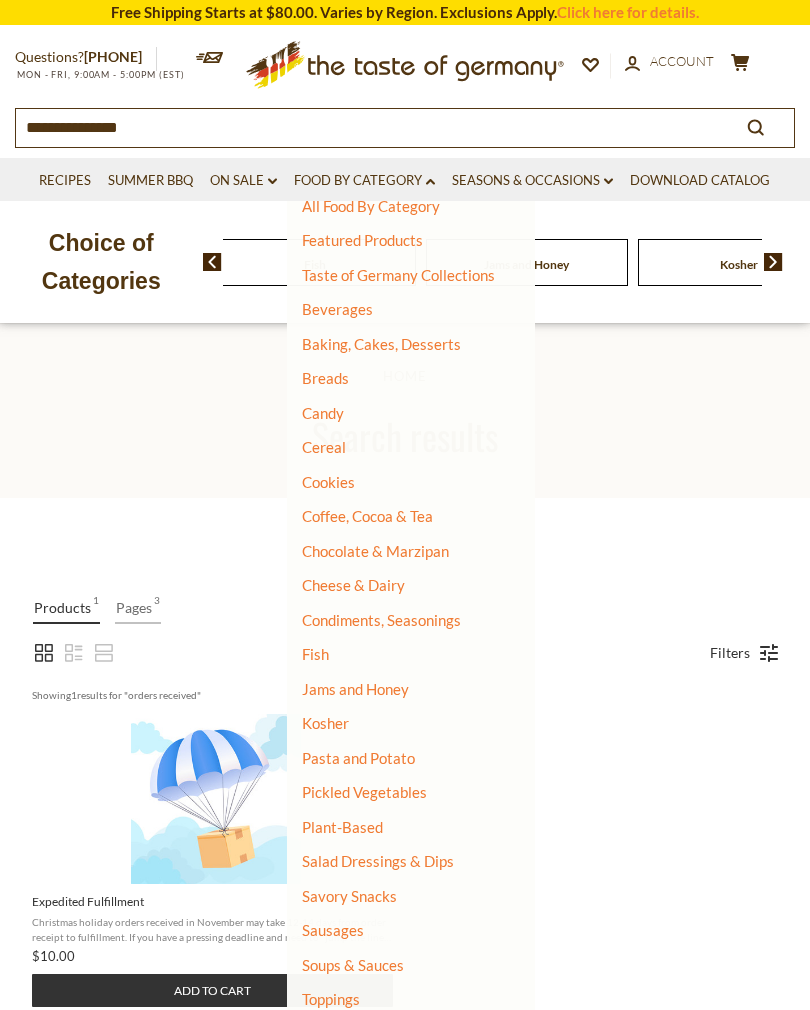 click on "Condiments, Seasonings" at bounding box center (381, 620) 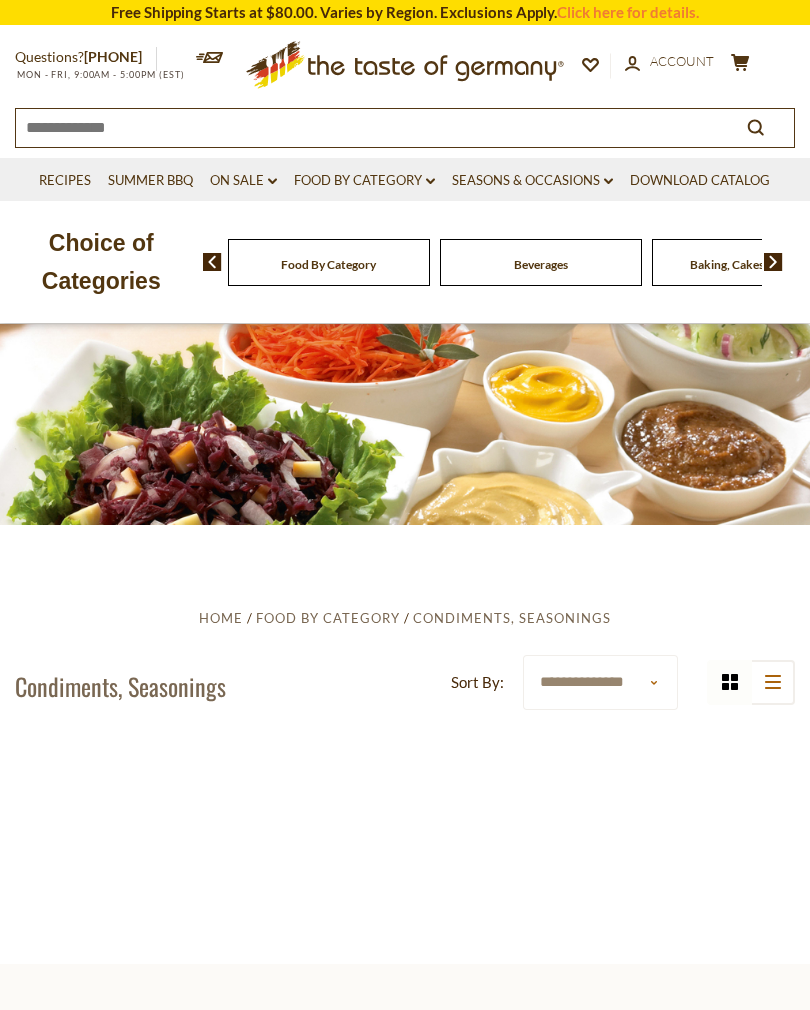 scroll, scrollTop: 0, scrollLeft: 0, axis: both 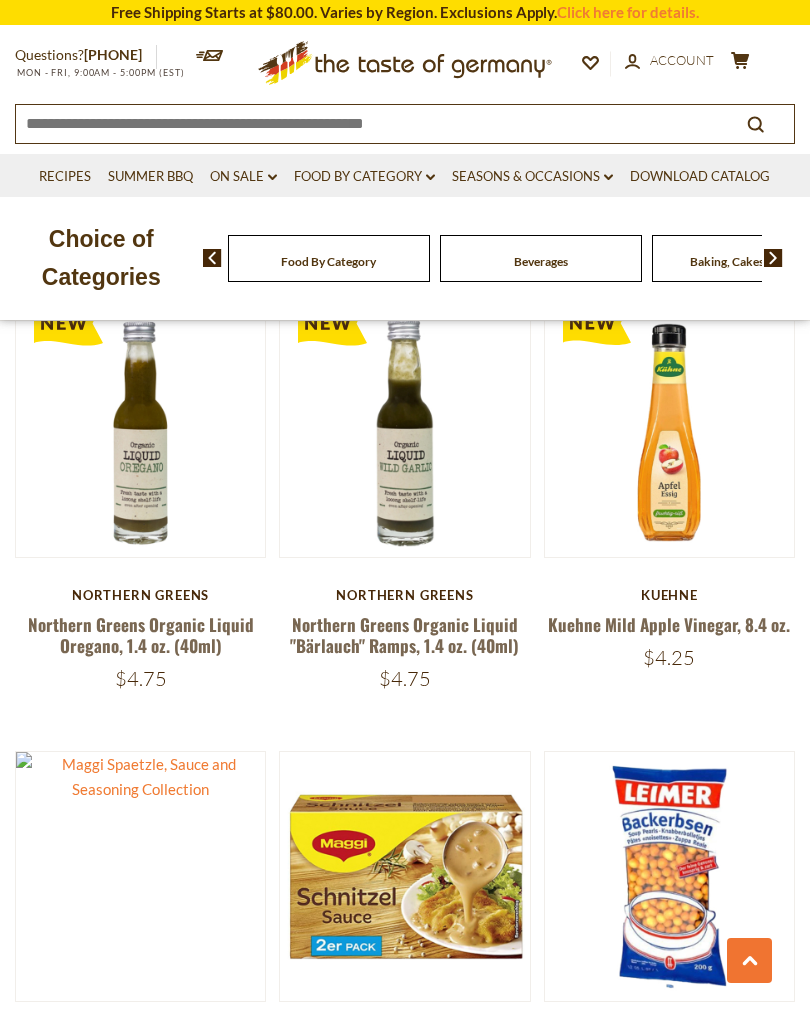click on "$4.25" at bounding box center [669, 657] 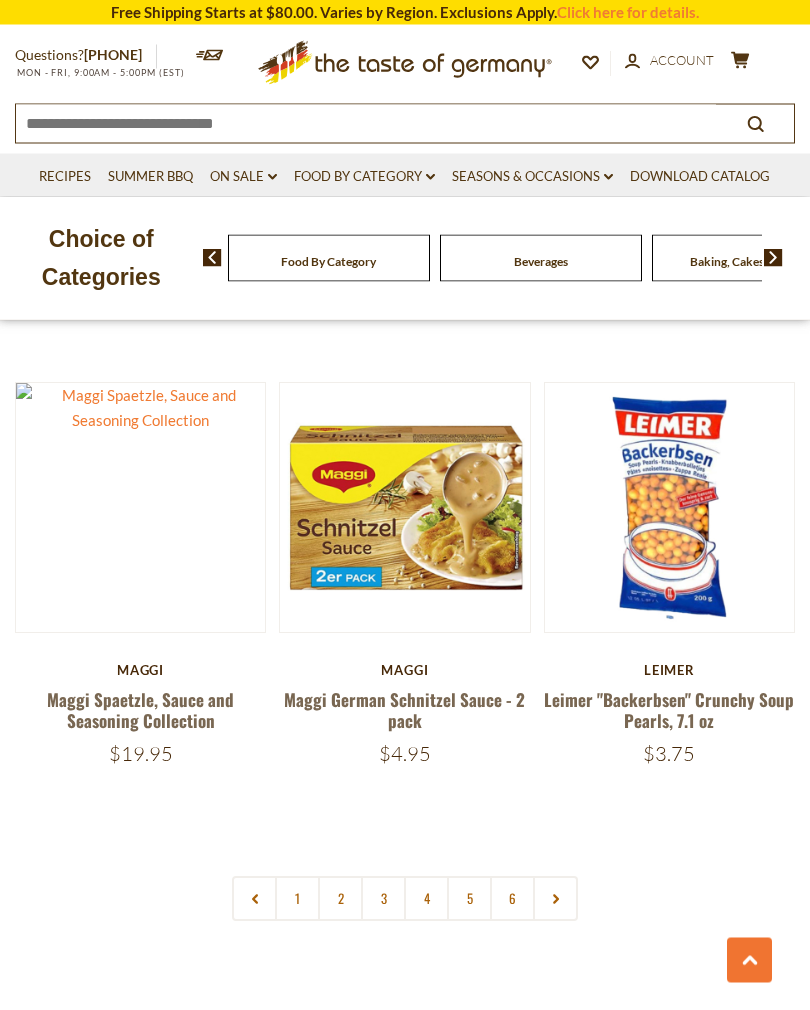scroll, scrollTop: 5313, scrollLeft: 0, axis: vertical 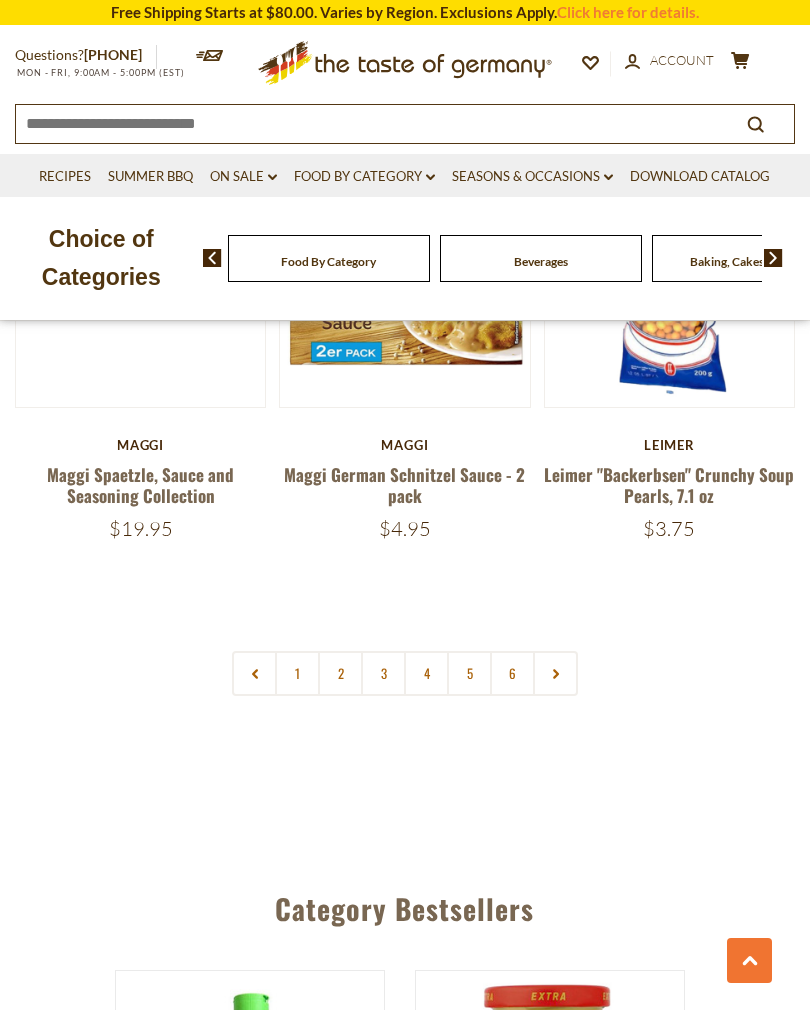 click on "2" at bounding box center [340, 673] 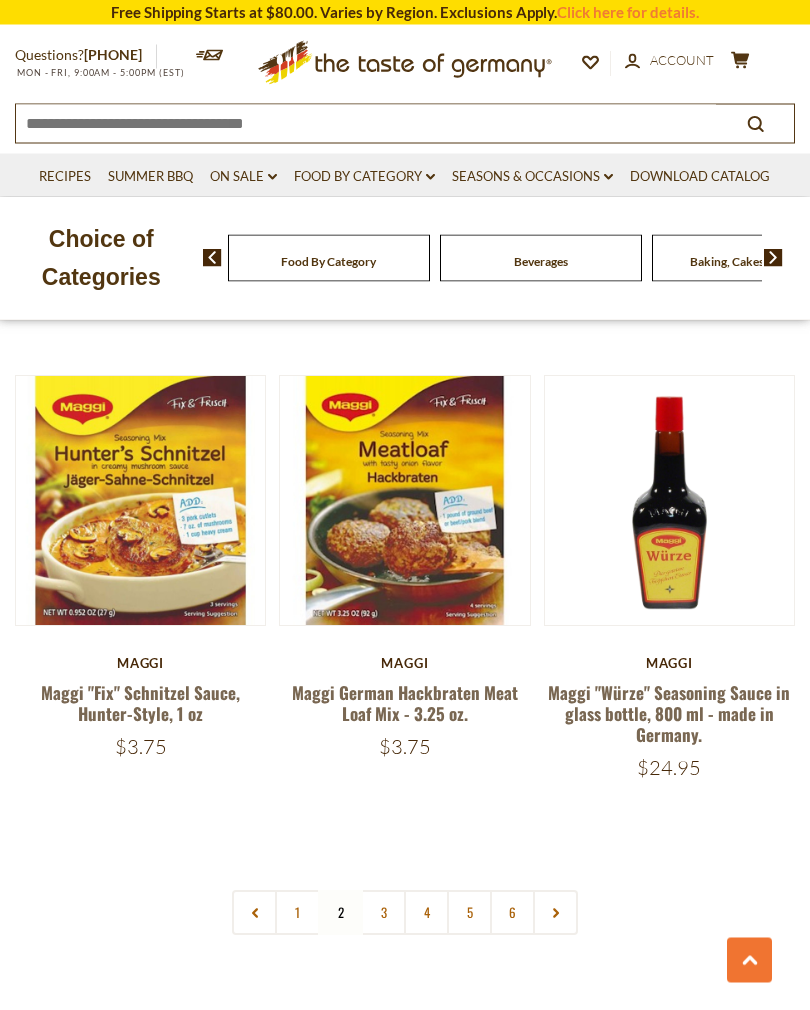 scroll, scrollTop: 5345, scrollLeft: 0, axis: vertical 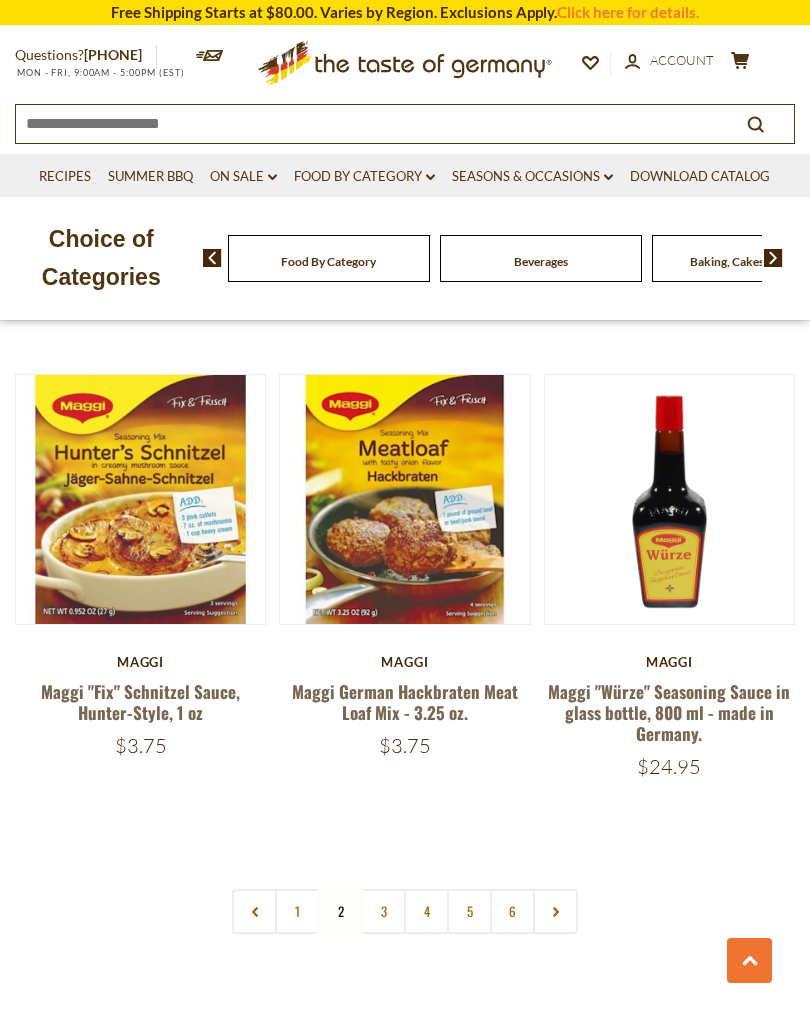 click at bounding box center (669, 499) 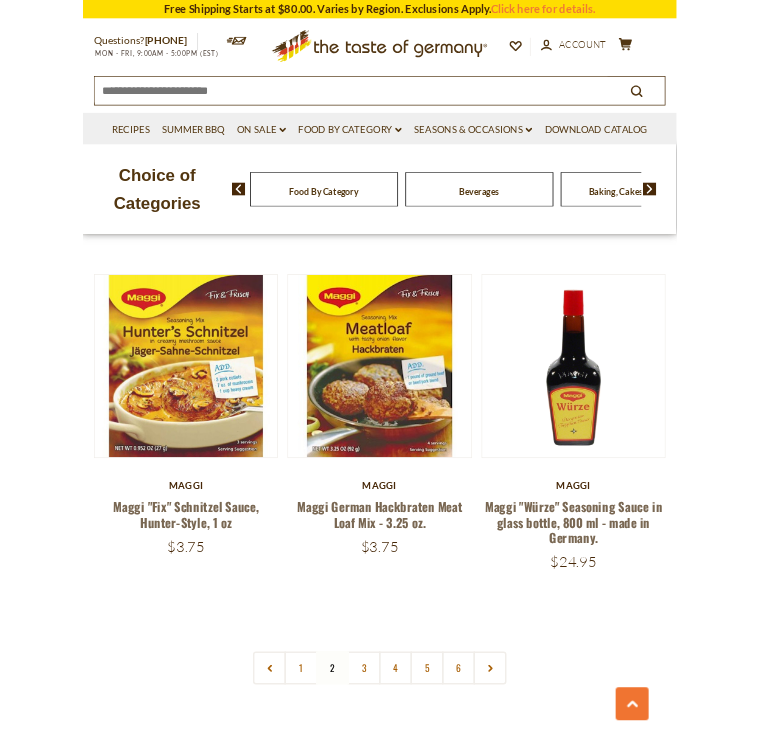 scroll, scrollTop: 8879, scrollLeft: 0, axis: vertical 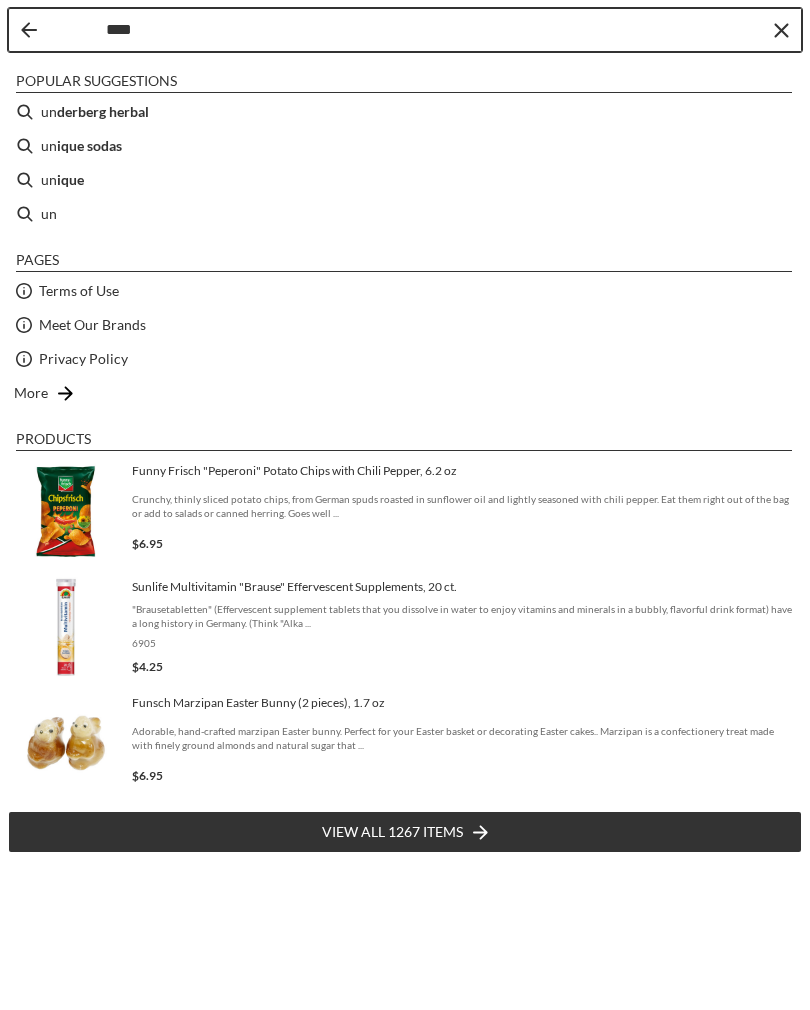 type on "*****" 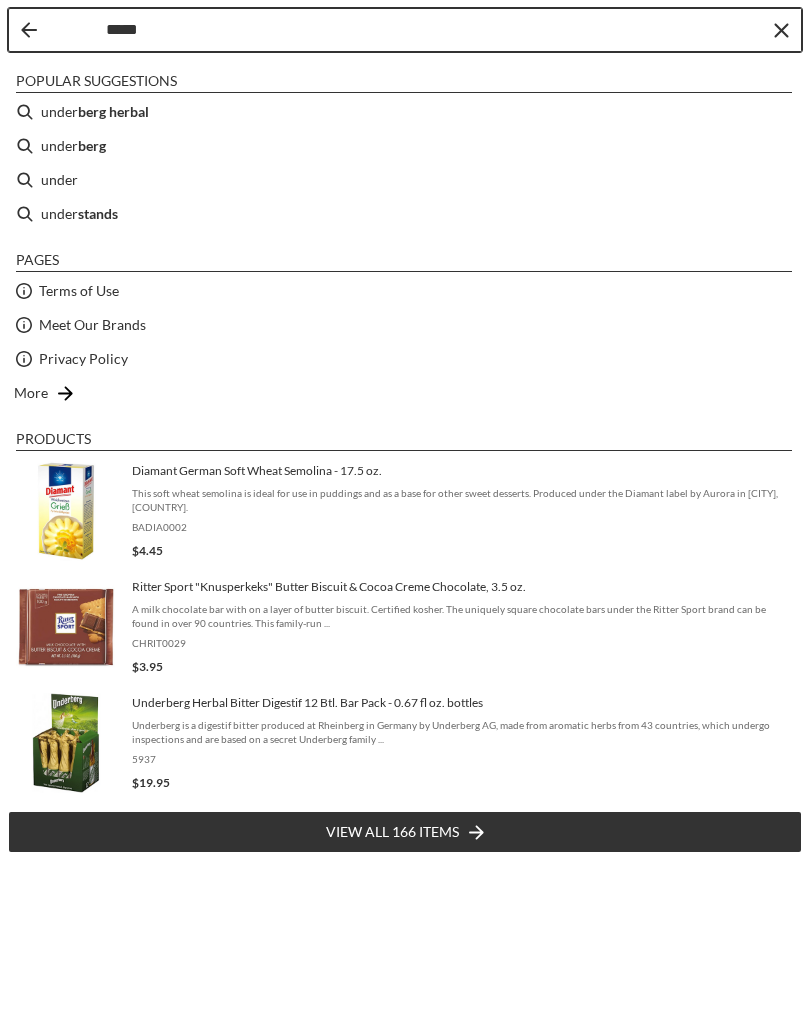 click on "under berg" at bounding box center [405, 146] 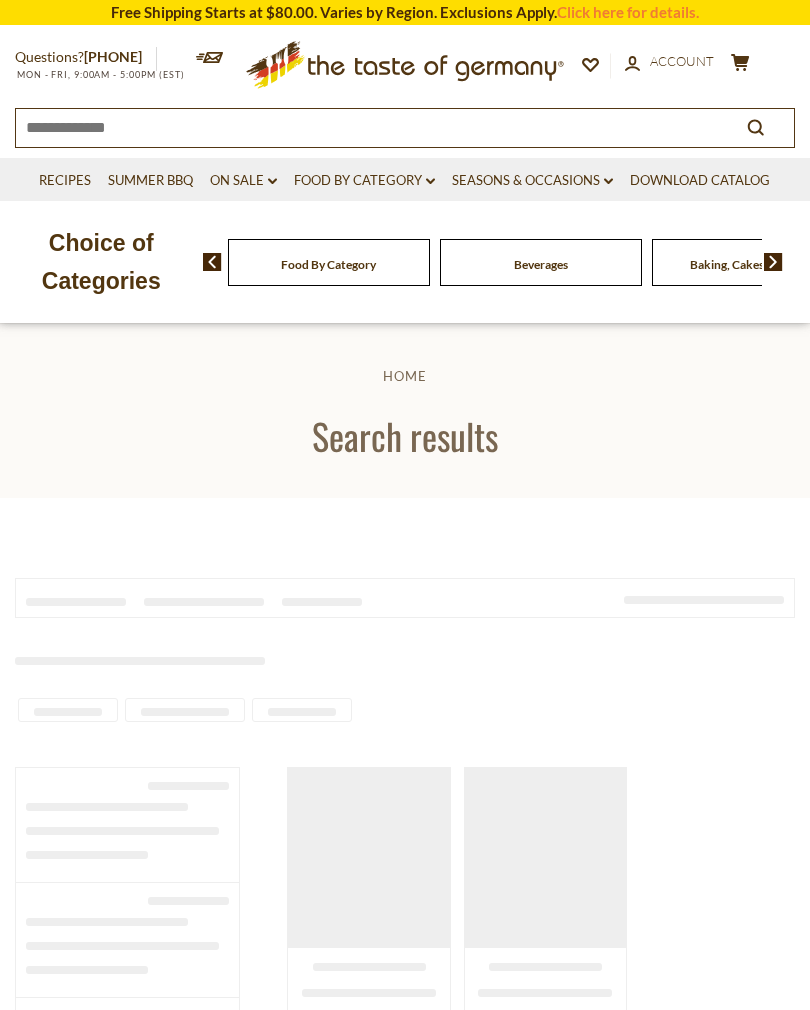 type on "*********" 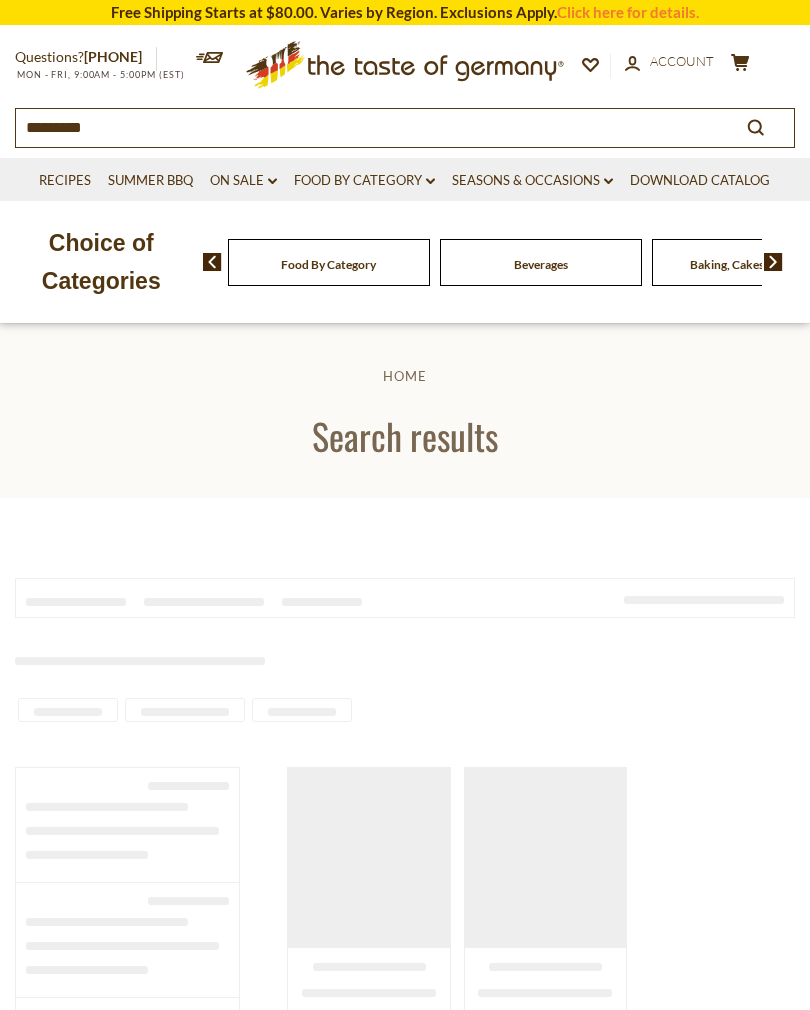 scroll, scrollTop: 0, scrollLeft: 0, axis: both 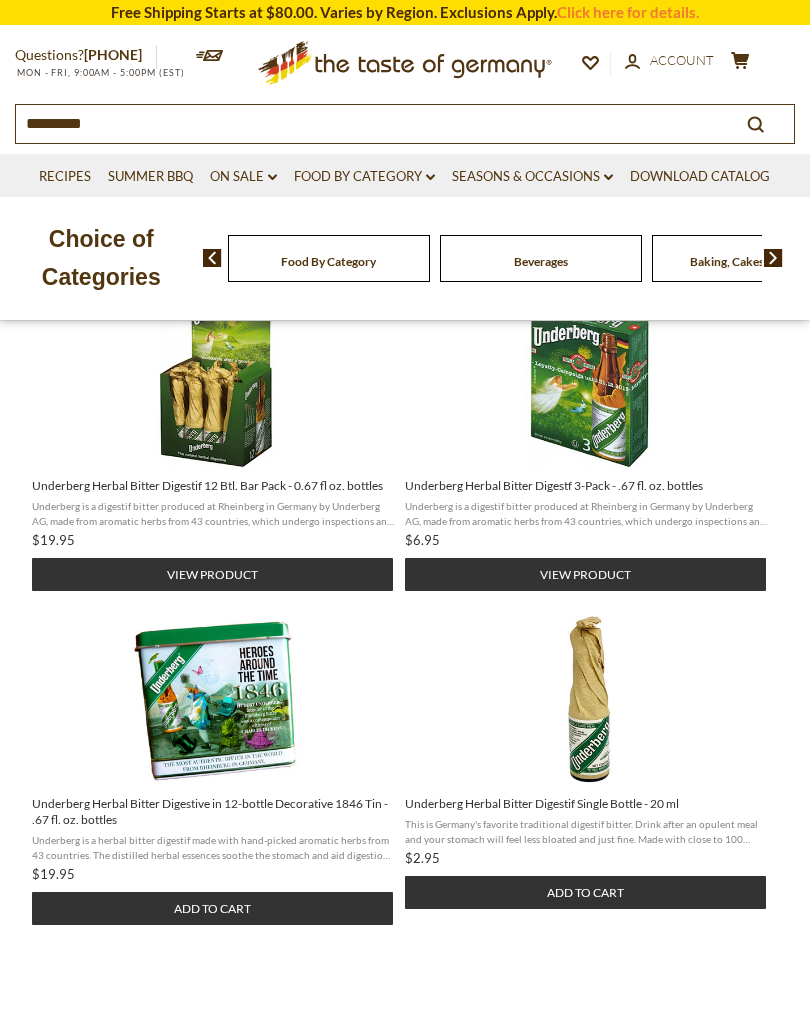 click at bounding box center [216, 383] 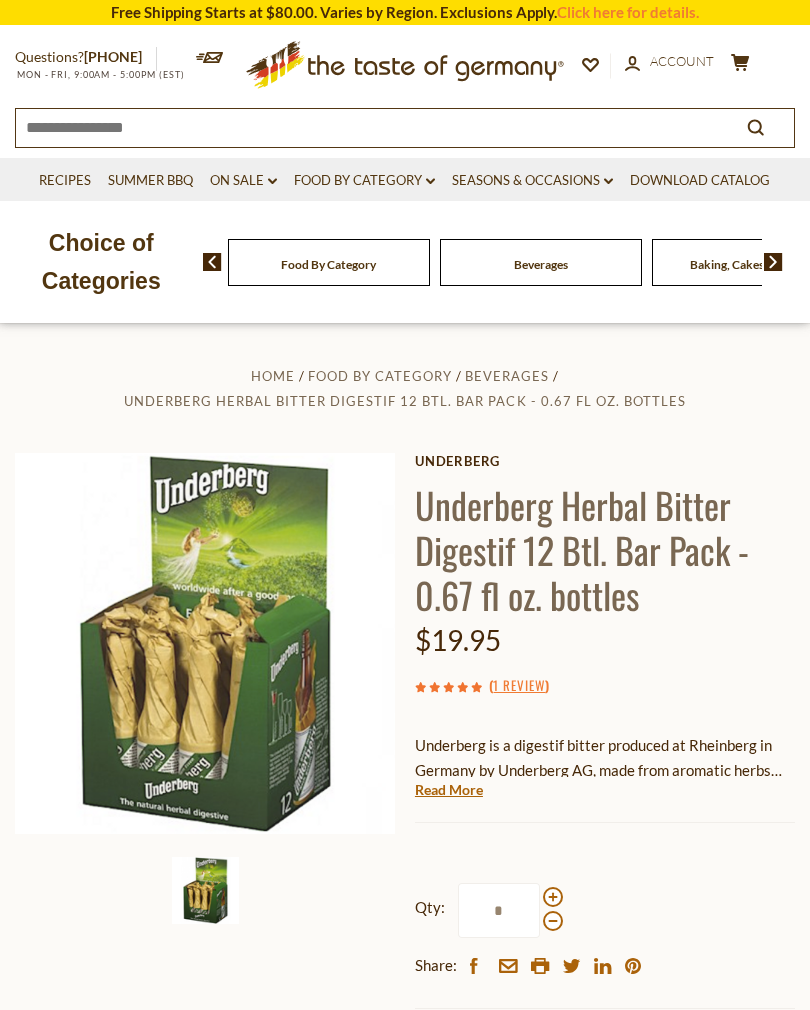 scroll, scrollTop: 497, scrollLeft: 0, axis: vertical 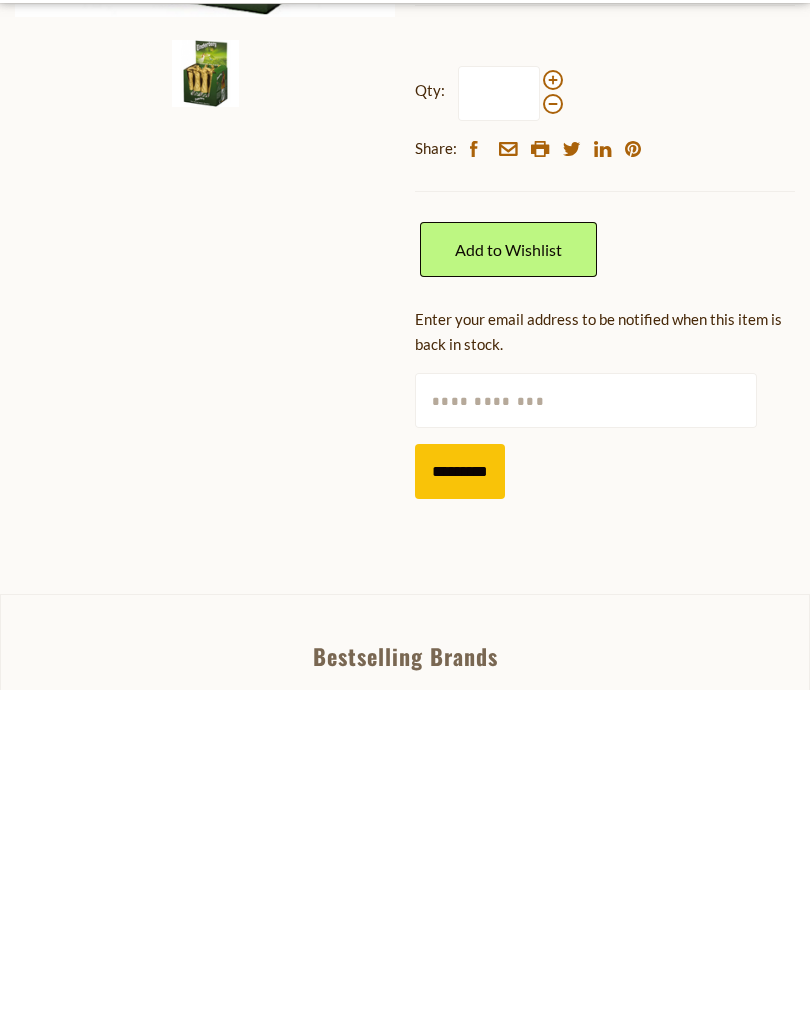 type on "*" 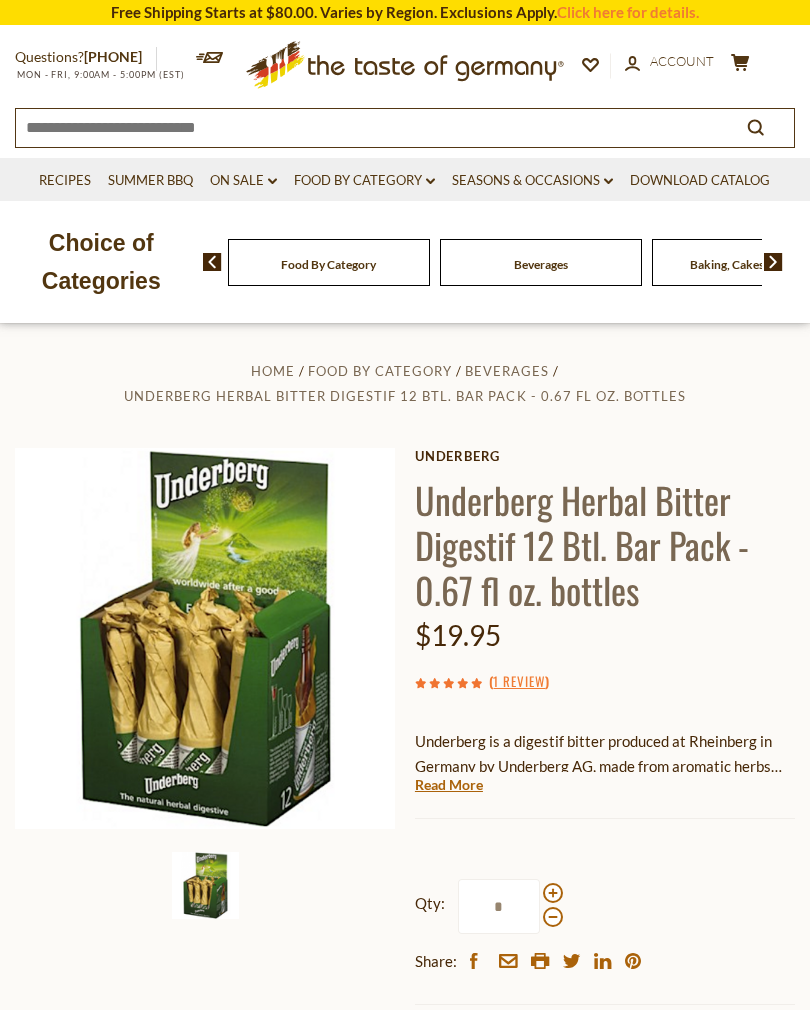 scroll, scrollTop: 0, scrollLeft: 0, axis: both 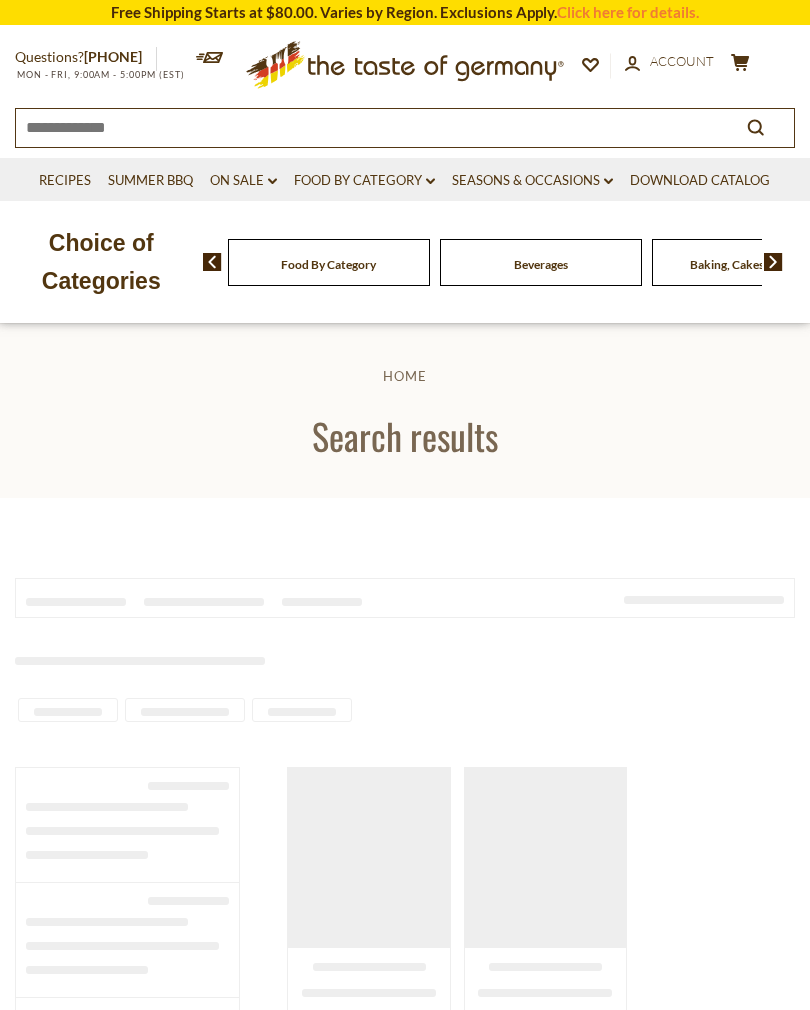 type on "*********" 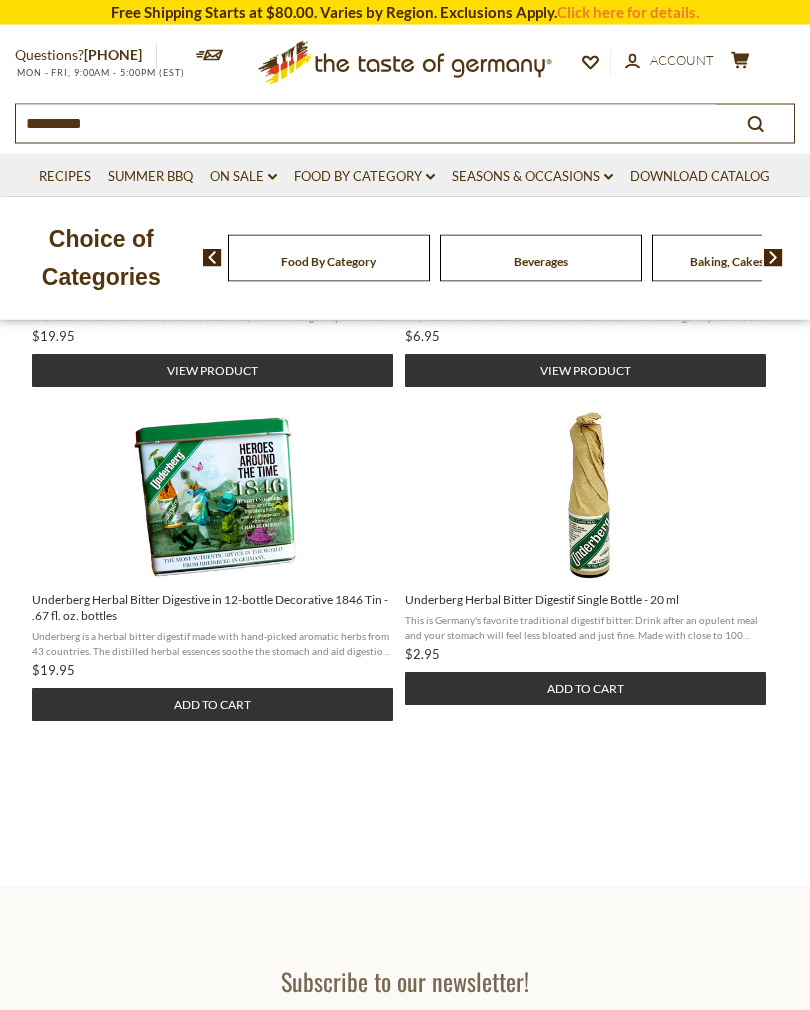 scroll, scrollTop: 624, scrollLeft: 0, axis: vertical 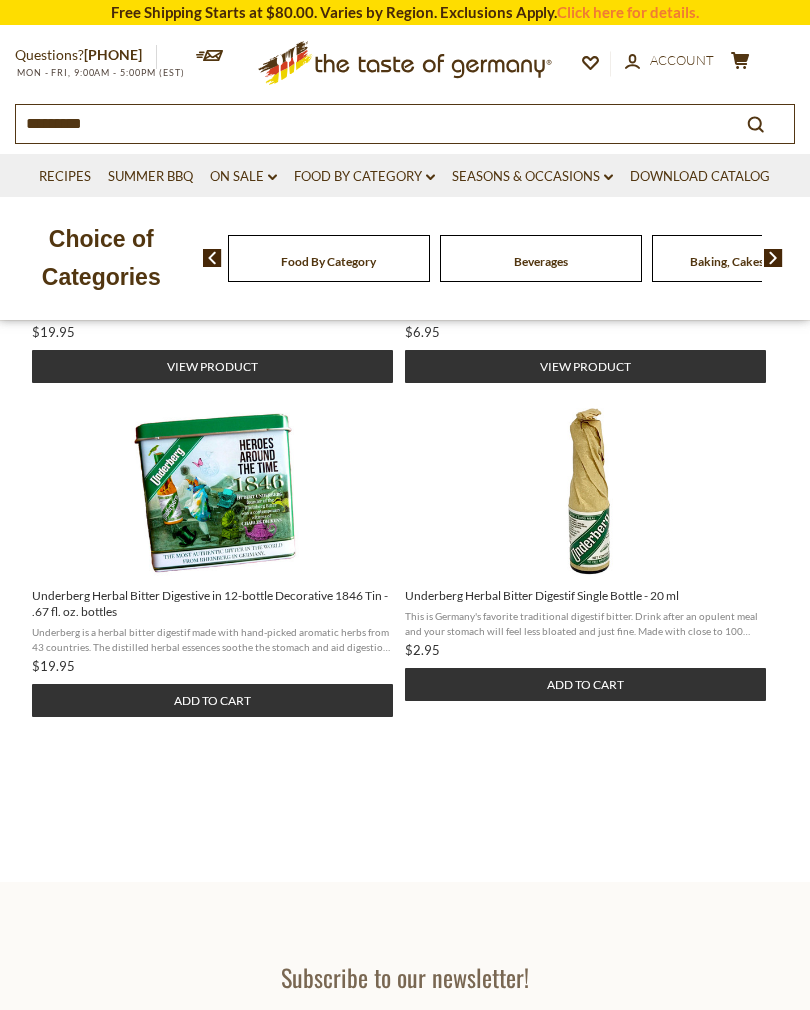 click at bounding box center [216, 493] 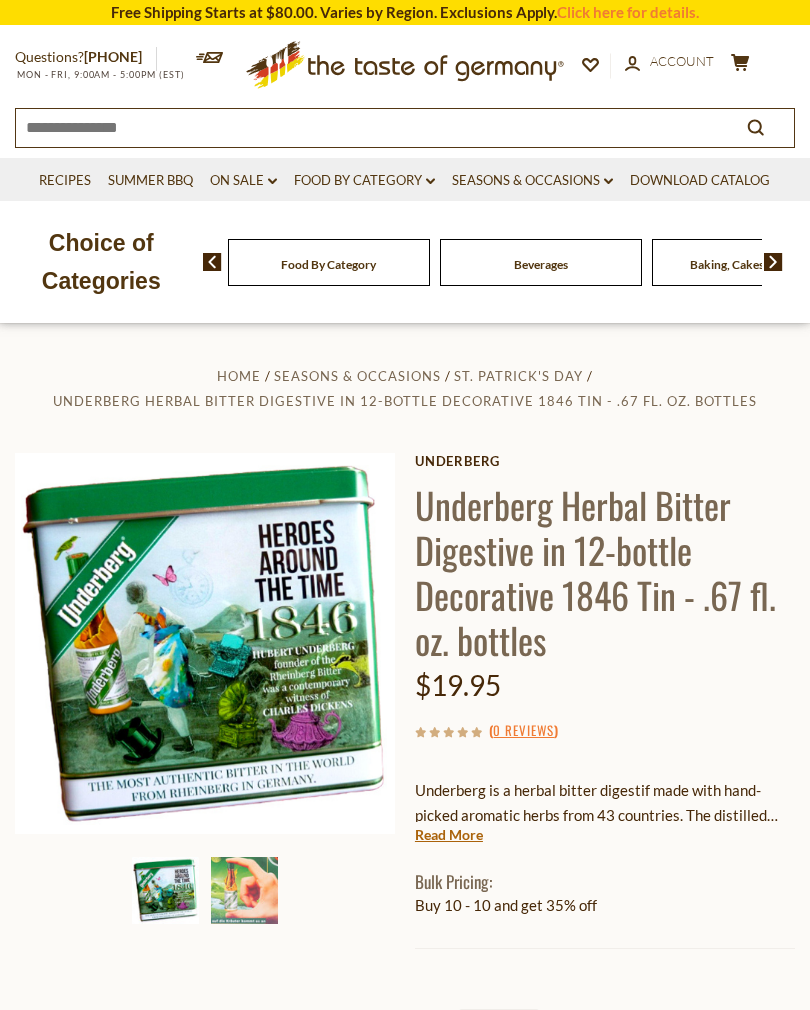 scroll, scrollTop: 624, scrollLeft: 0, axis: vertical 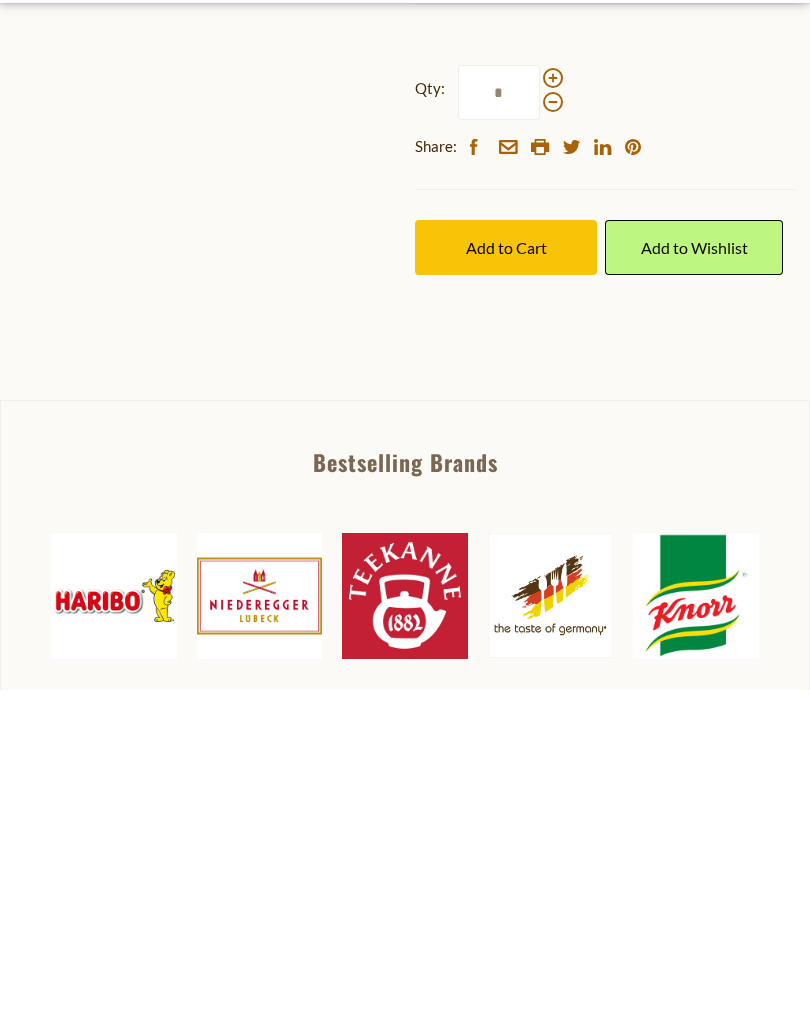 type on "*" 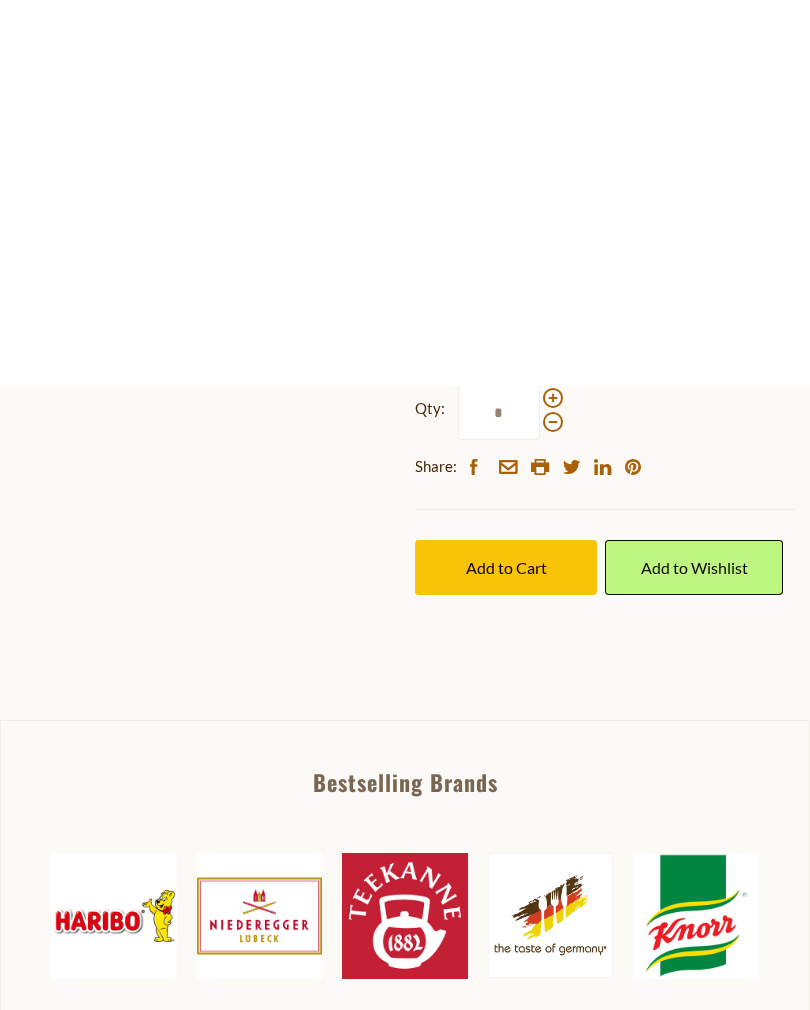 scroll, scrollTop: 0, scrollLeft: 0, axis: both 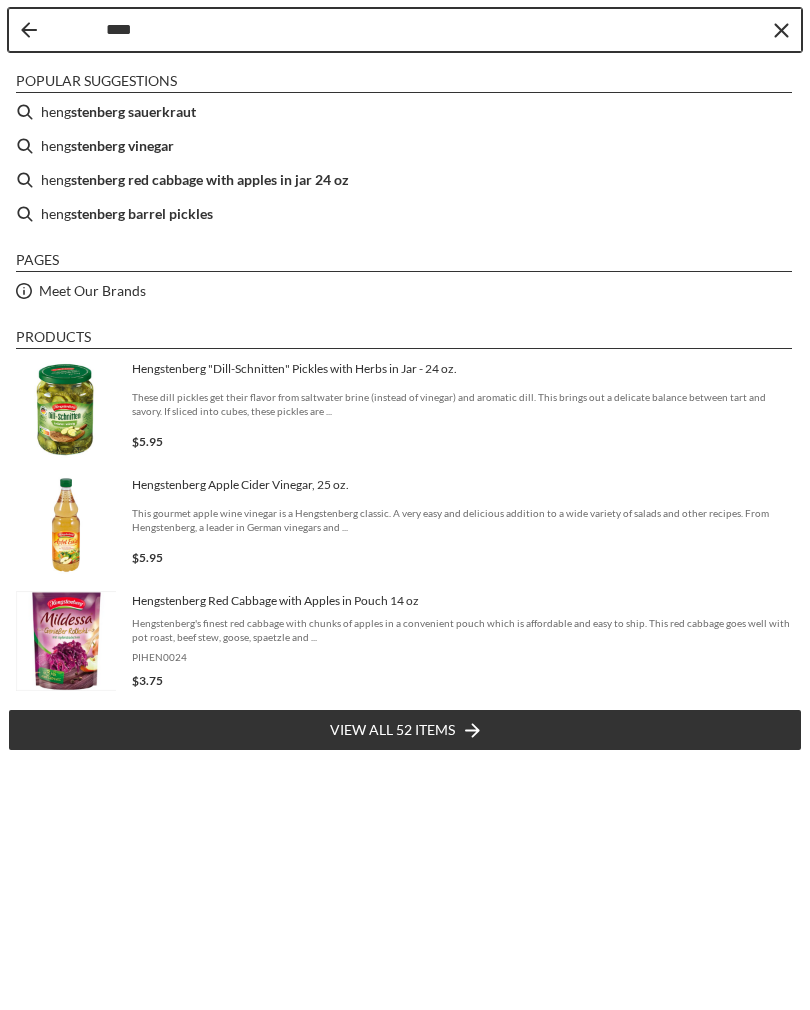 type on "*****" 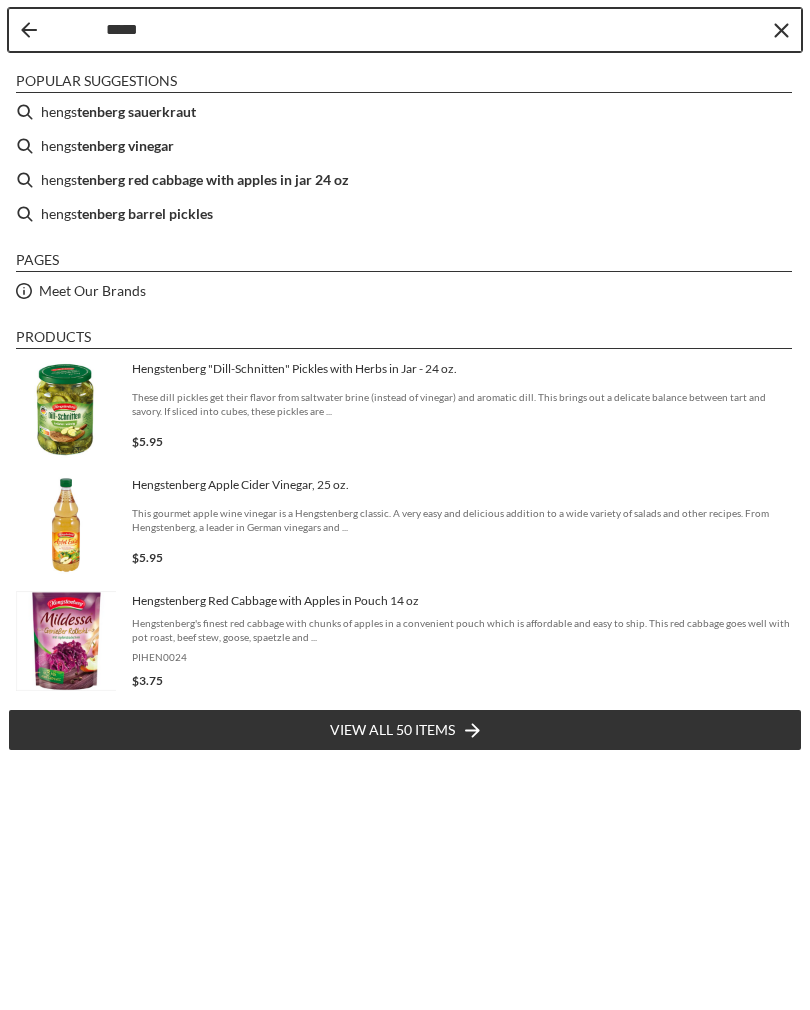 click on "tenberg vinegar" at bounding box center [125, 145] 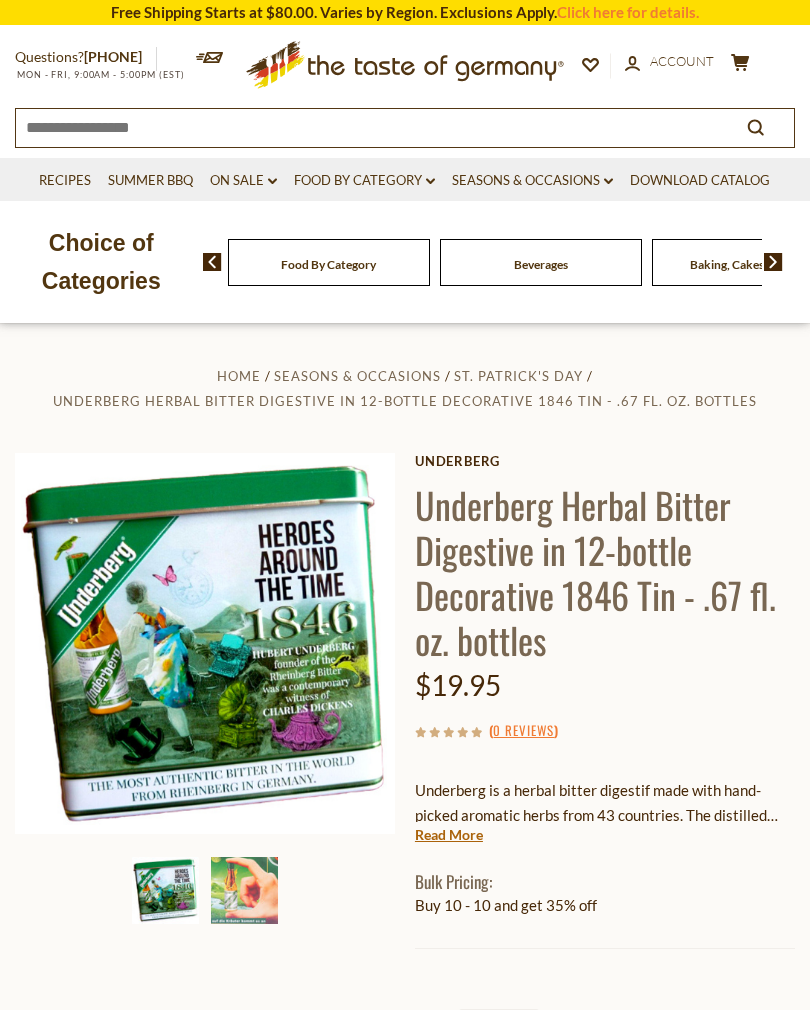type on "**********" 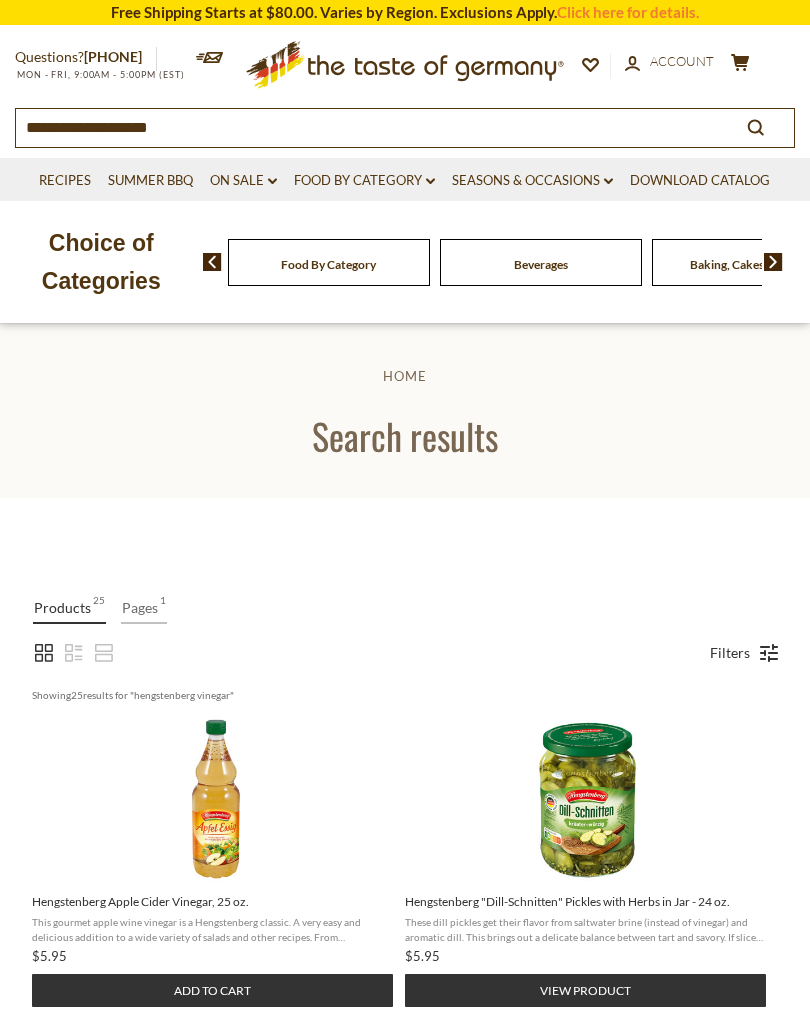 scroll, scrollTop: 0, scrollLeft: 0, axis: both 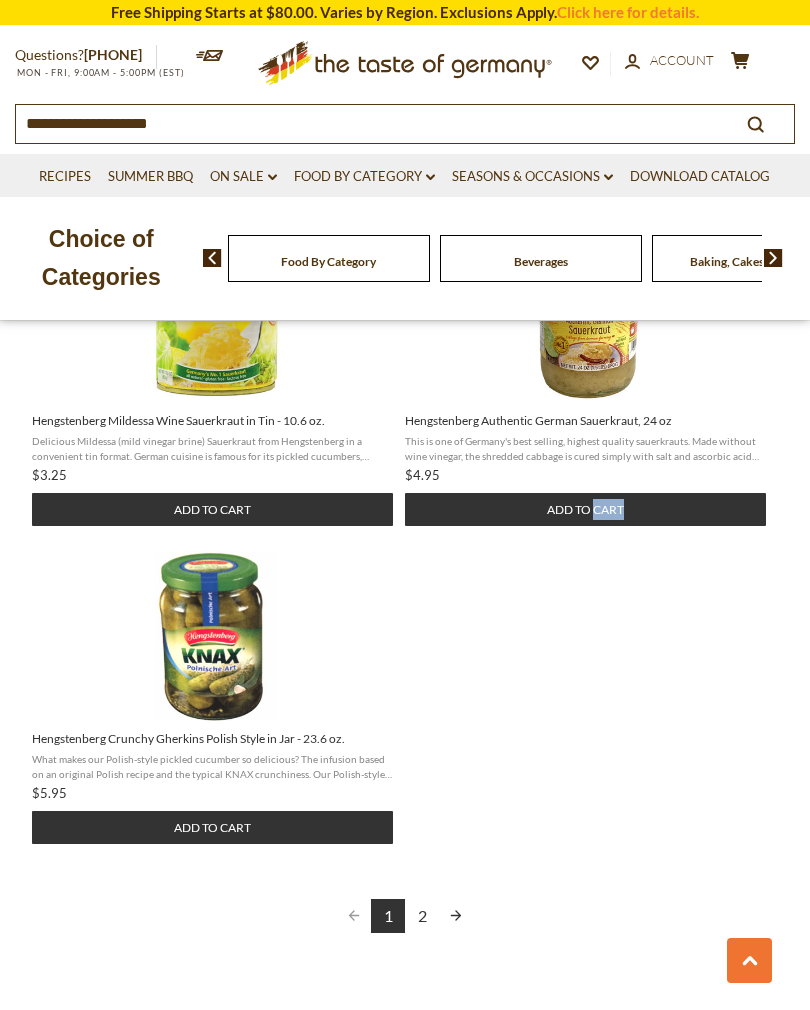 click at bounding box center (456, 916) 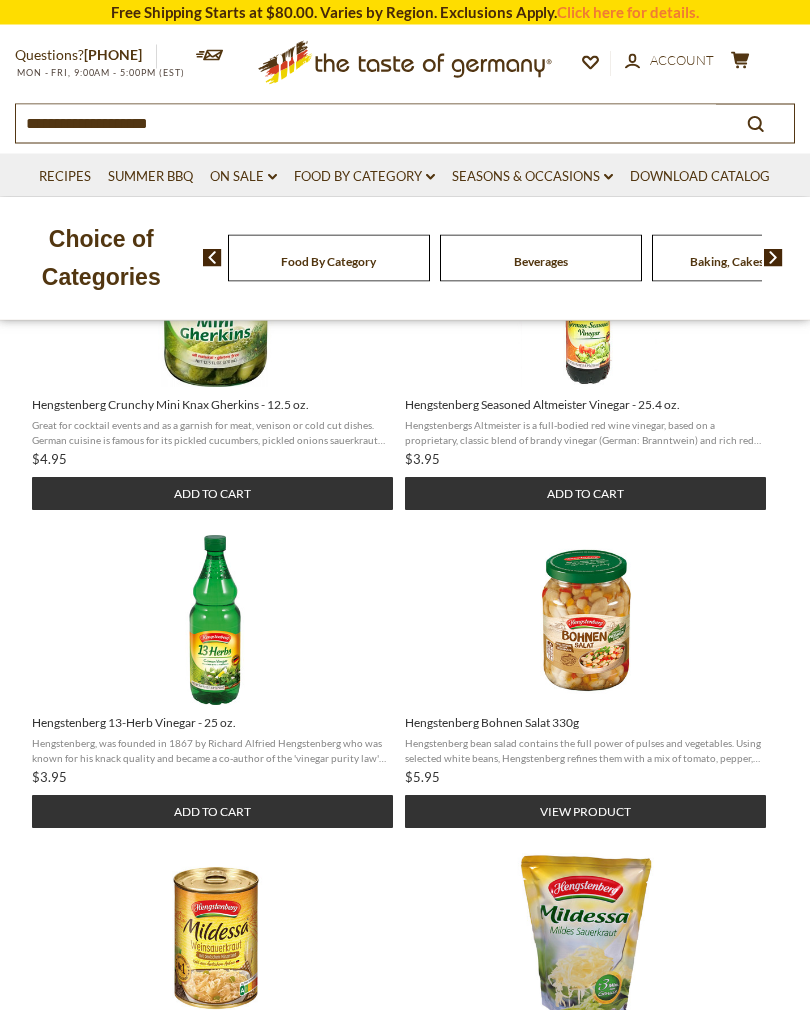scroll, scrollTop: 813, scrollLeft: 0, axis: vertical 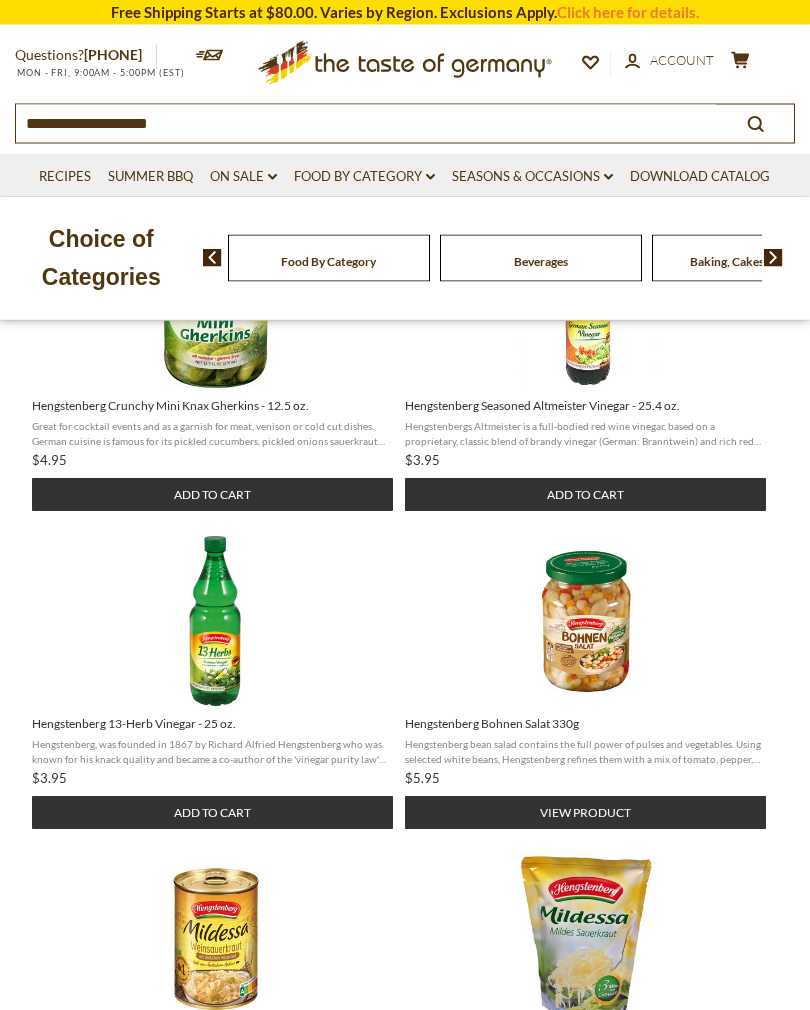 click on "Hengstenberg, was founded in 1867 by Richard Alfried Hengstenberg who was known for his knack quality and became a co-author of the 'vinegar purity law' which is still part of todays official food ..." at bounding box center [213, 752] 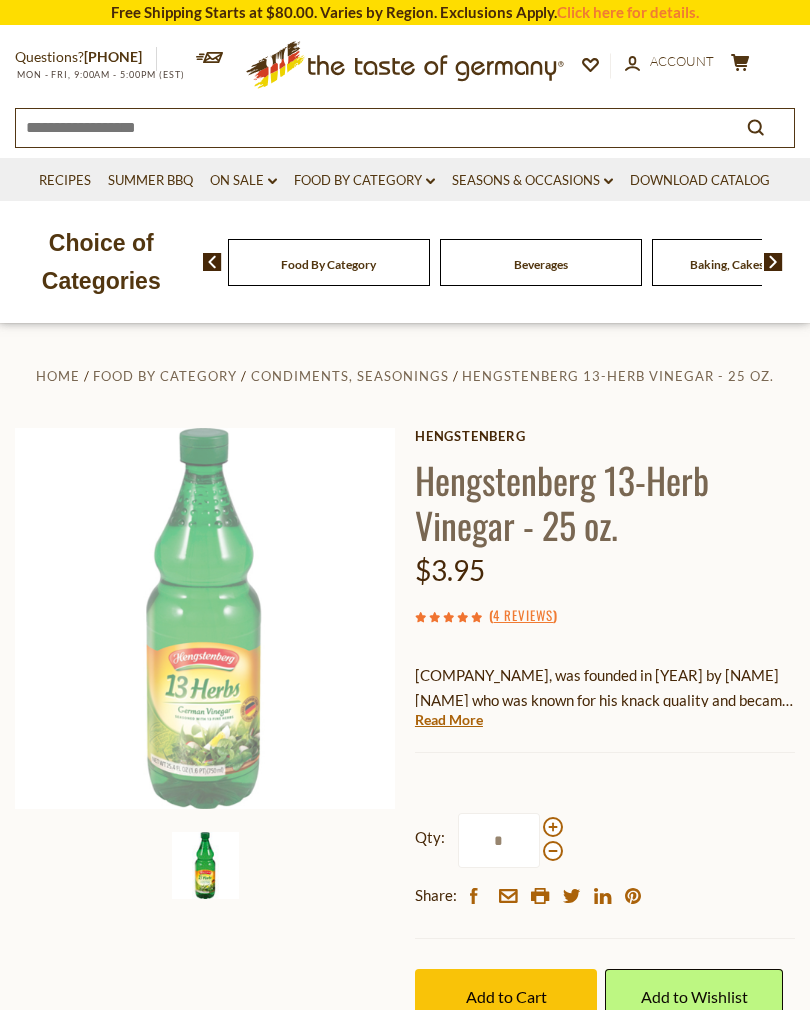 scroll, scrollTop: 492, scrollLeft: 0, axis: vertical 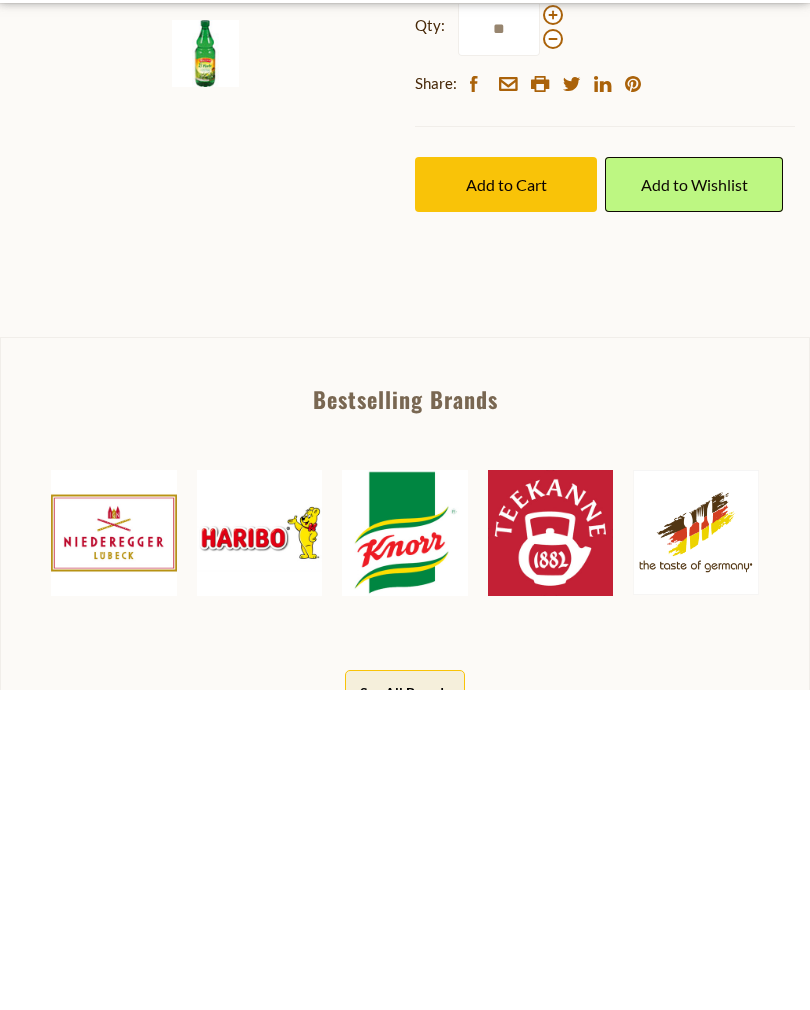 type on "**" 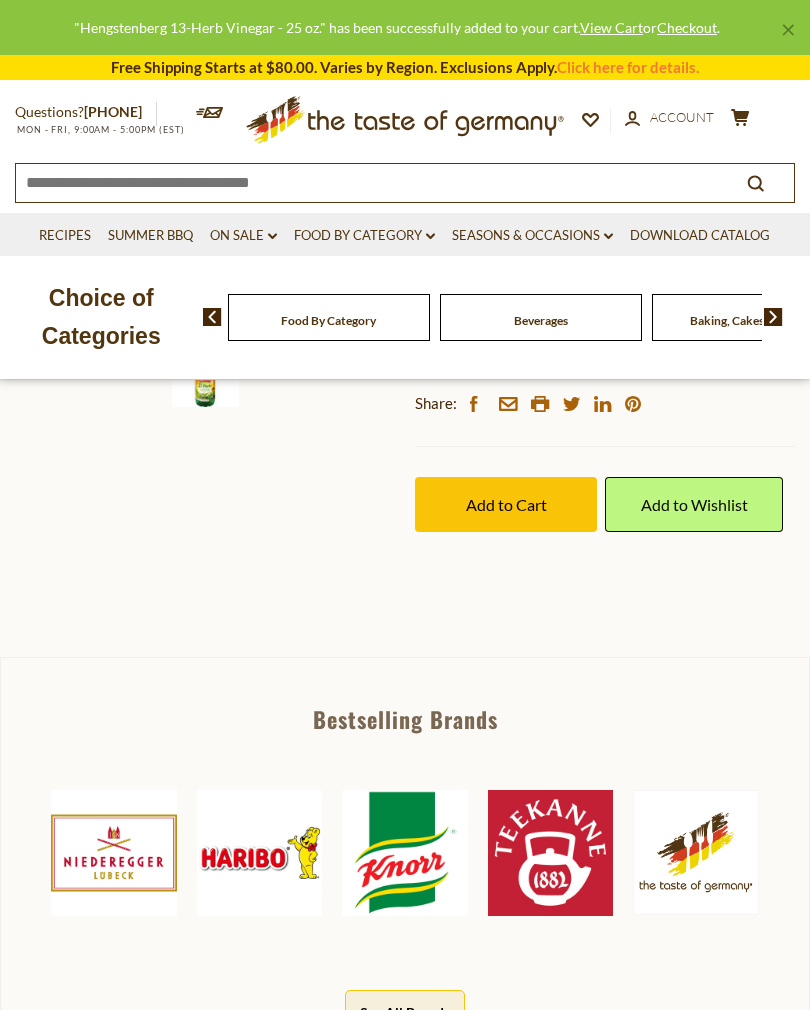 click on "cart" 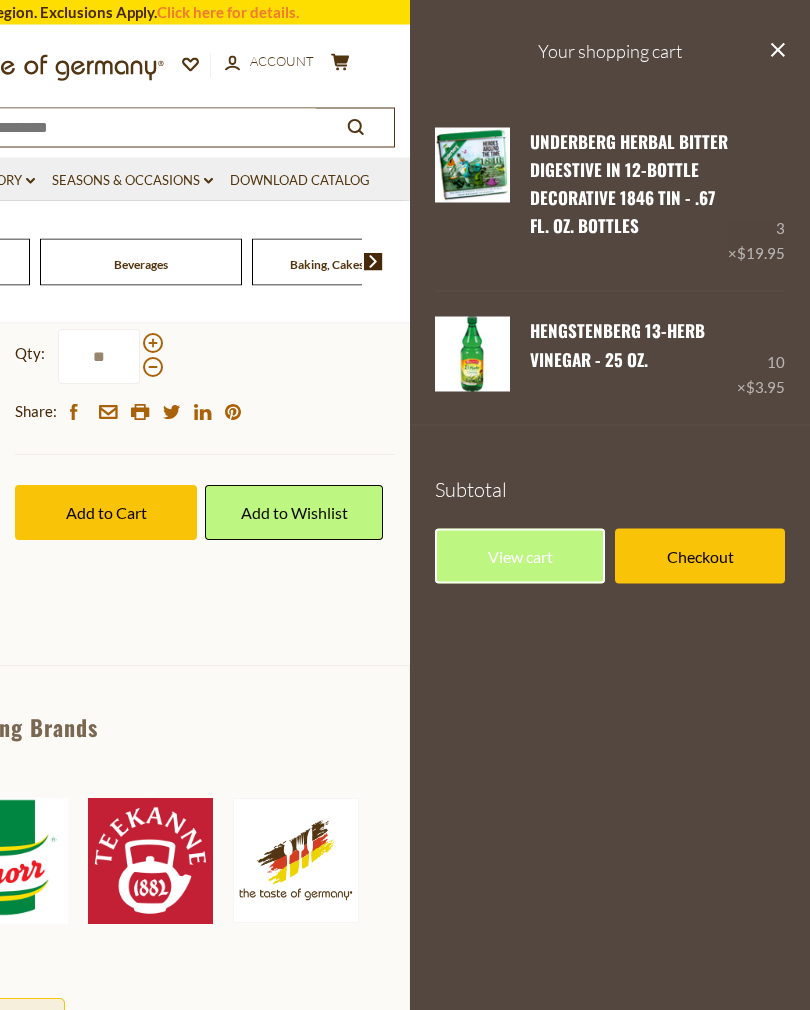 scroll, scrollTop: 484, scrollLeft: 0, axis: vertical 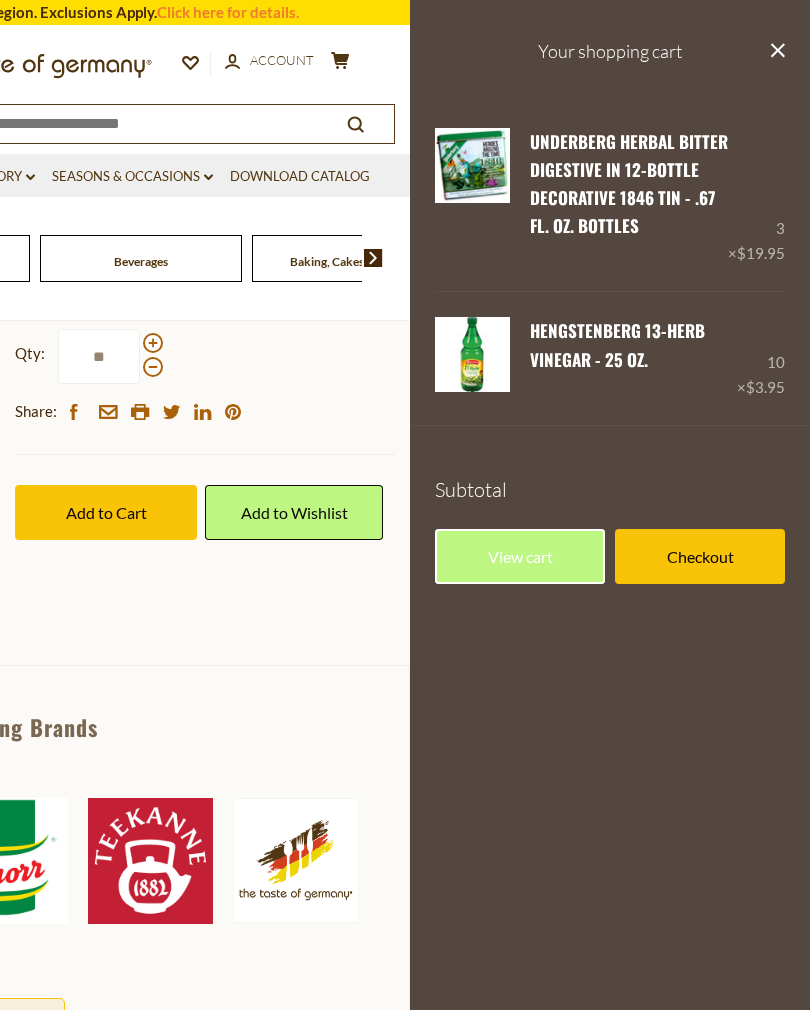 click on "View cart" at bounding box center [520, 556] 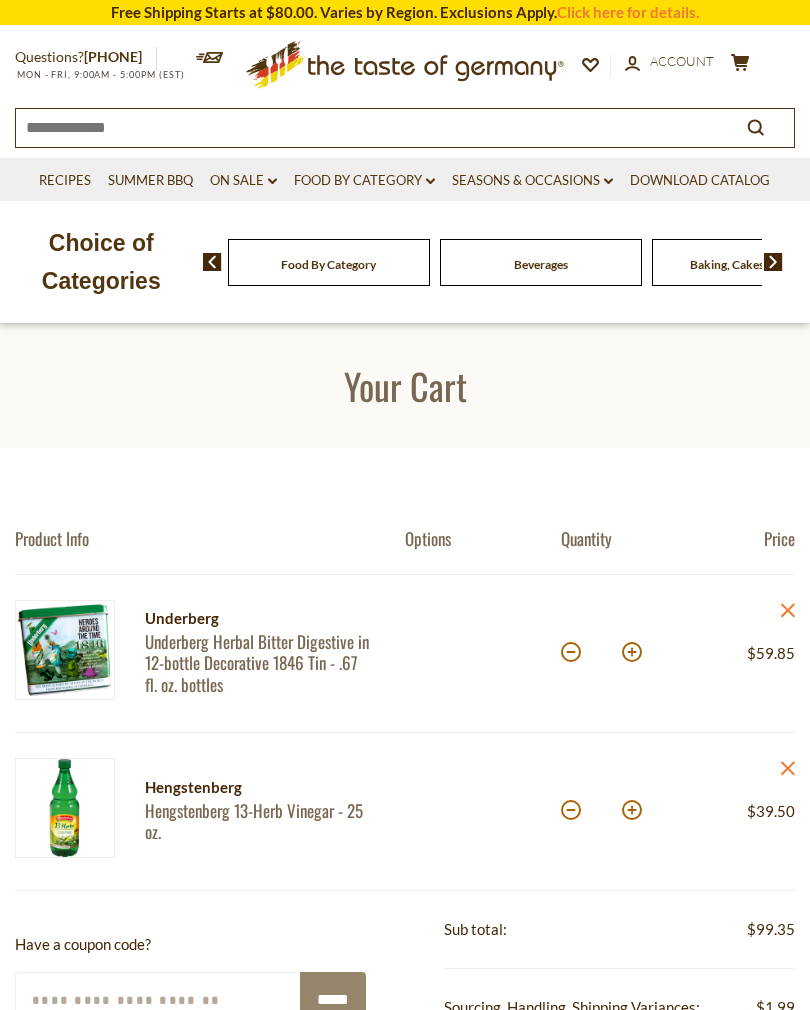 scroll, scrollTop: 0, scrollLeft: 0, axis: both 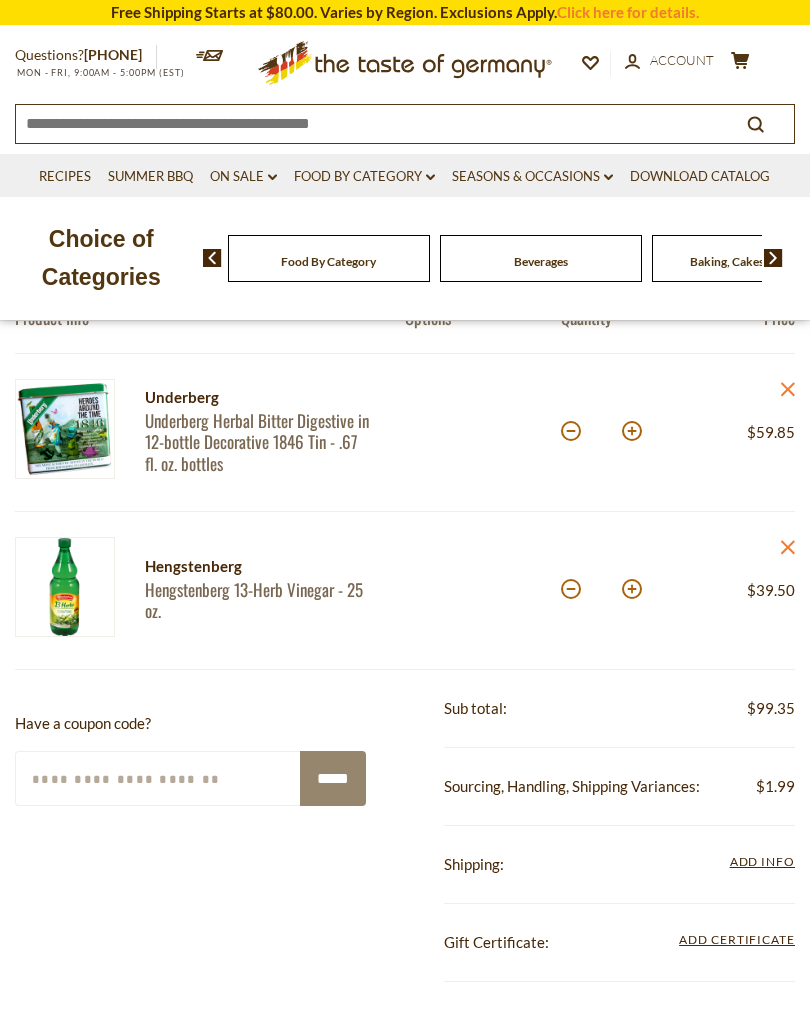 click on "On Sale
dropdown_arrow" at bounding box center (243, 177) 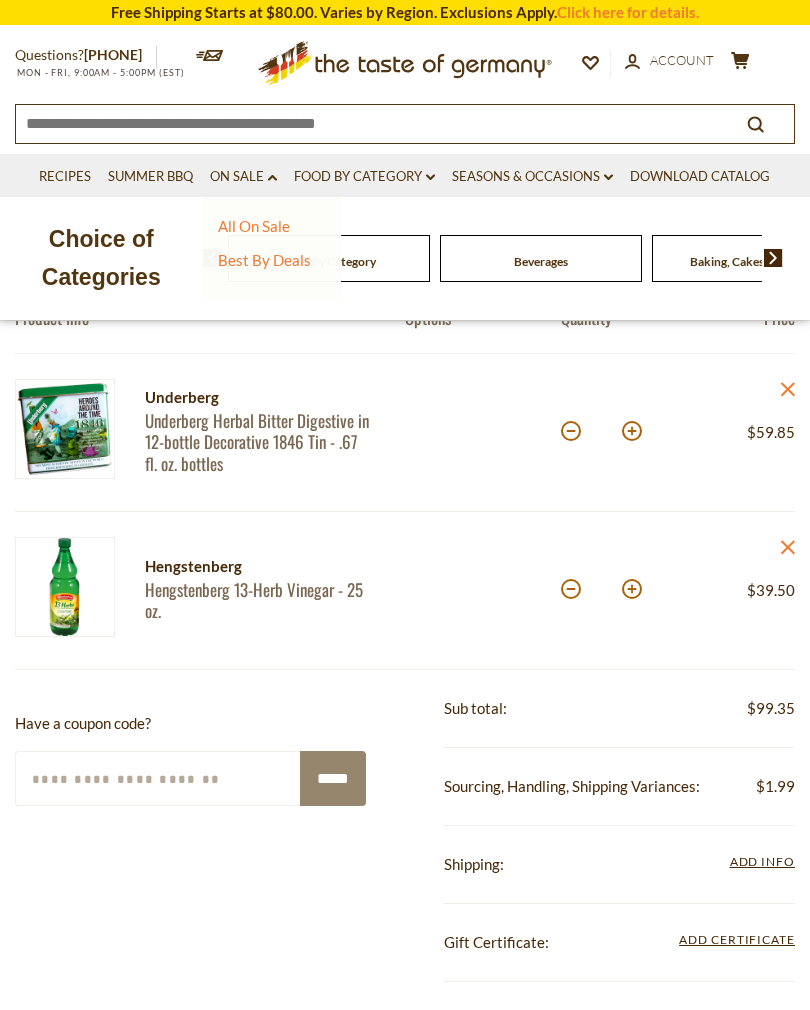 click on "Best By Deals" at bounding box center [264, 260] 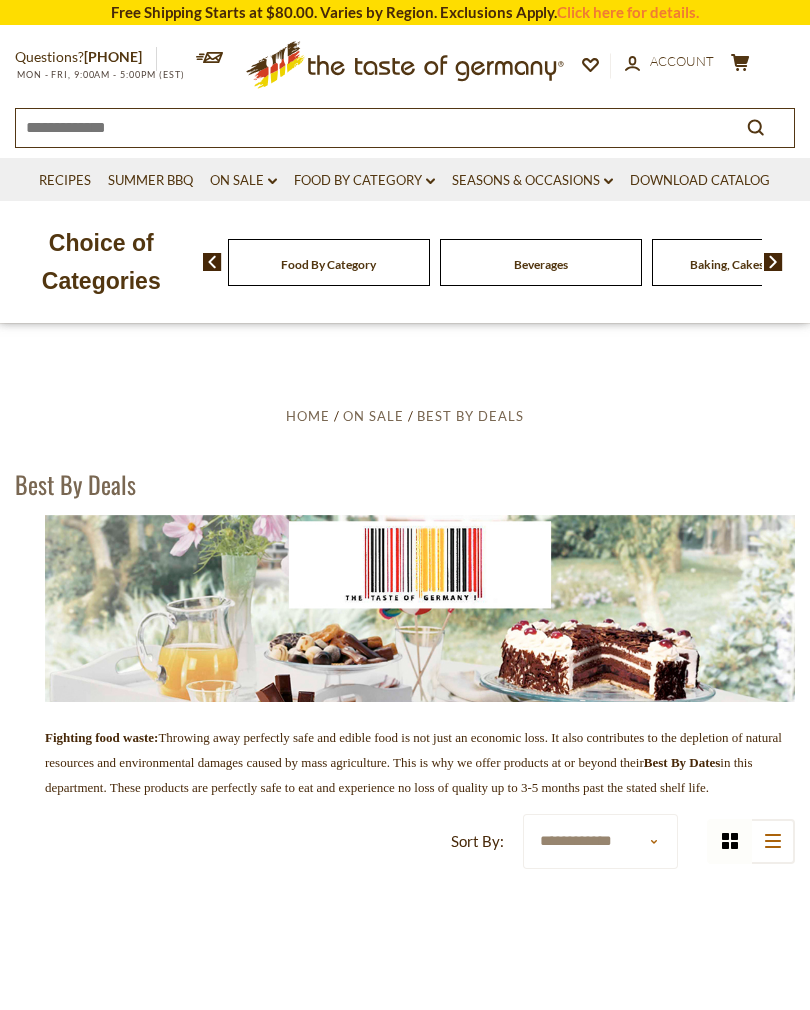 scroll, scrollTop: 0, scrollLeft: 0, axis: both 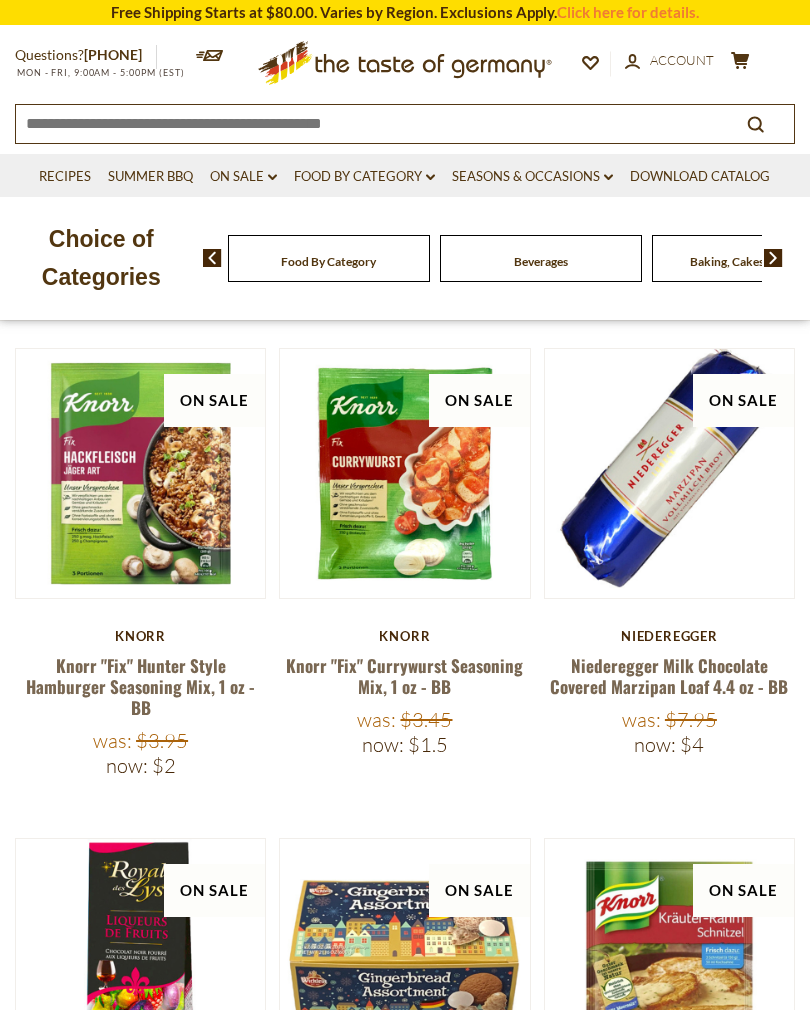 click on "Niederegger Milk Chocolate Covered Marzipan Loaf 4.4 oz - BB" at bounding box center [669, 676] 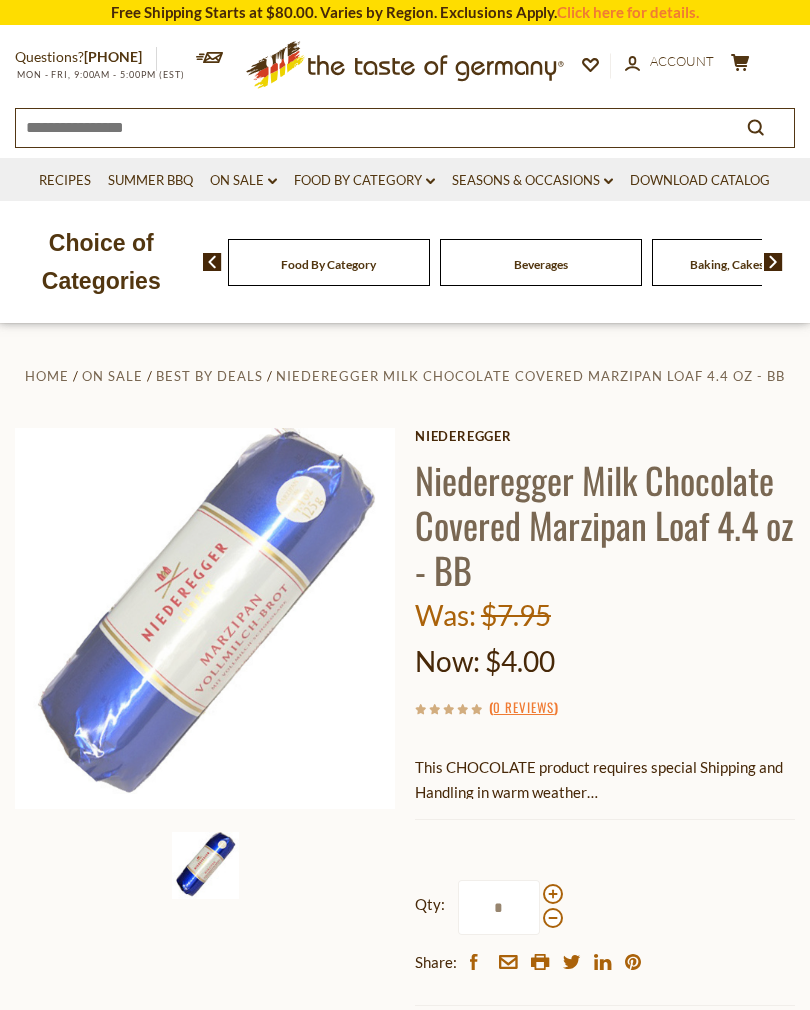 scroll, scrollTop: 534, scrollLeft: 0, axis: vertical 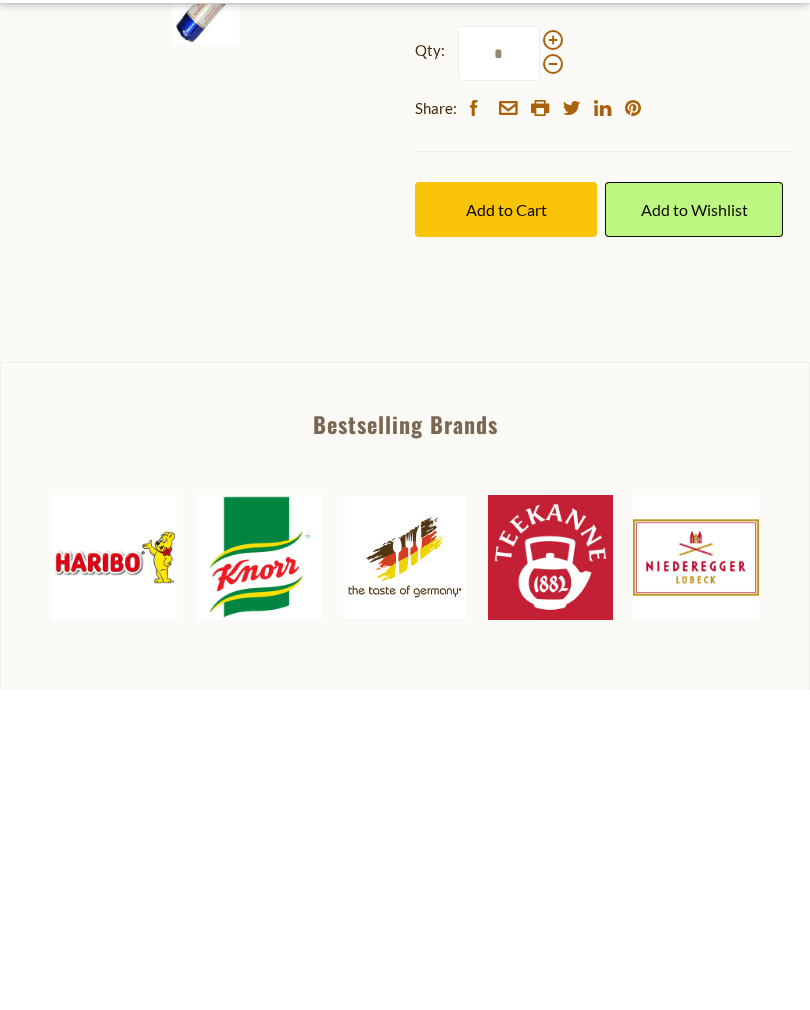 click on "Add to Cart" at bounding box center [506, 529] 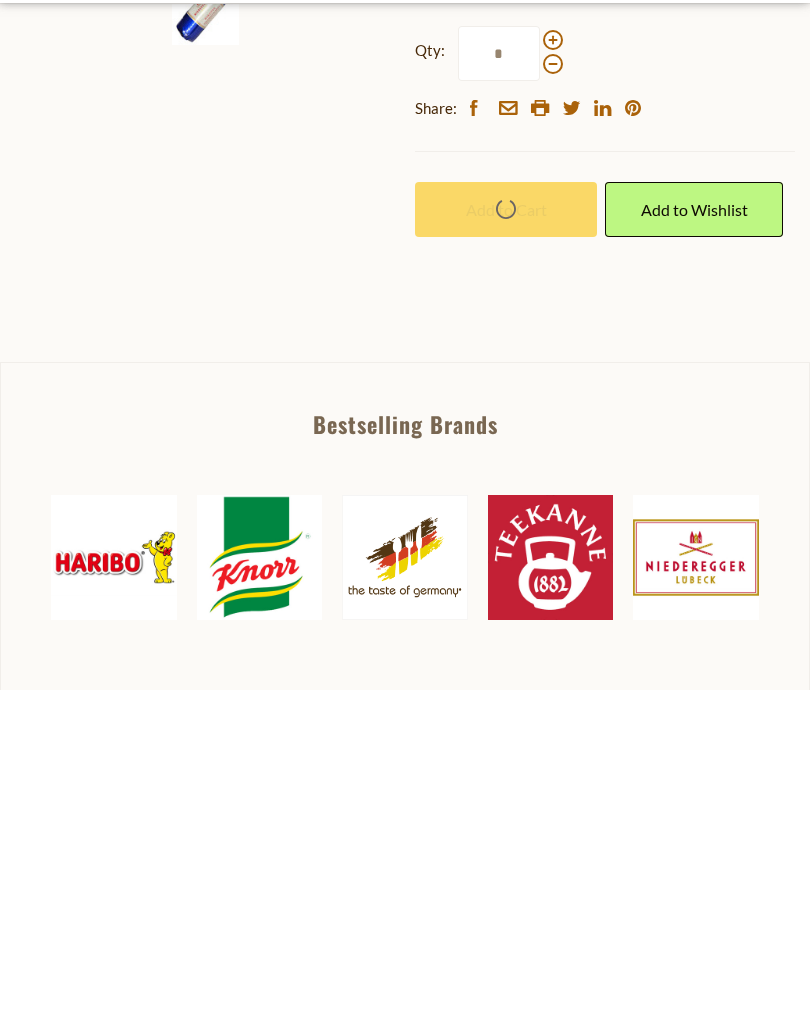 scroll, scrollTop: 534, scrollLeft: 0, axis: vertical 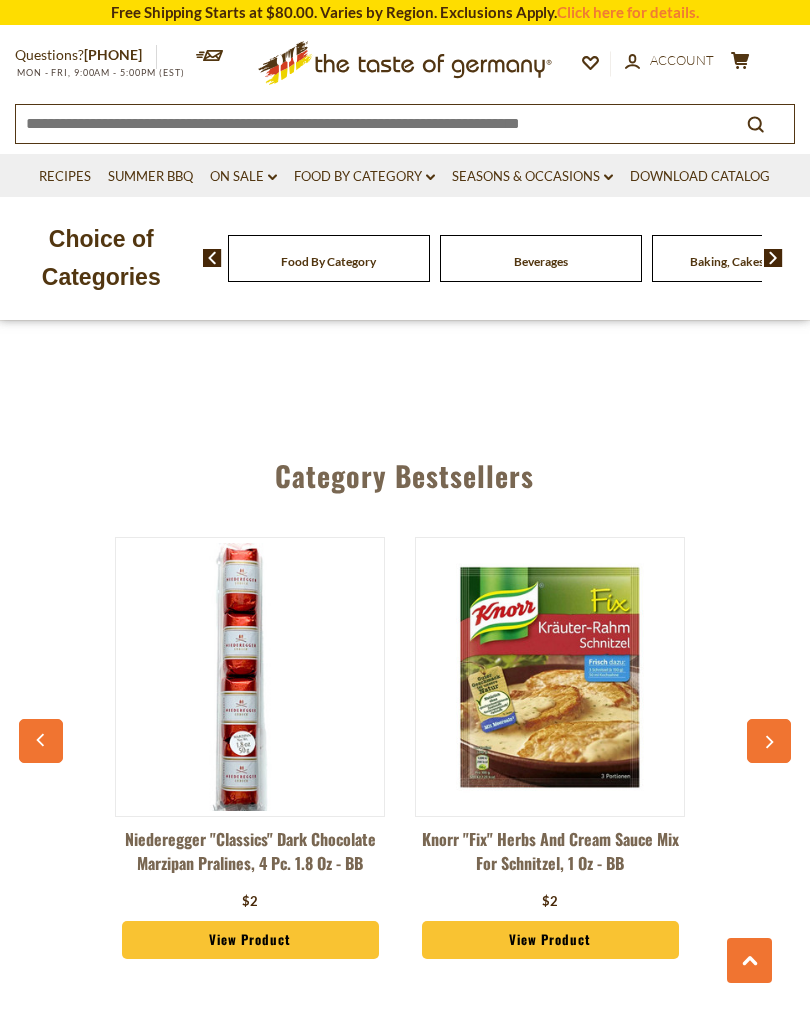 click 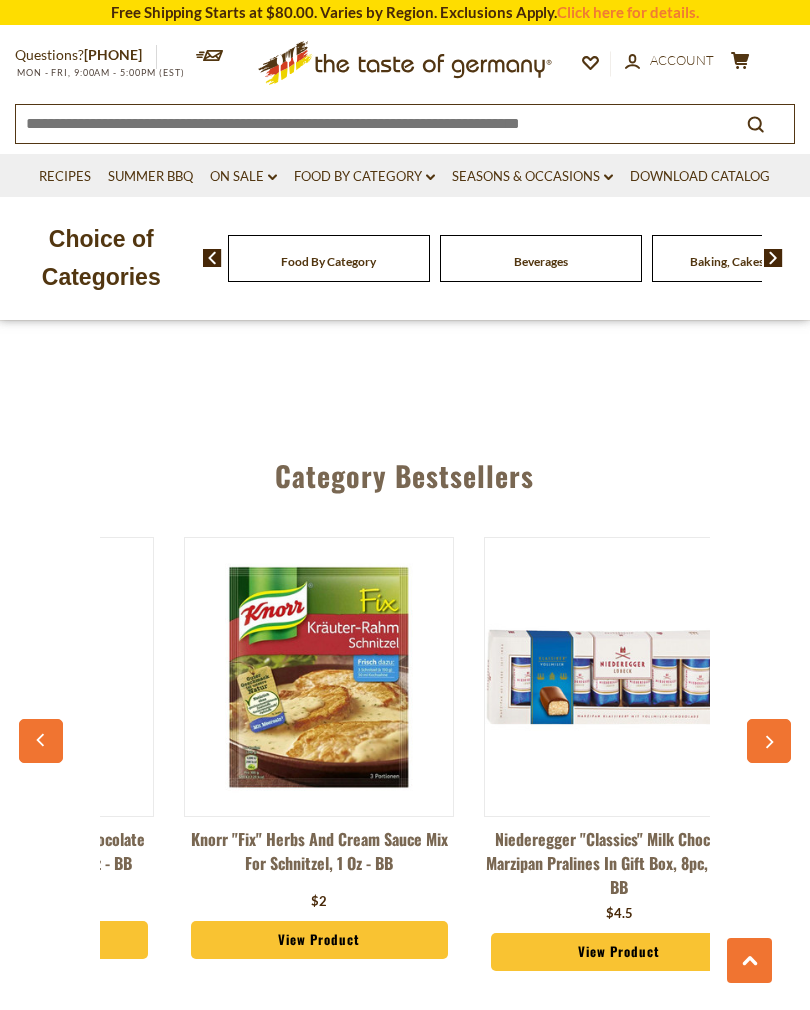scroll, scrollTop: 0, scrollLeft: 300, axis: horizontal 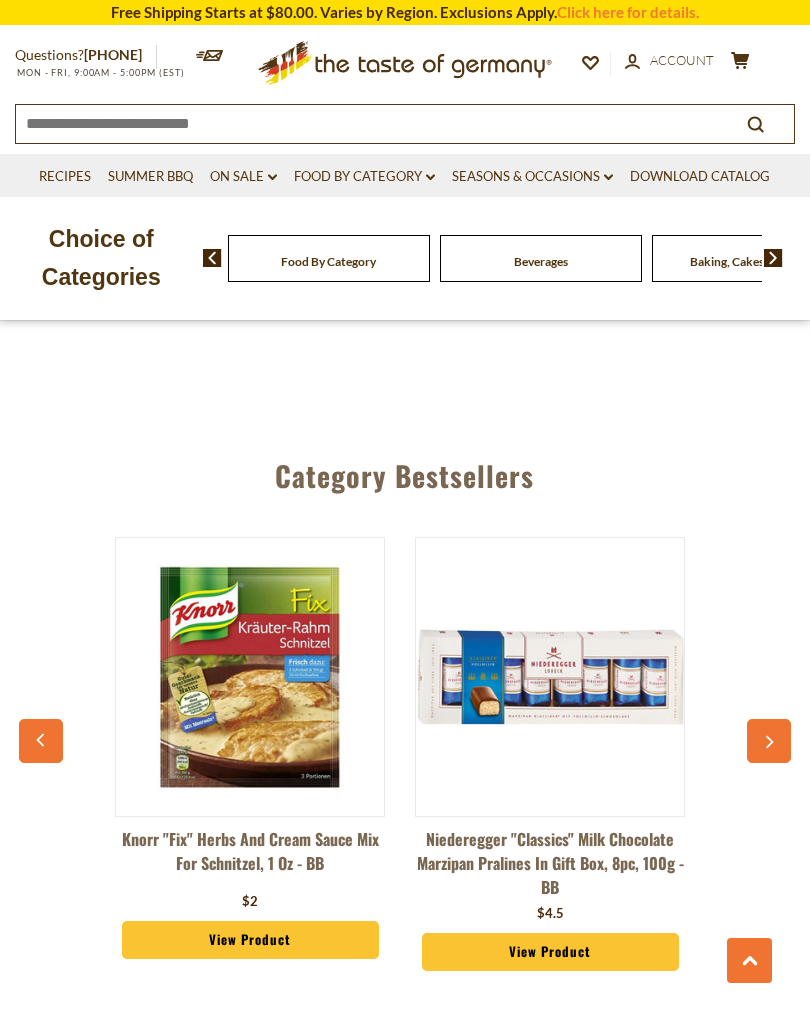 click 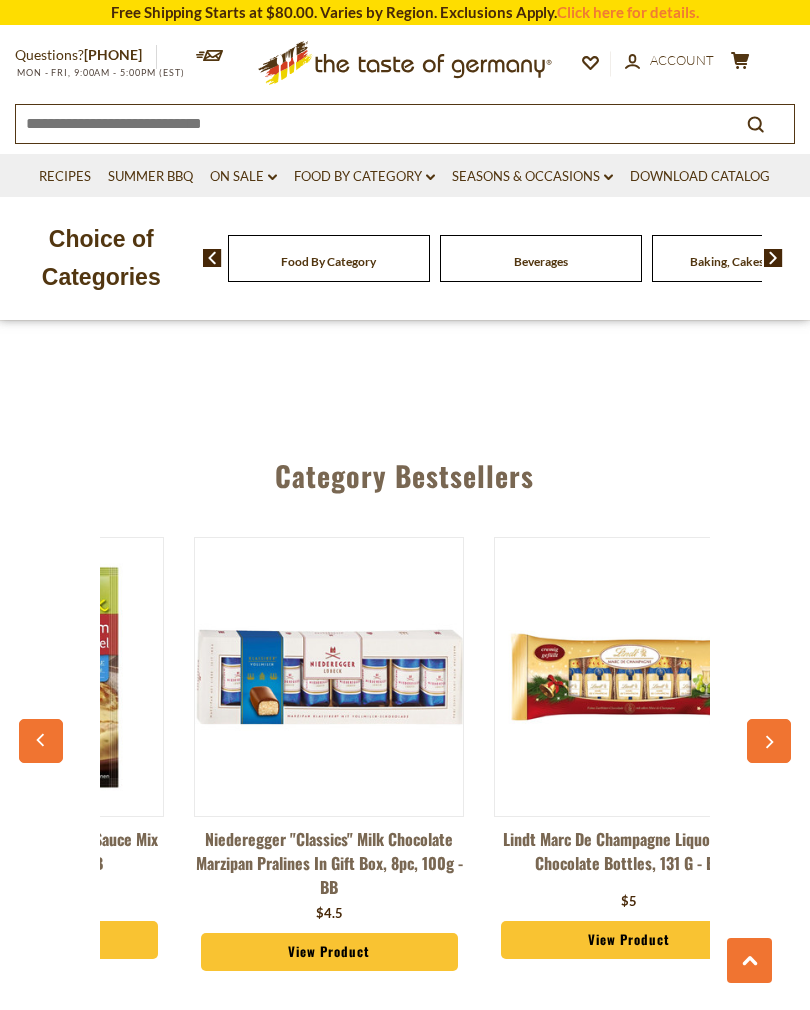 scroll, scrollTop: 0, scrollLeft: 600, axis: horizontal 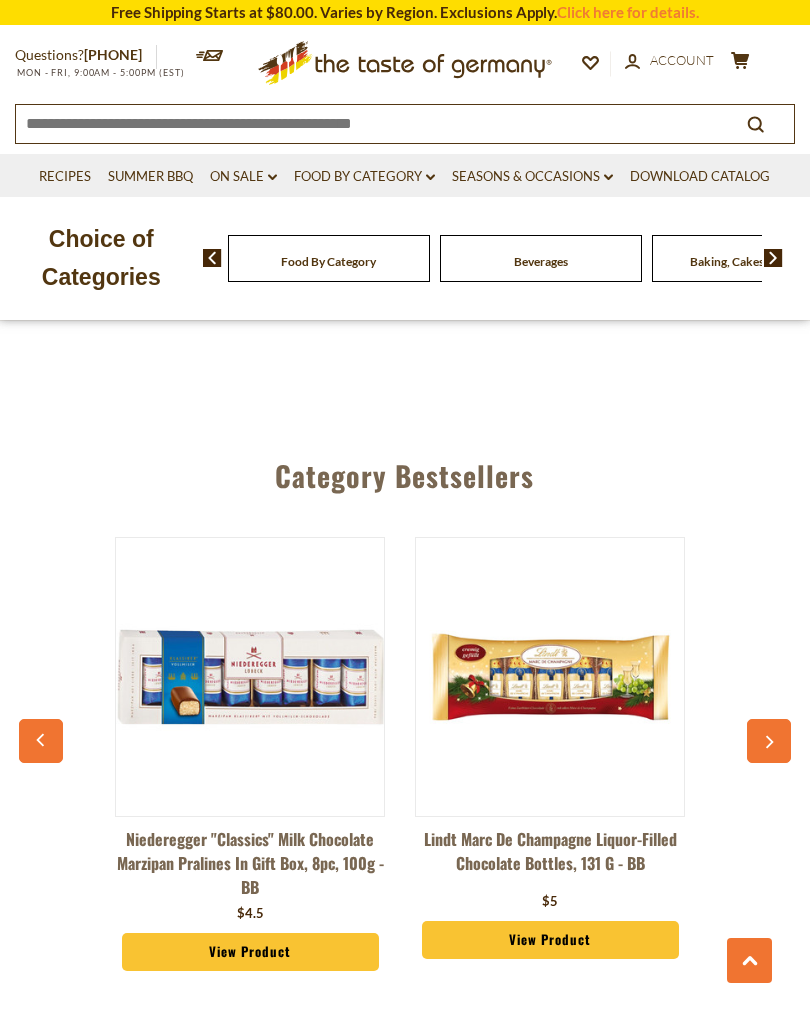 click at bounding box center (769, 741) 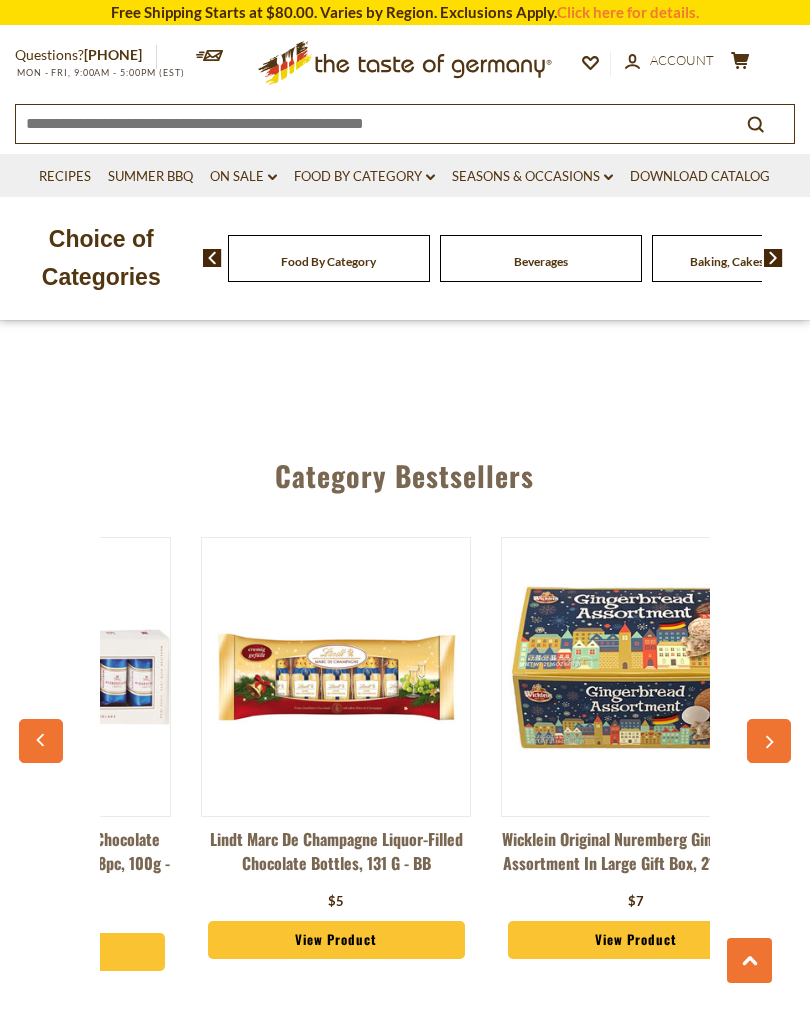 scroll, scrollTop: 0, scrollLeft: 900, axis: horizontal 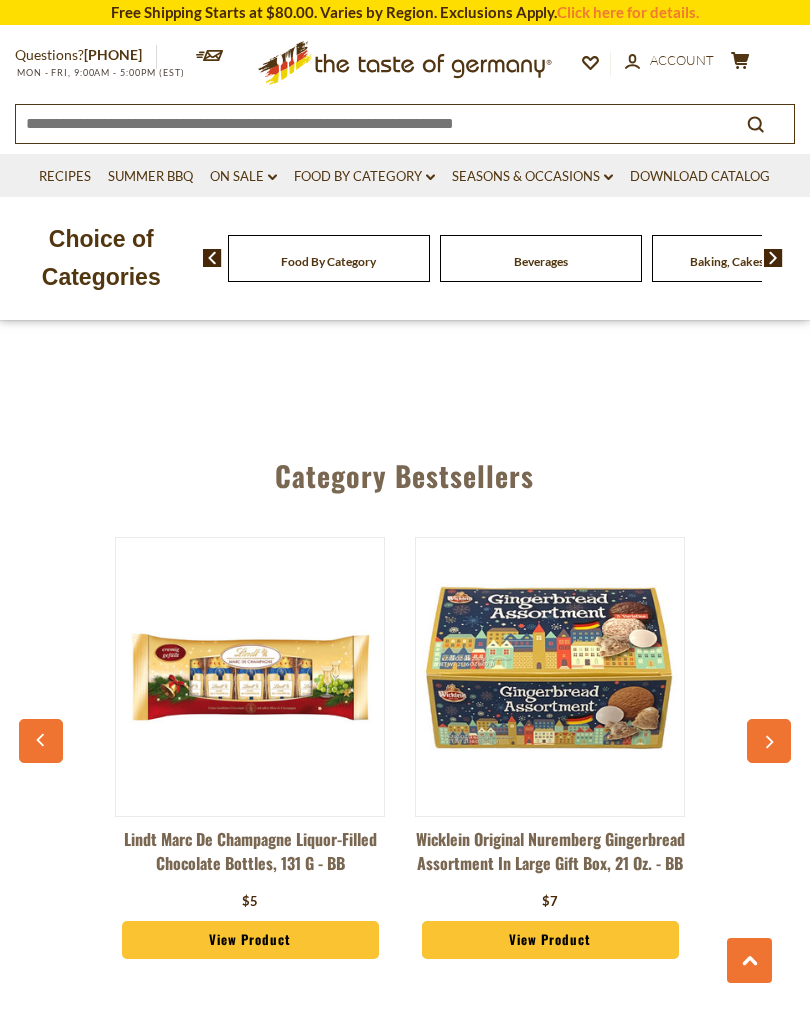 click 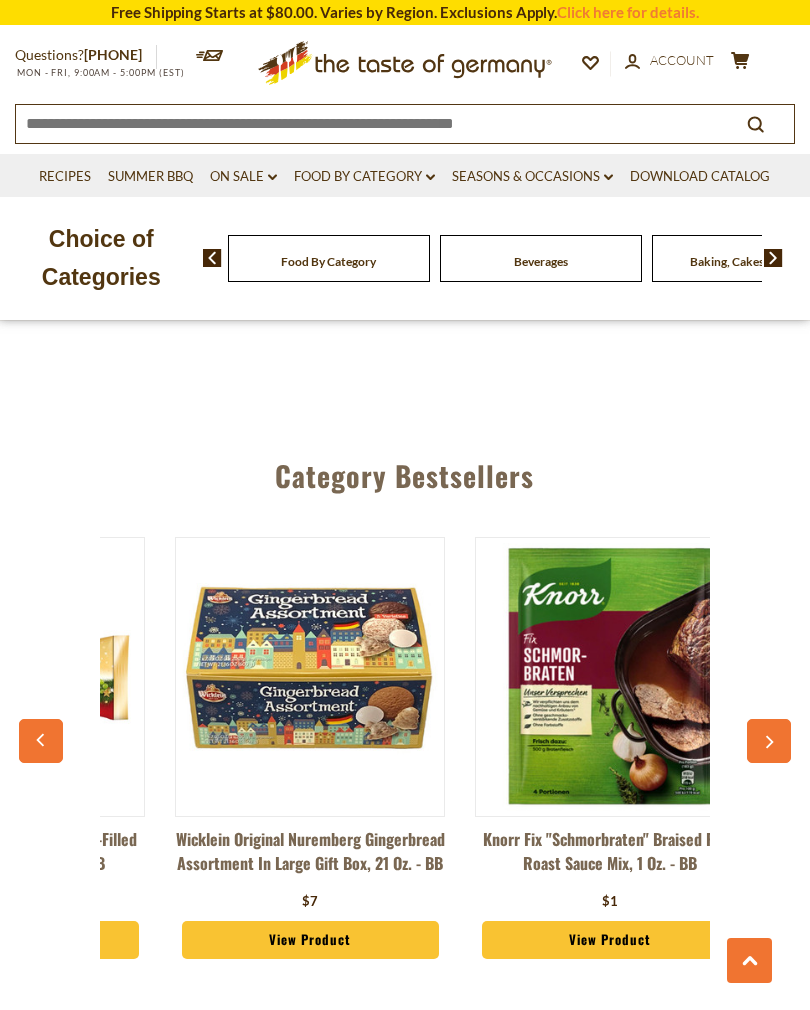 scroll, scrollTop: 0, scrollLeft: 1200, axis: horizontal 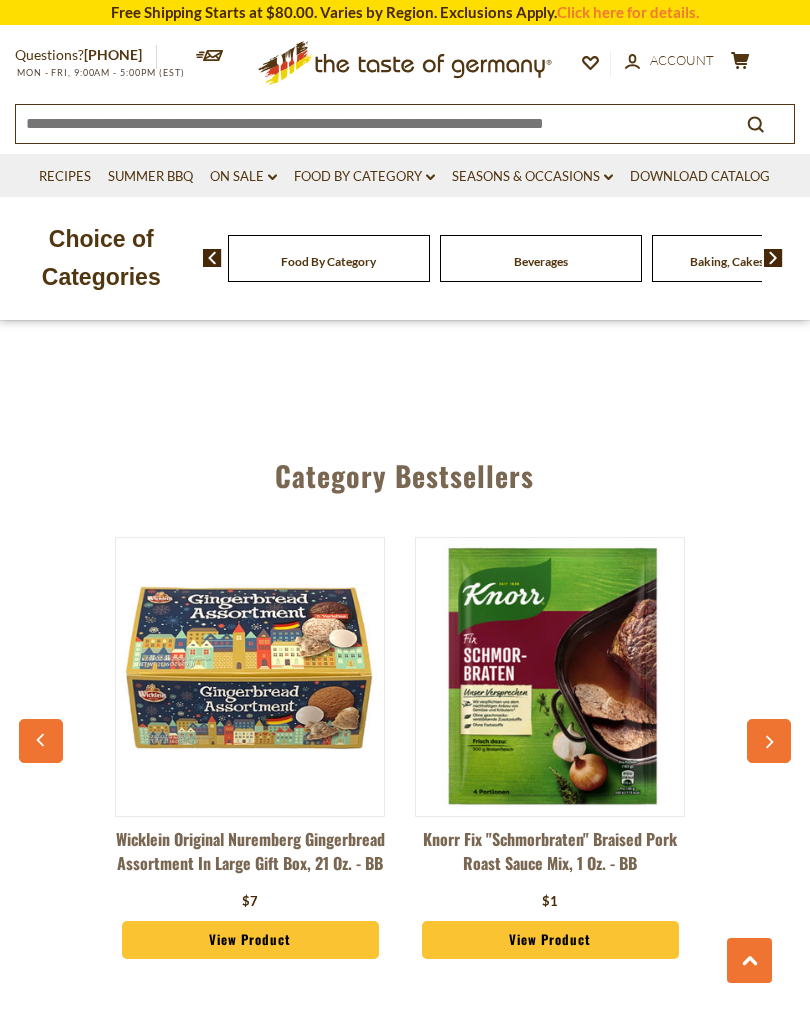 click 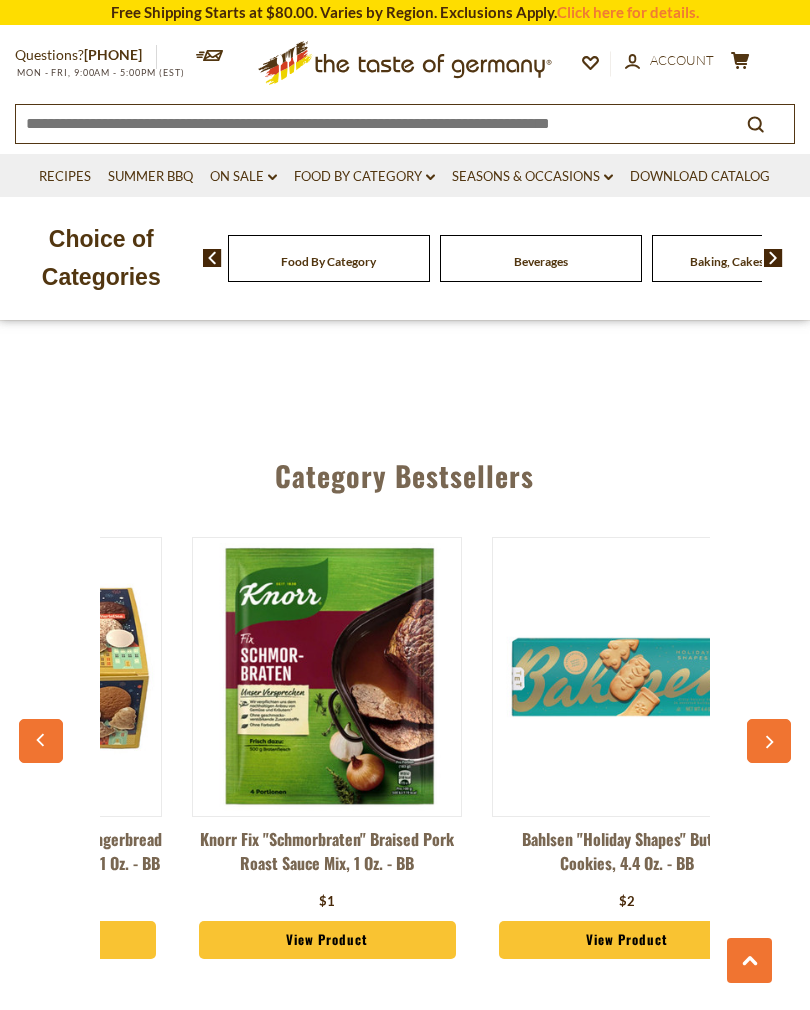 scroll, scrollTop: 0, scrollLeft: 1500, axis: horizontal 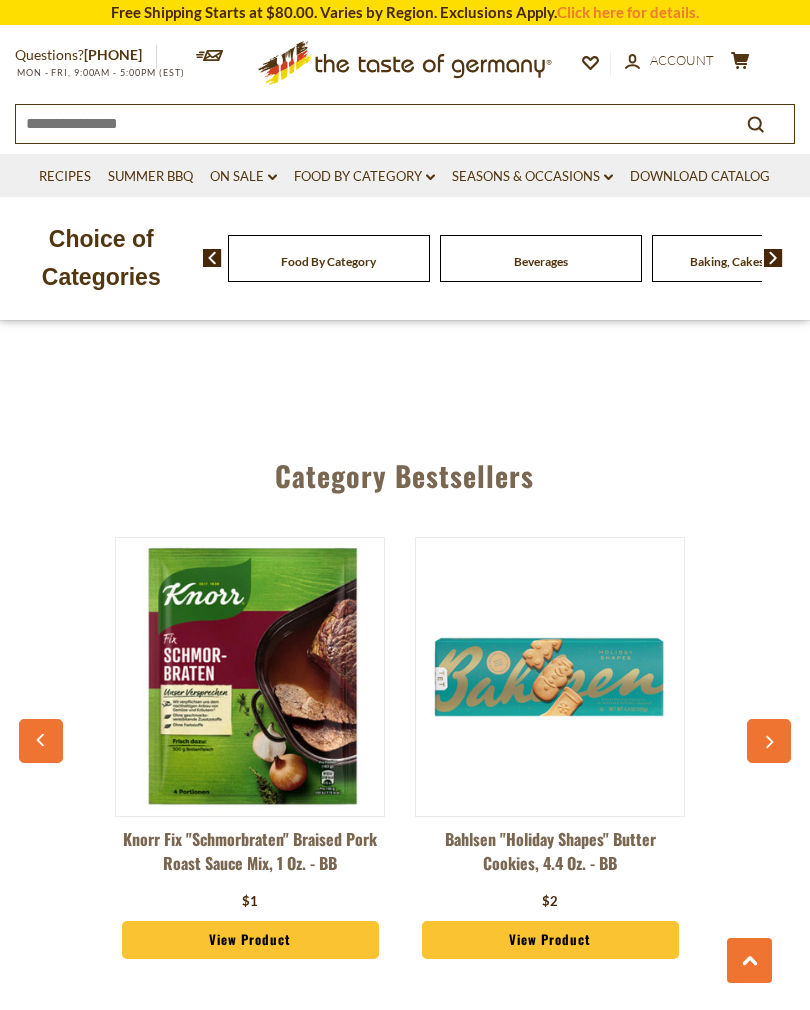 click 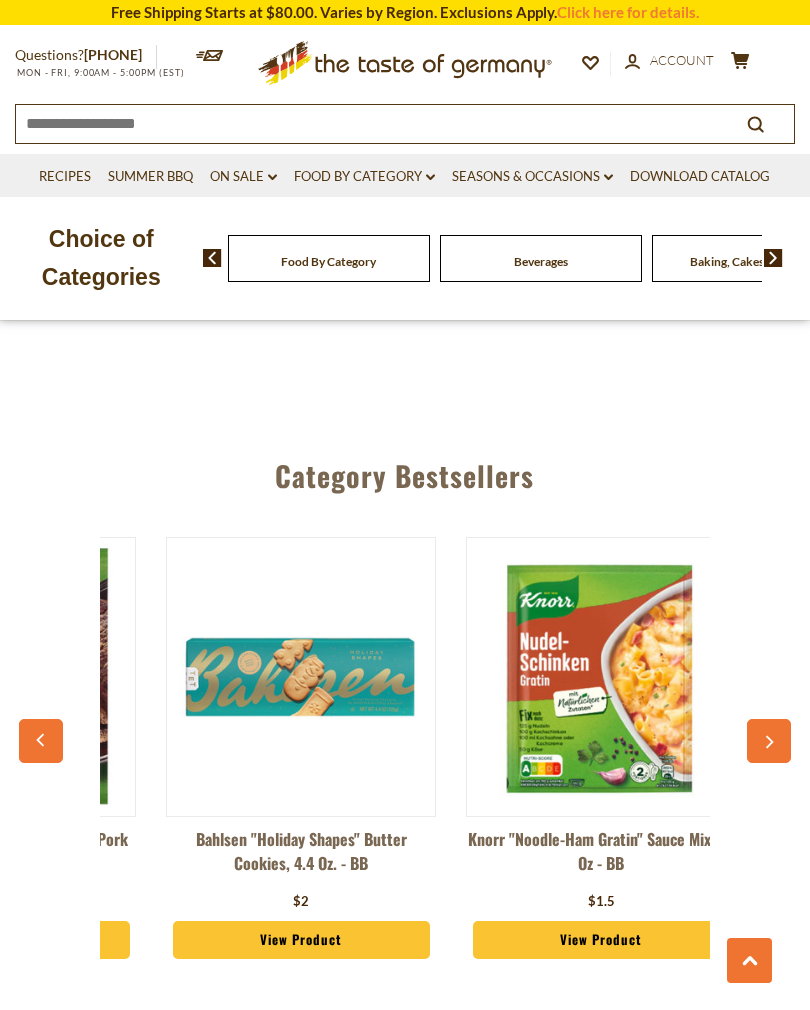 scroll, scrollTop: 0, scrollLeft: 1800, axis: horizontal 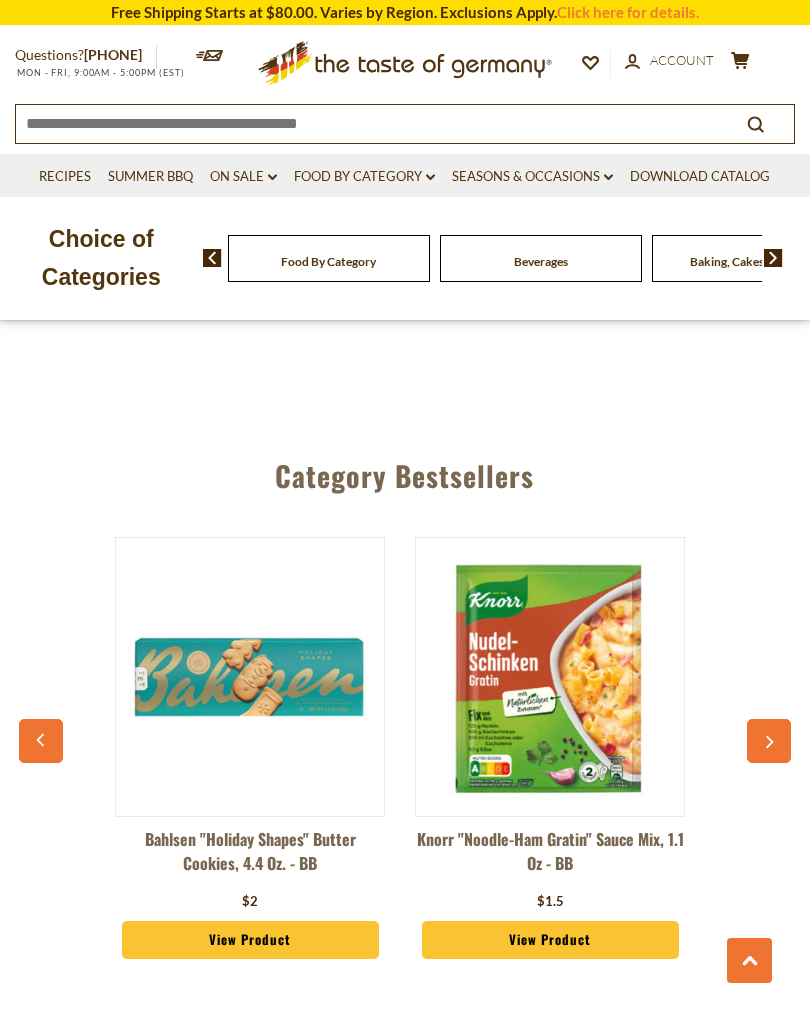click 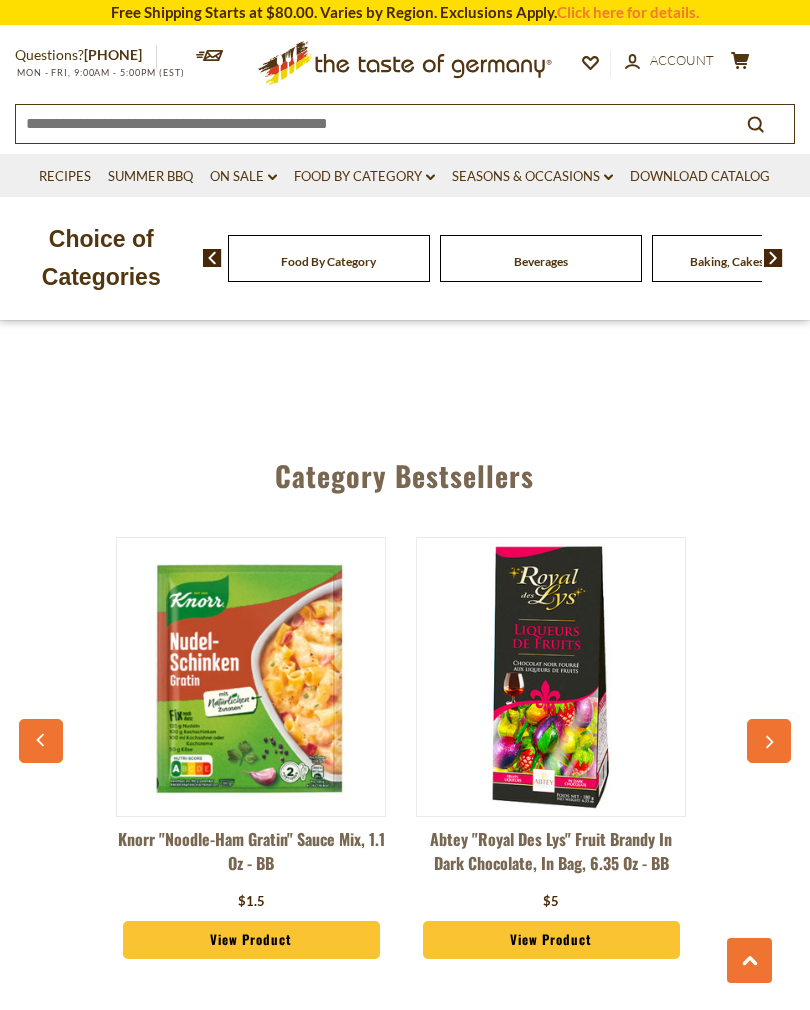 scroll, scrollTop: 0, scrollLeft: 2100, axis: horizontal 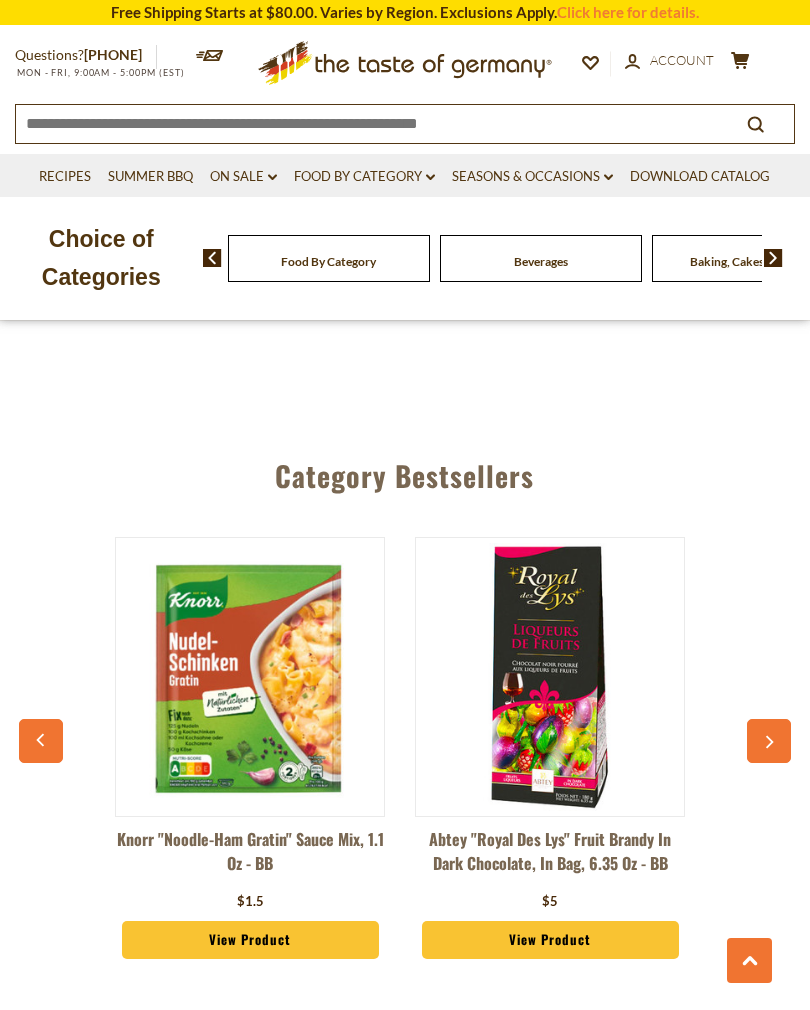 click 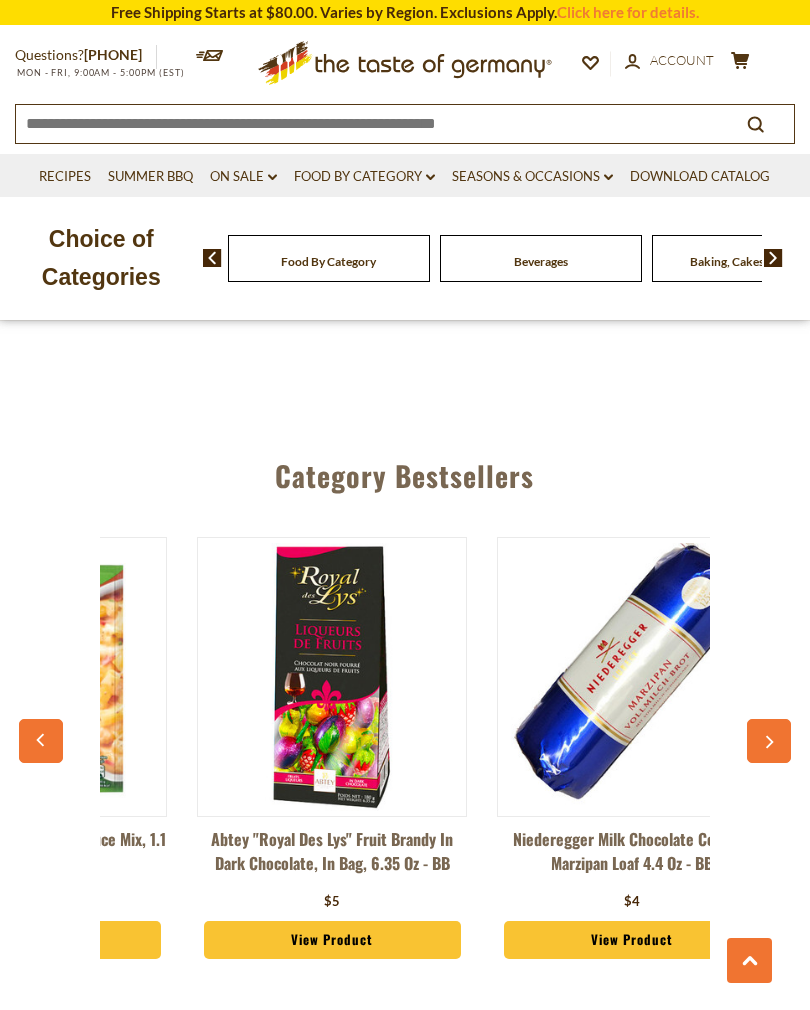 scroll, scrollTop: 0, scrollLeft: 2400, axis: horizontal 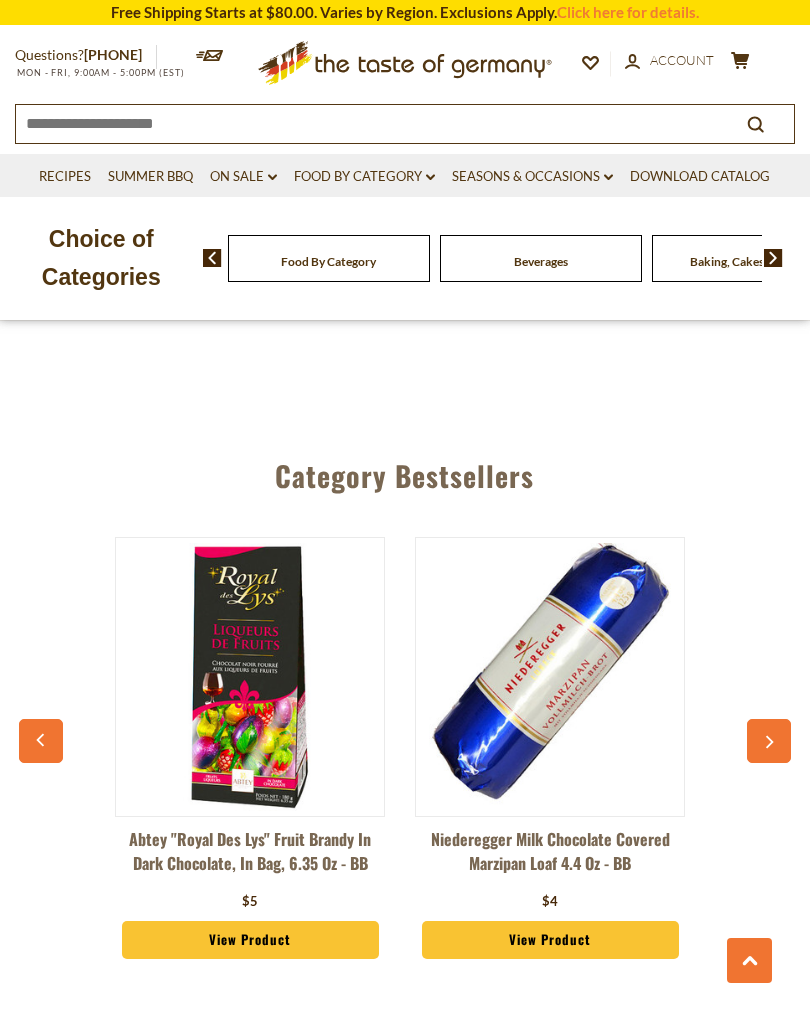 click 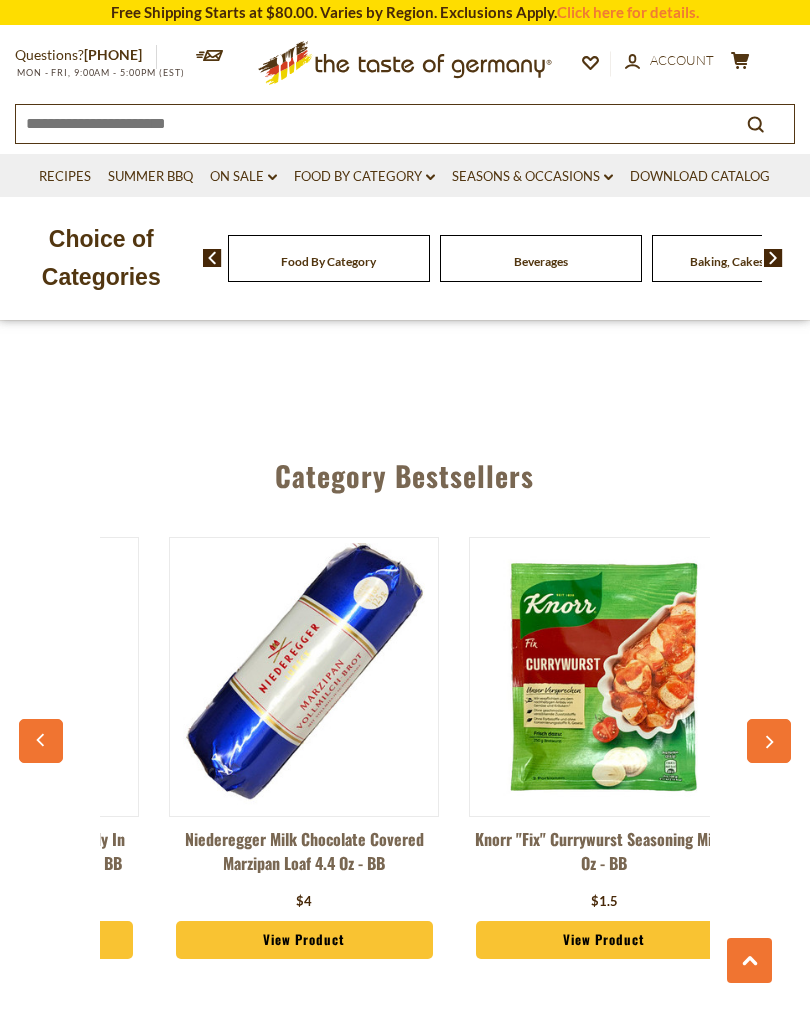 scroll, scrollTop: 0, scrollLeft: 2700, axis: horizontal 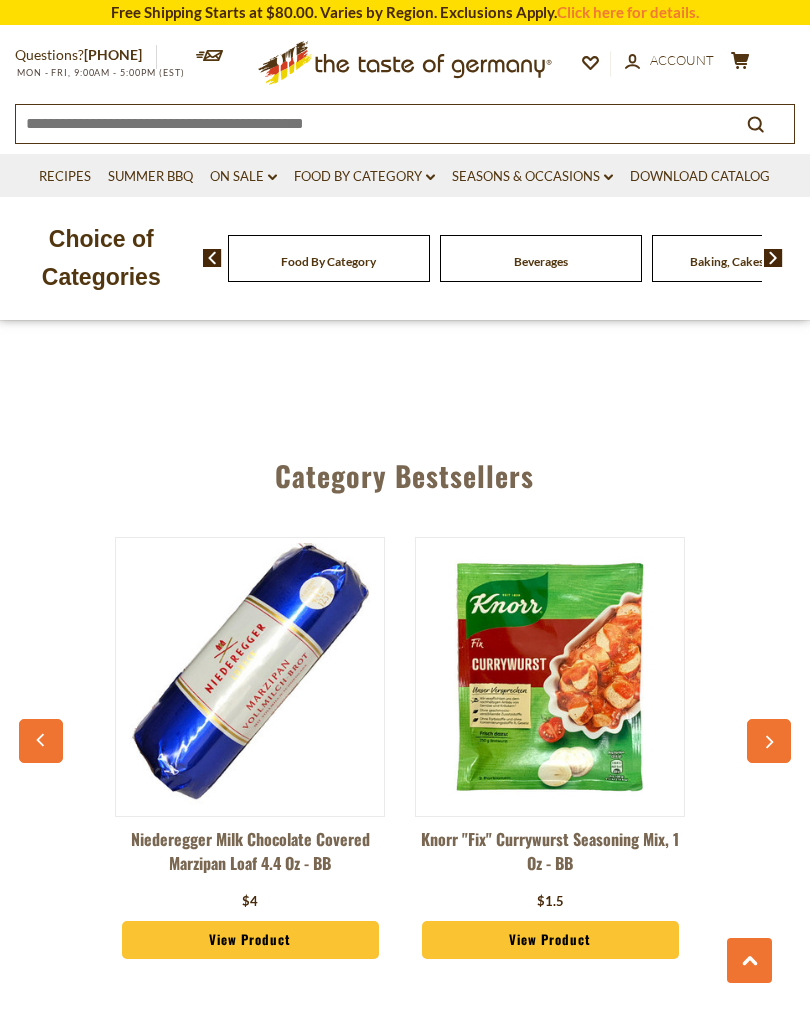 click 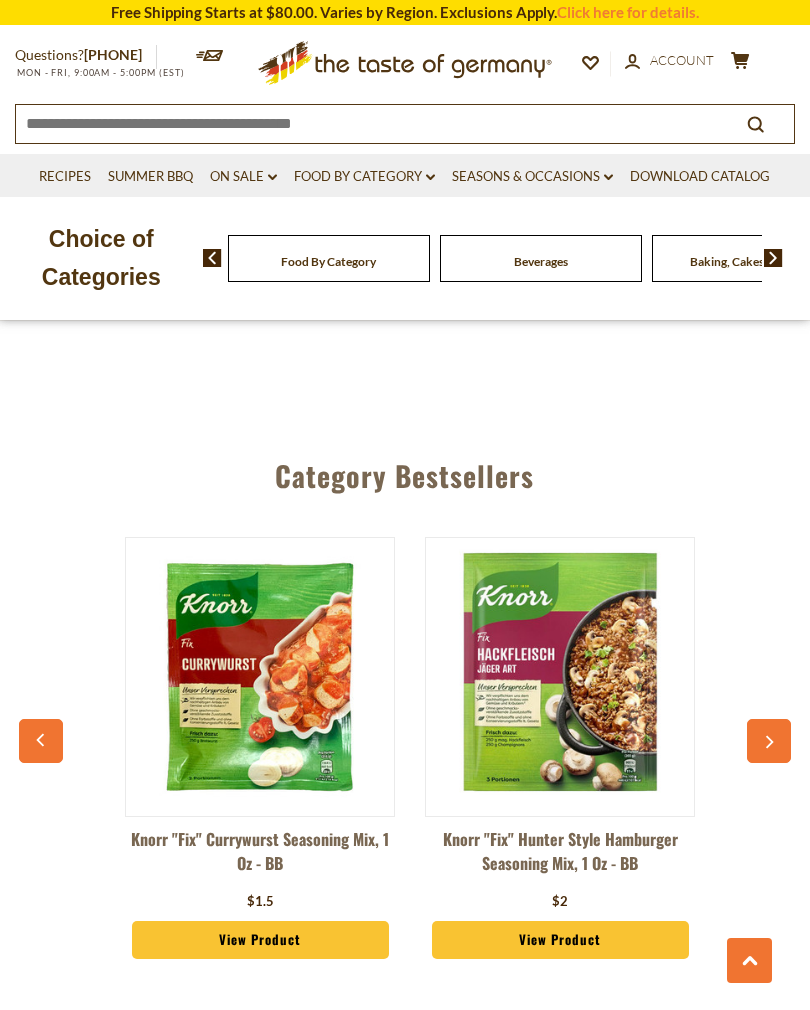 scroll, scrollTop: 0, scrollLeft: 2991, axis: horizontal 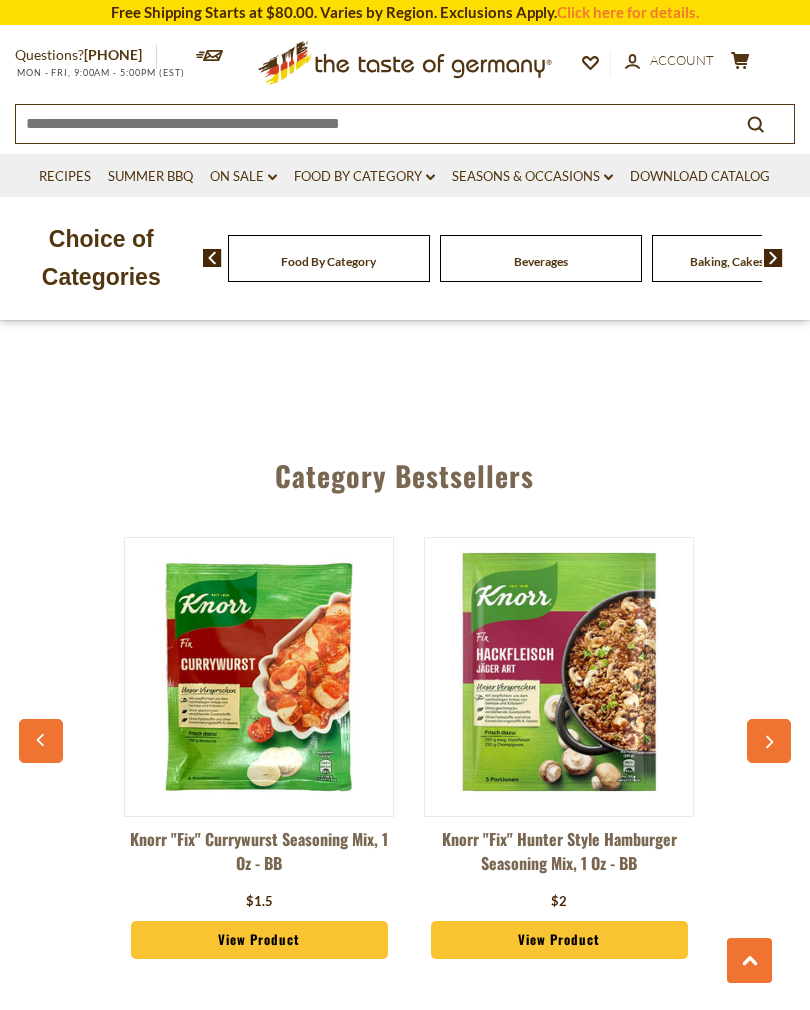 click at bounding box center [749, 960] 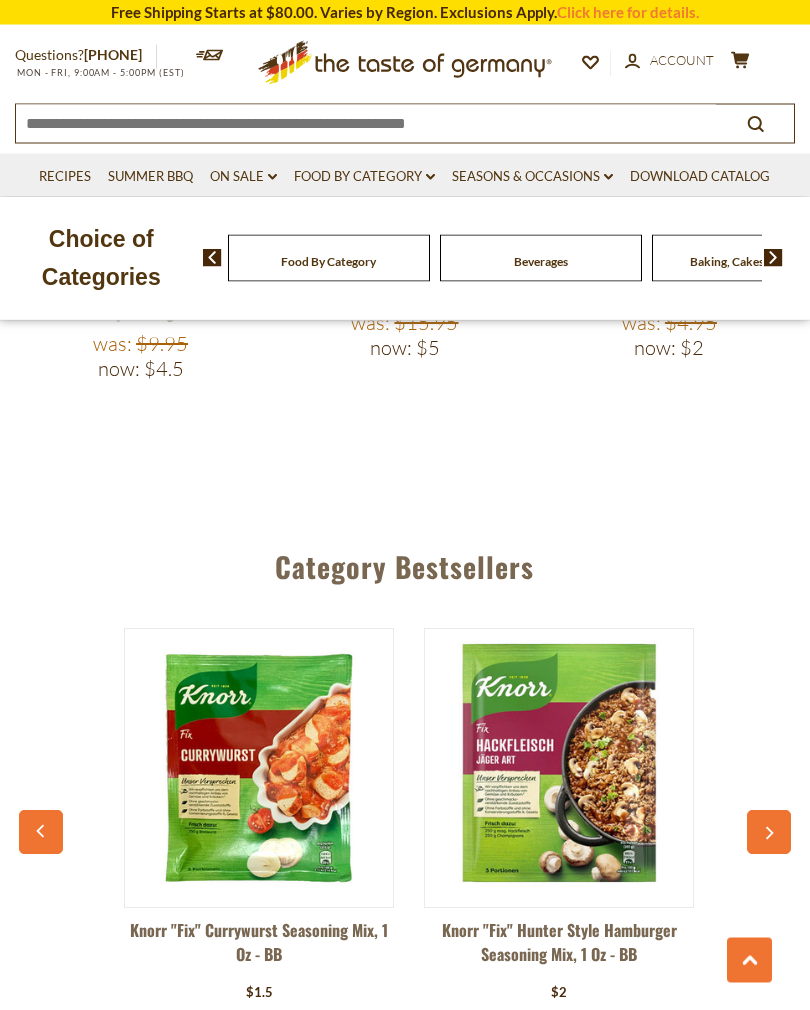 scroll, scrollTop: 2421, scrollLeft: 0, axis: vertical 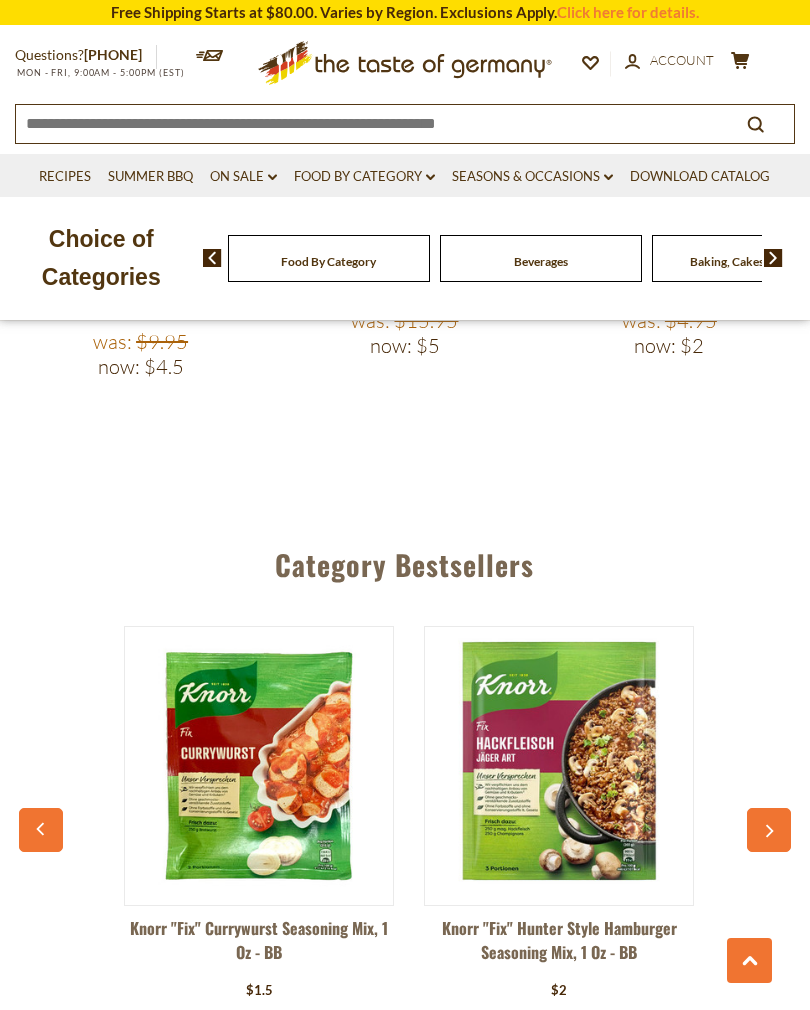 click on "On Sale
dropdown_arrow" at bounding box center [243, 177] 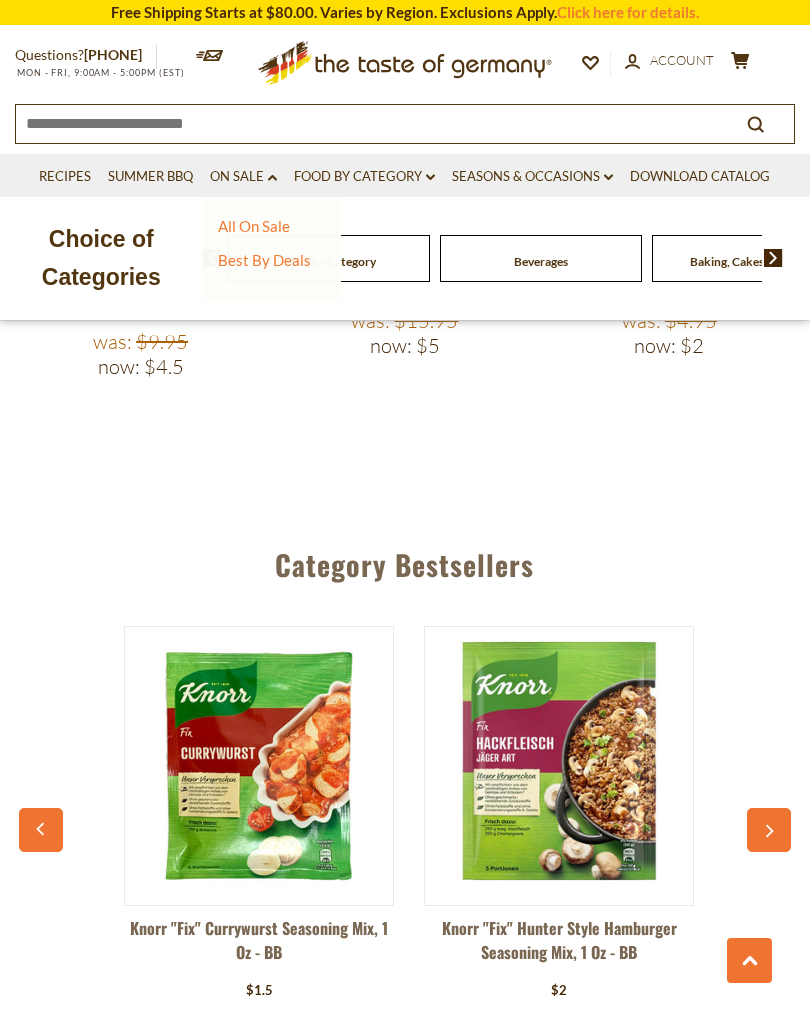 click on "All On Sale" at bounding box center (254, 226) 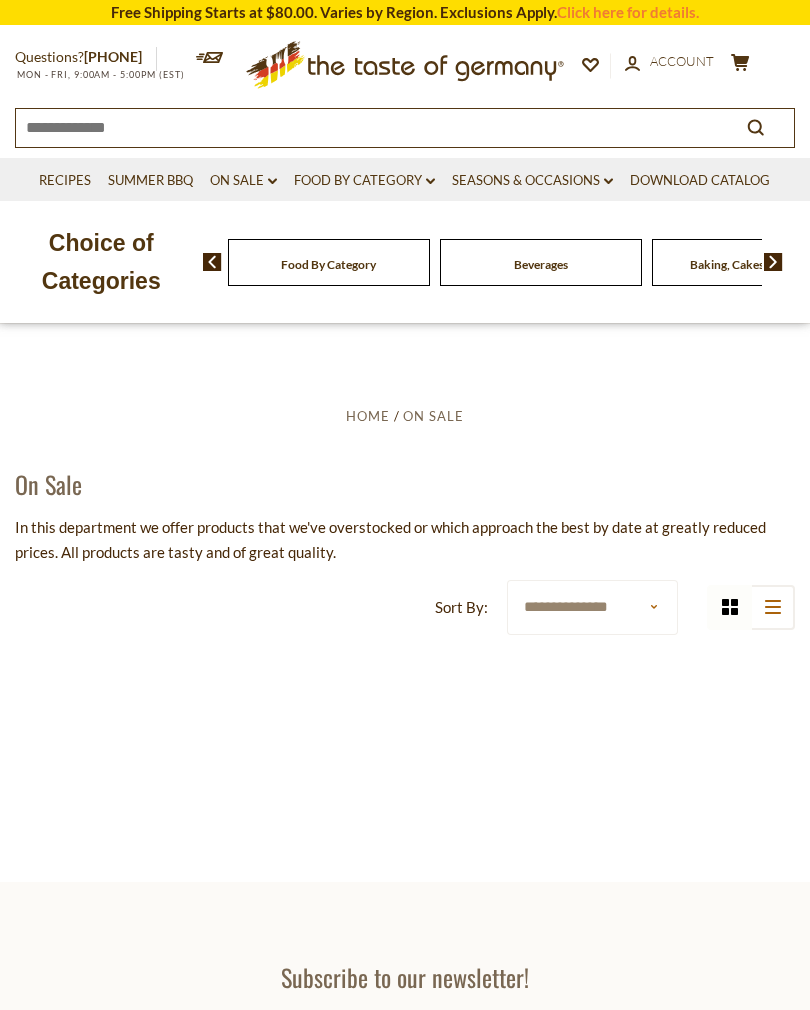 scroll, scrollTop: 0, scrollLeft: 0, axis: both 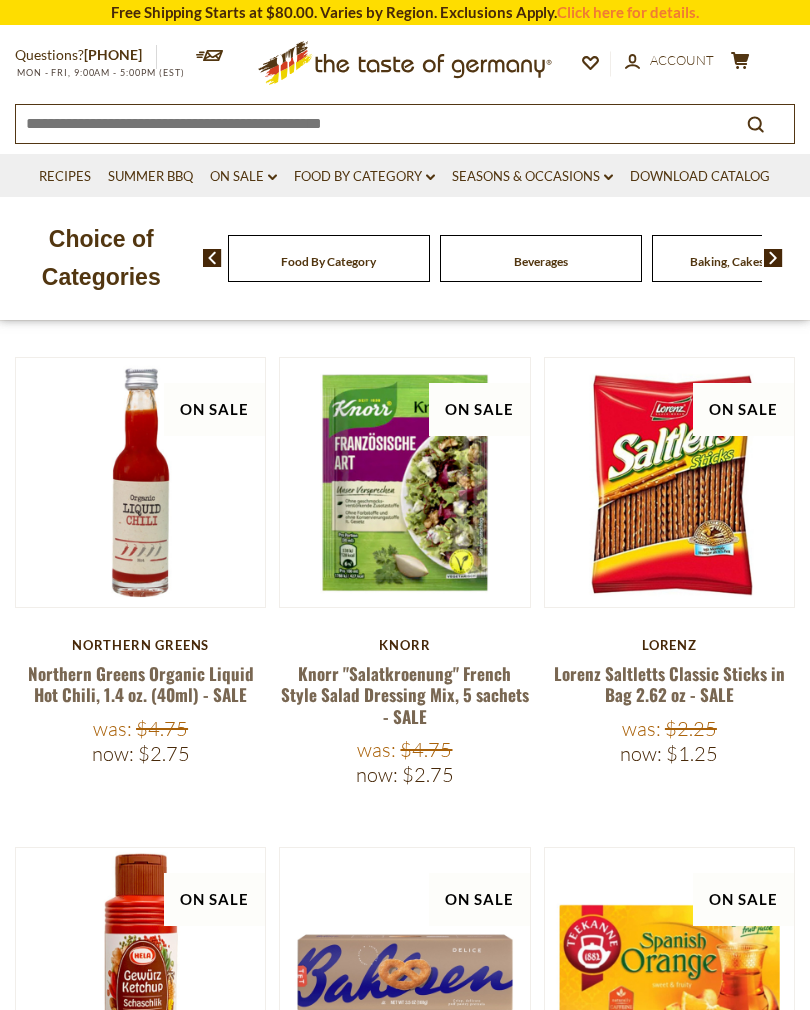 click on "$4.75" at bounding box center (426, 749) 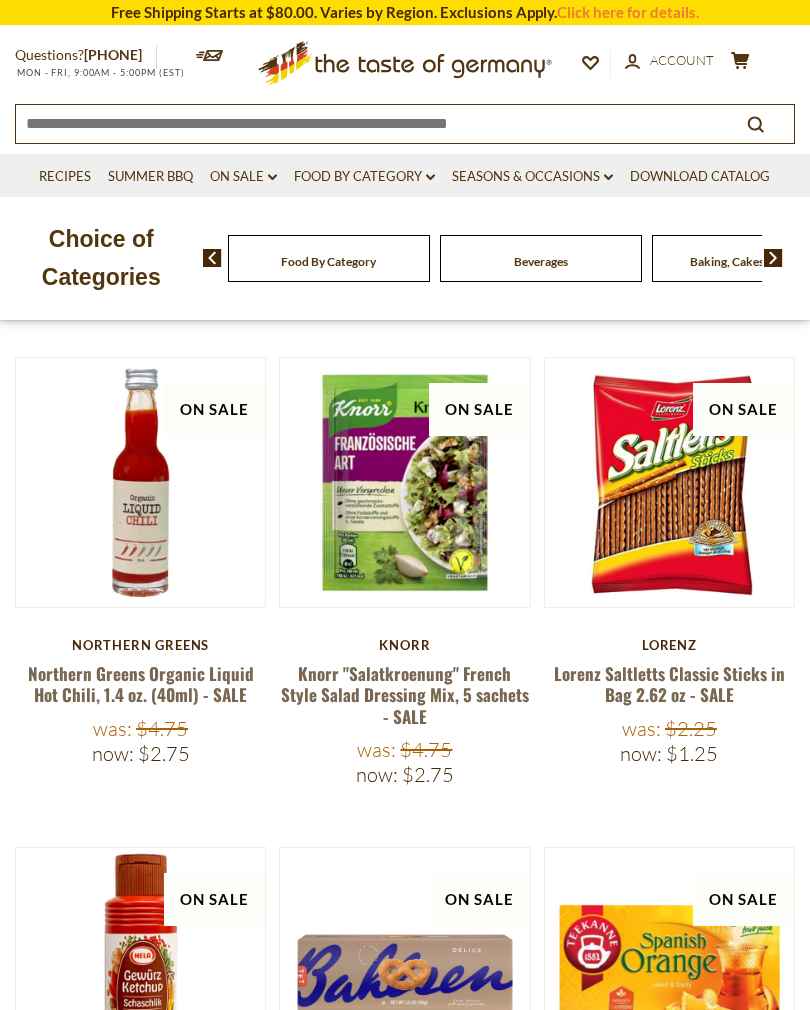 click on "Quick View" at bounding box center (404, 160) 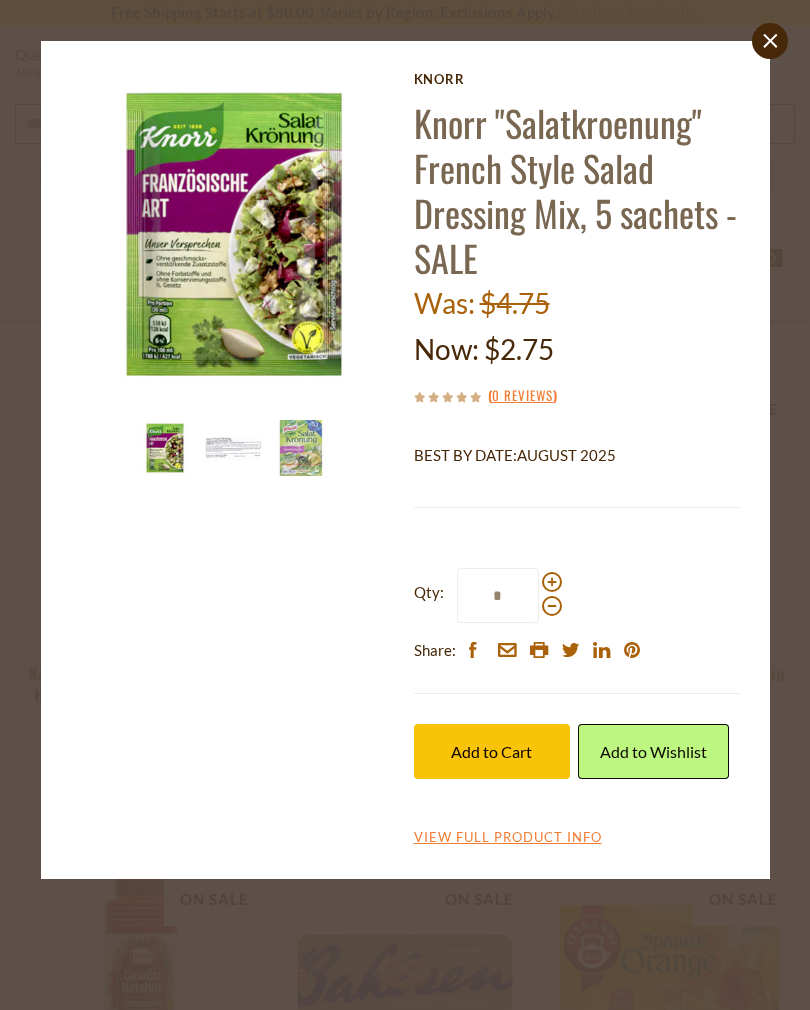 click at bounding box center (552, 582) 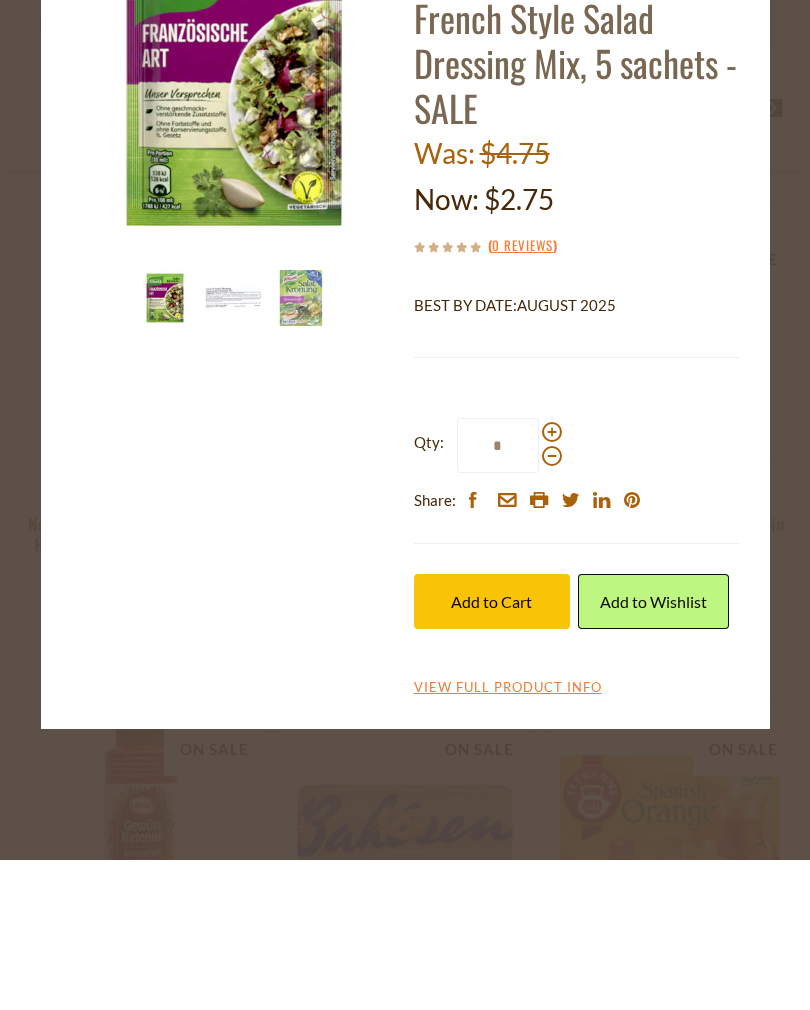 click on "Add to Cart" at bounding box center (492, 751) 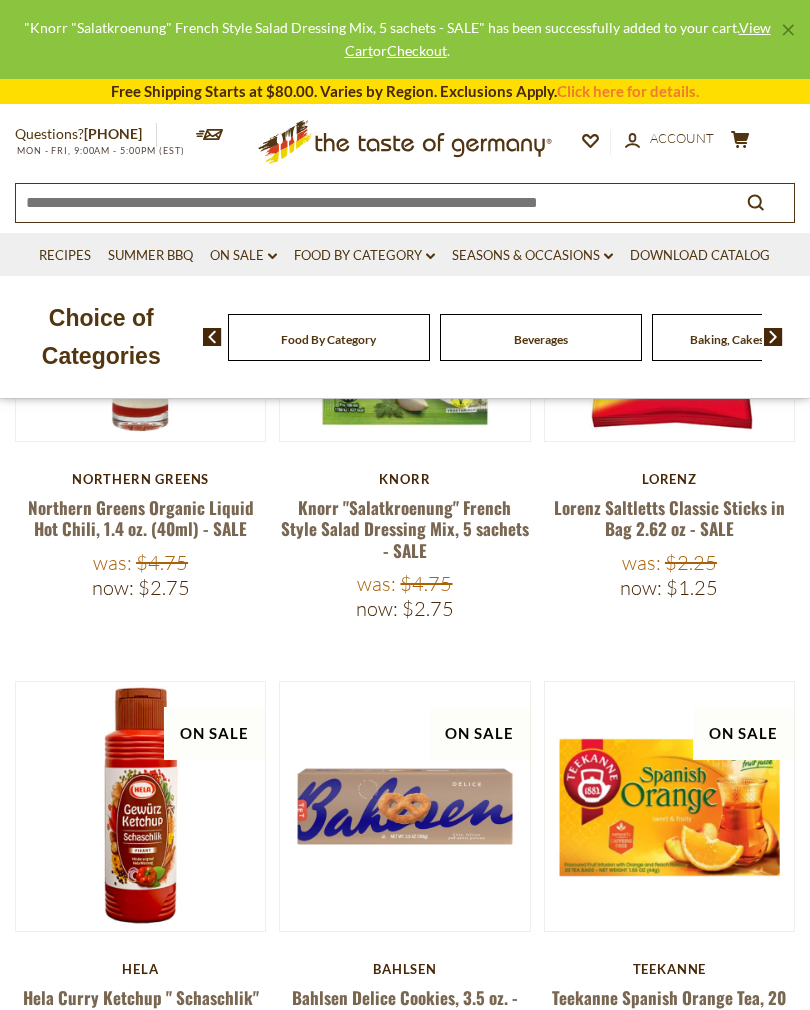 scroll, scrollTop: 954, scrollLeft: 0, axis: vertical 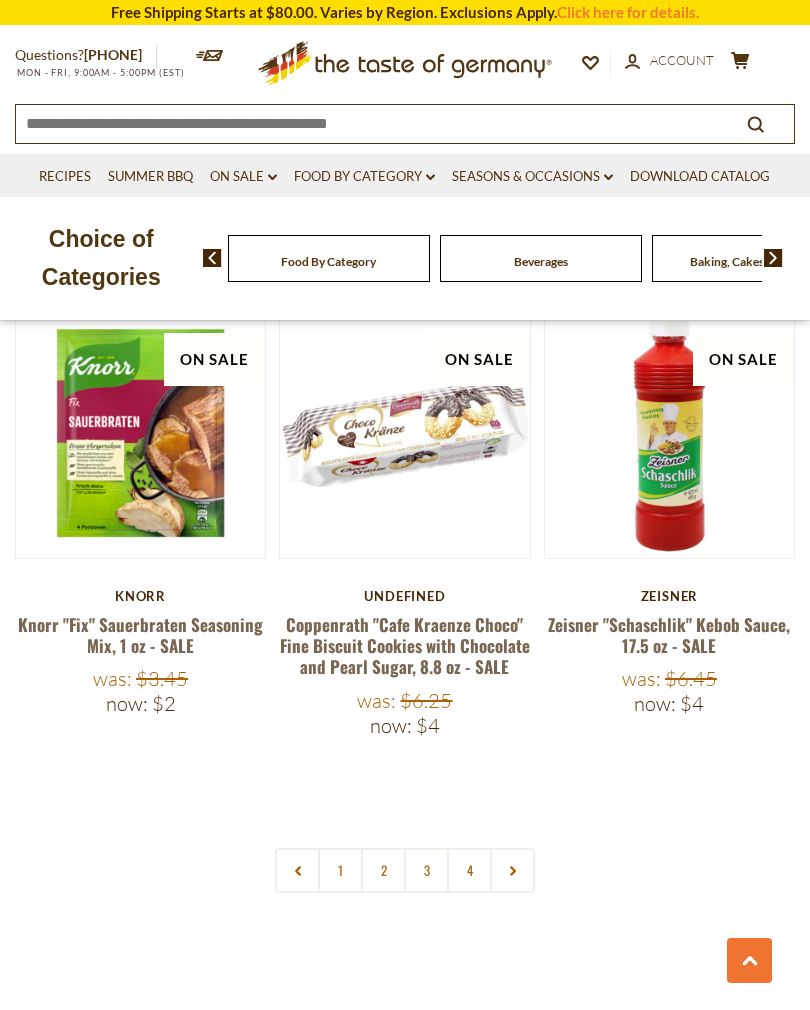 click on "1" at bounding box center [340, 870] 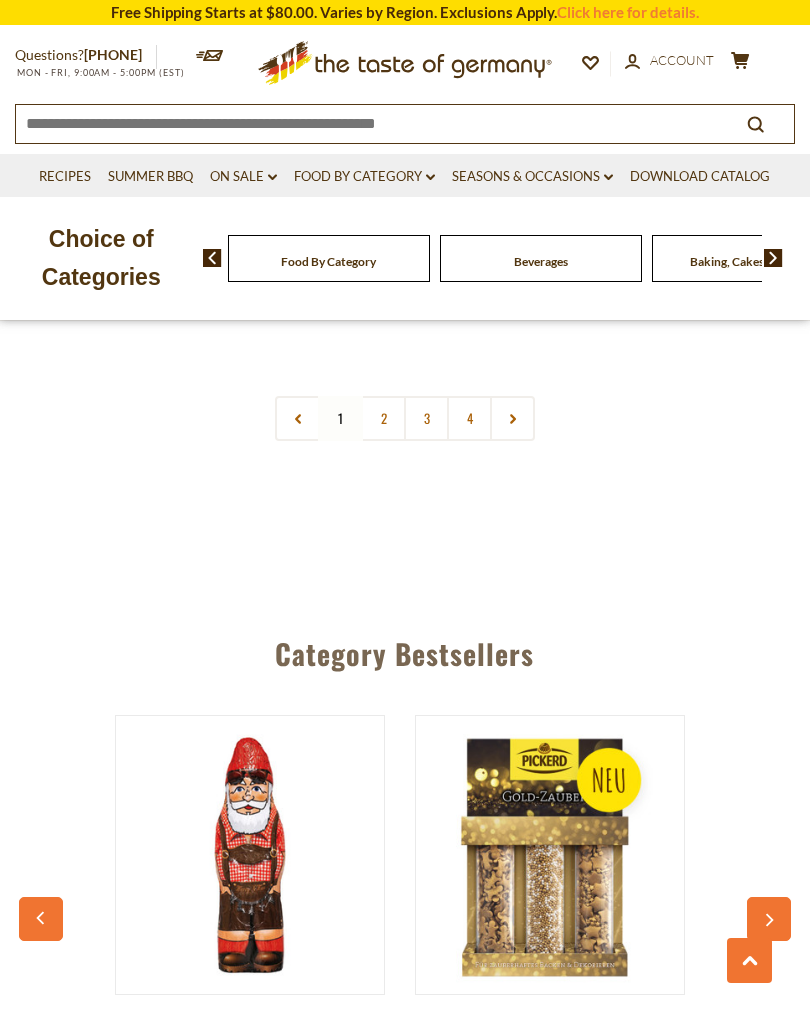 scroll, scrollTop: 6095, scrollLeft: 0, axis: vertical 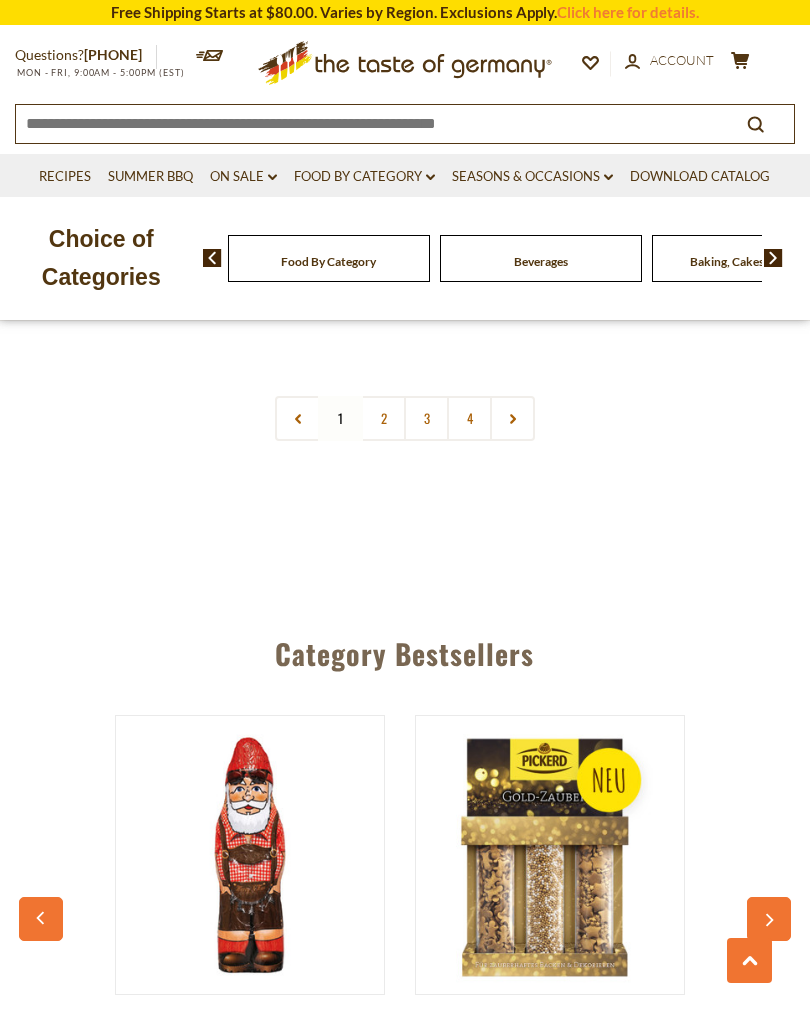 click on "2" at bounding box center (383, 418) 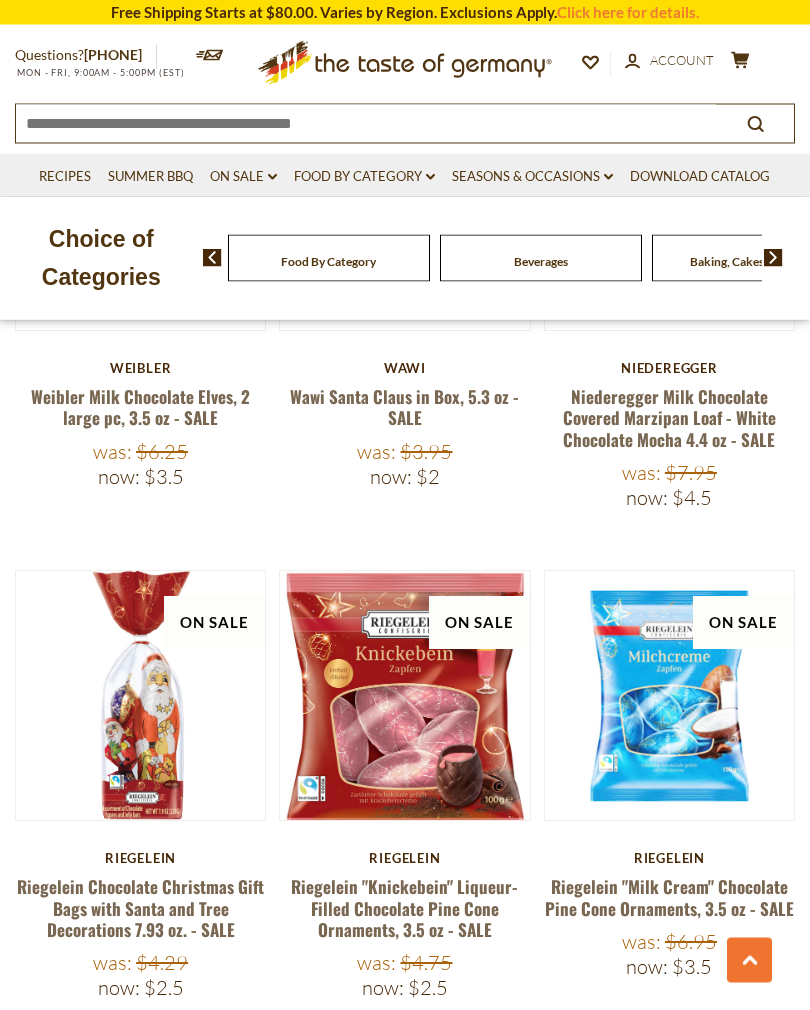 scroll, scrollTop: 3995, scrollLeft: 0, axis: vertical 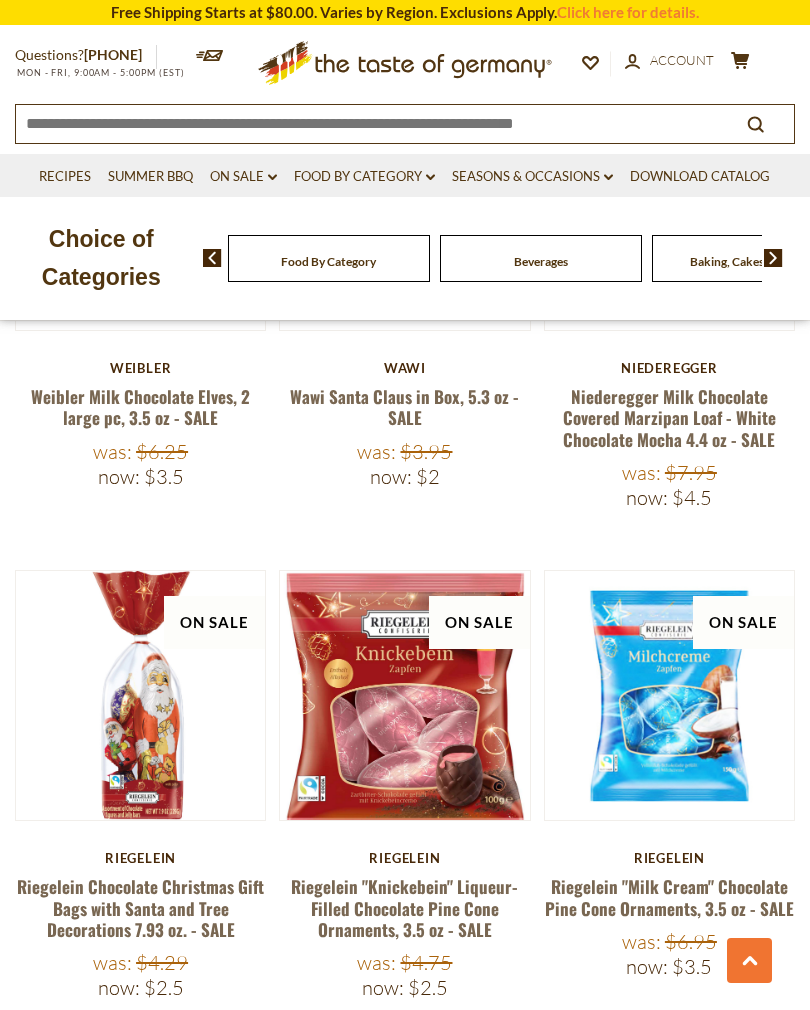 click on "Riegelein" at bounding box center (669, 858) 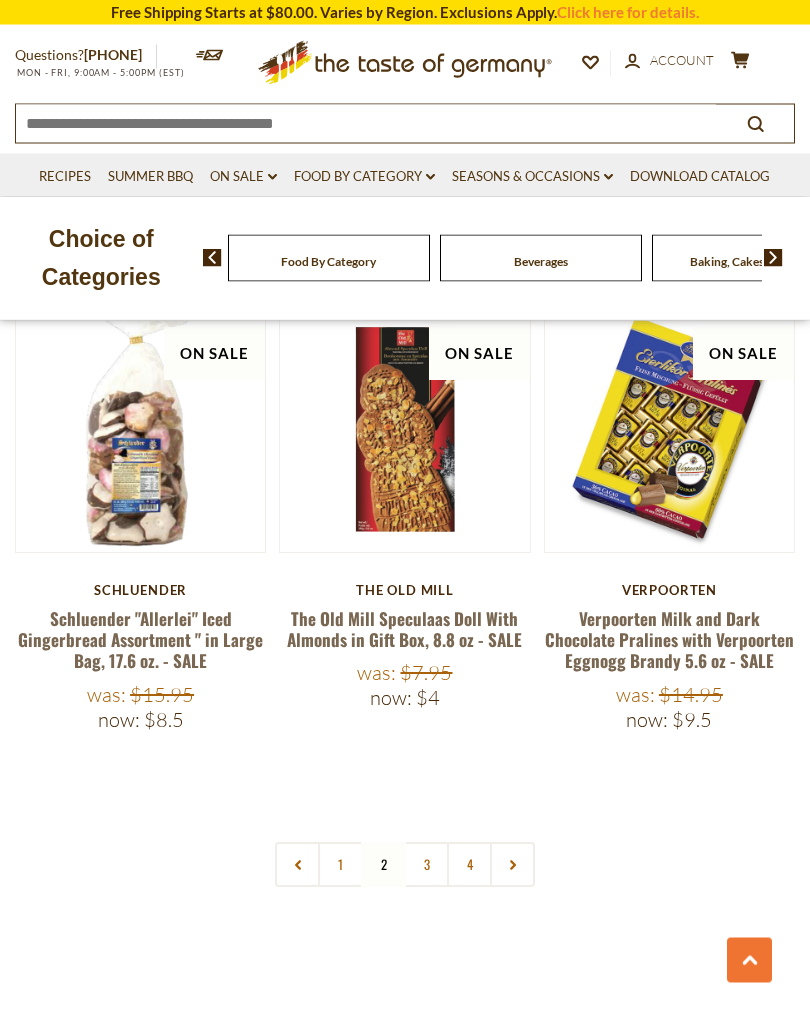 scroll, scrollTop: 5738, scrollLeft: 0, axis: vertical 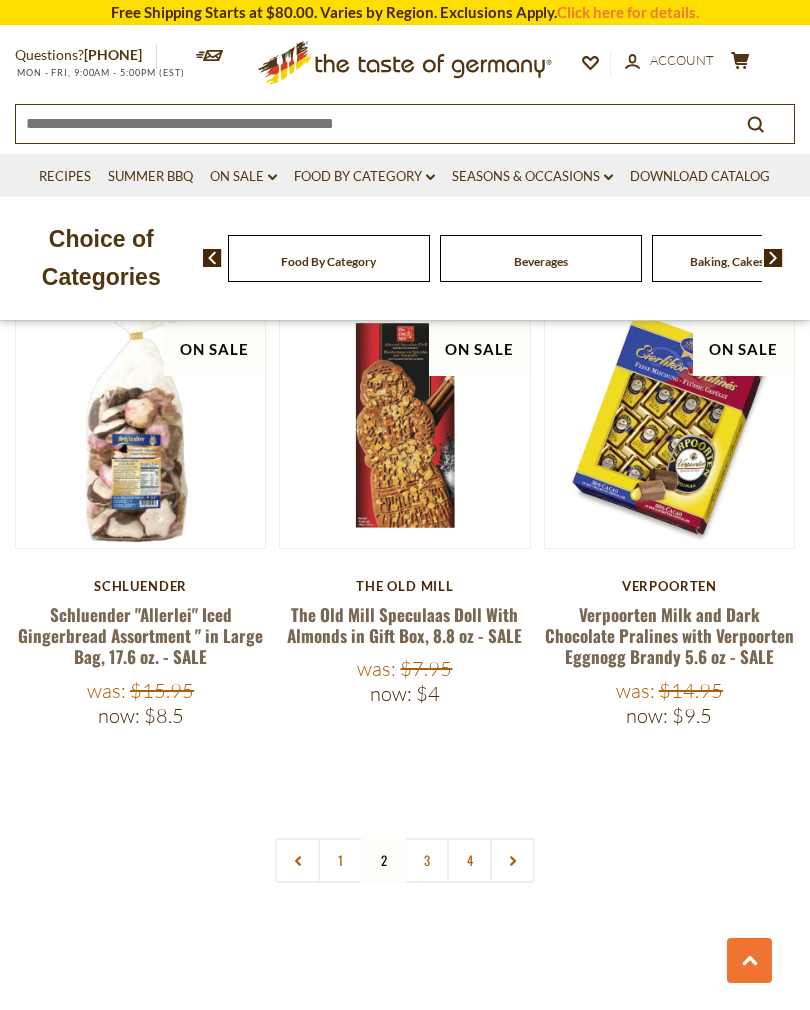 click on "3" at bounding box center (426, 860) 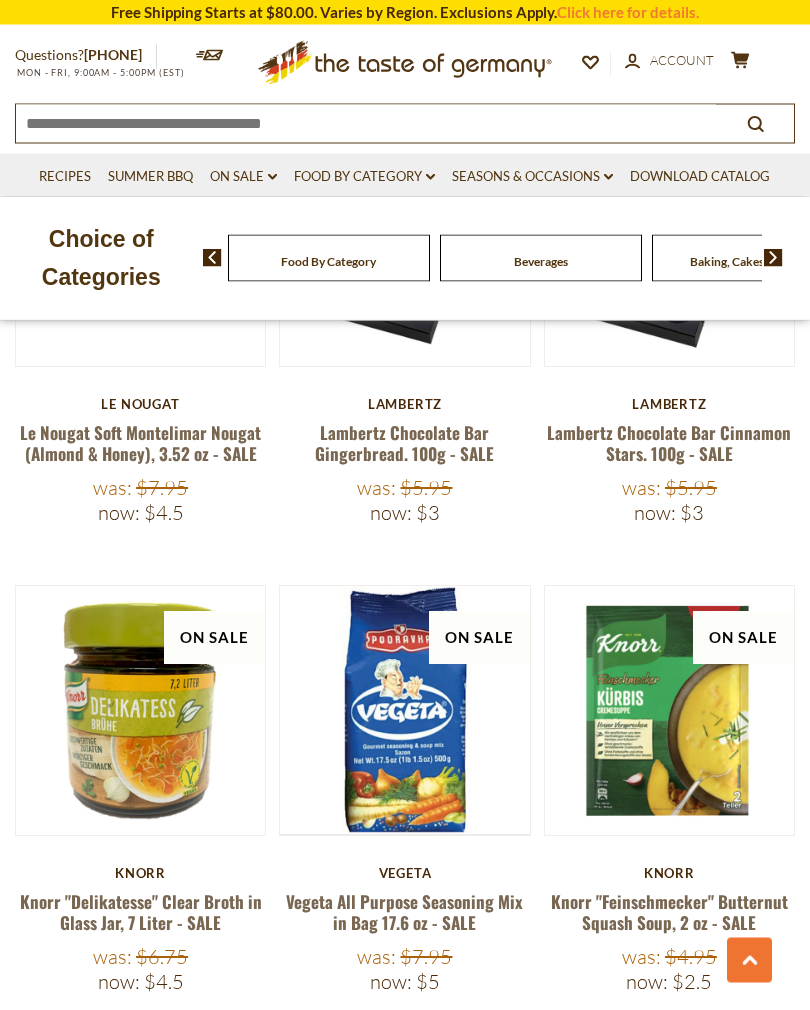 scroll, scrollTop: 1508, scrollLeft: 0, axis: vertical 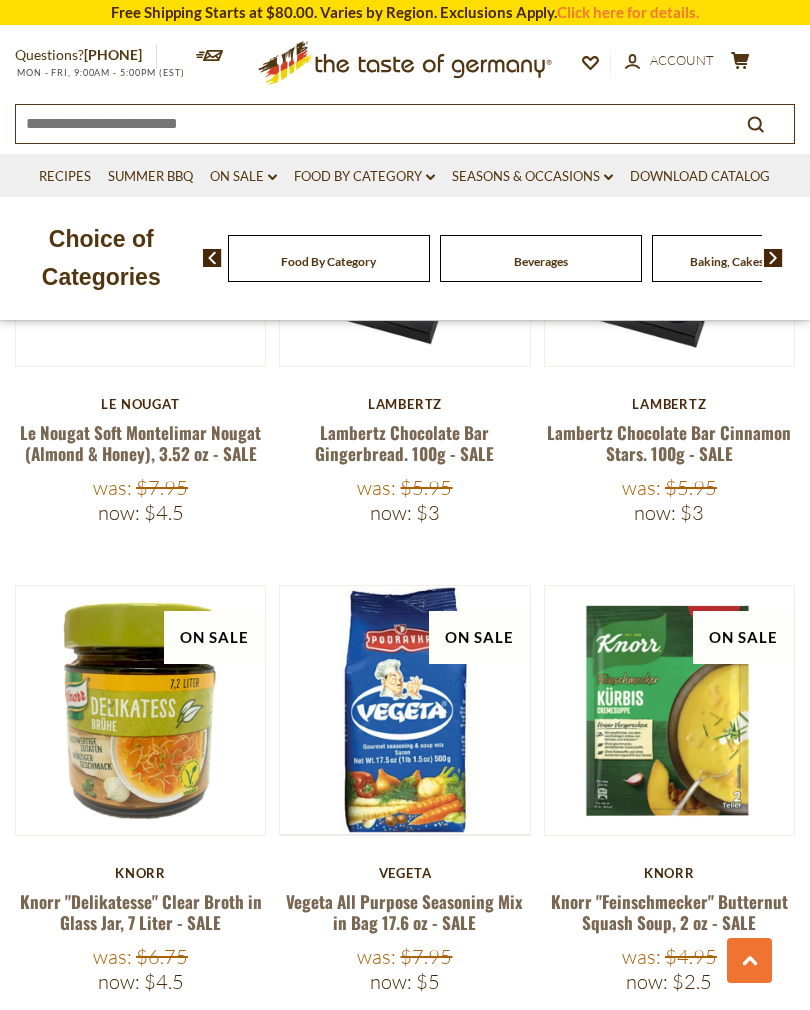 click at bounding box center (669, 710) 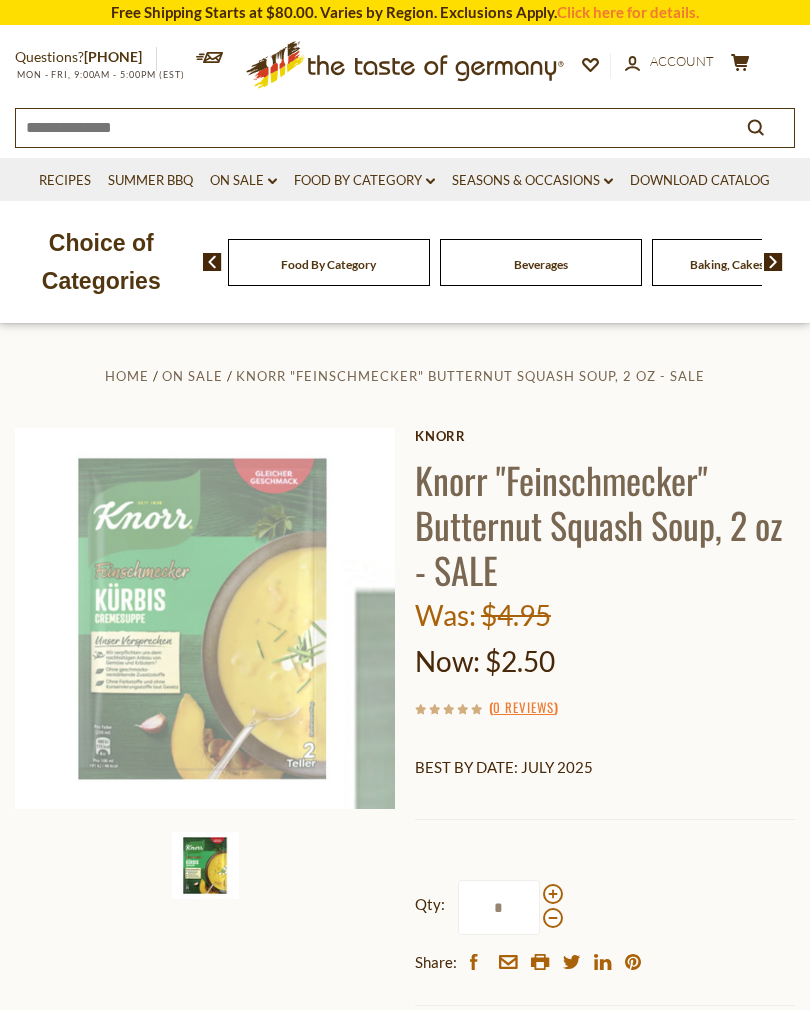 scroll, scrollTop: 559, scrollLeft: 0, axis: vertical 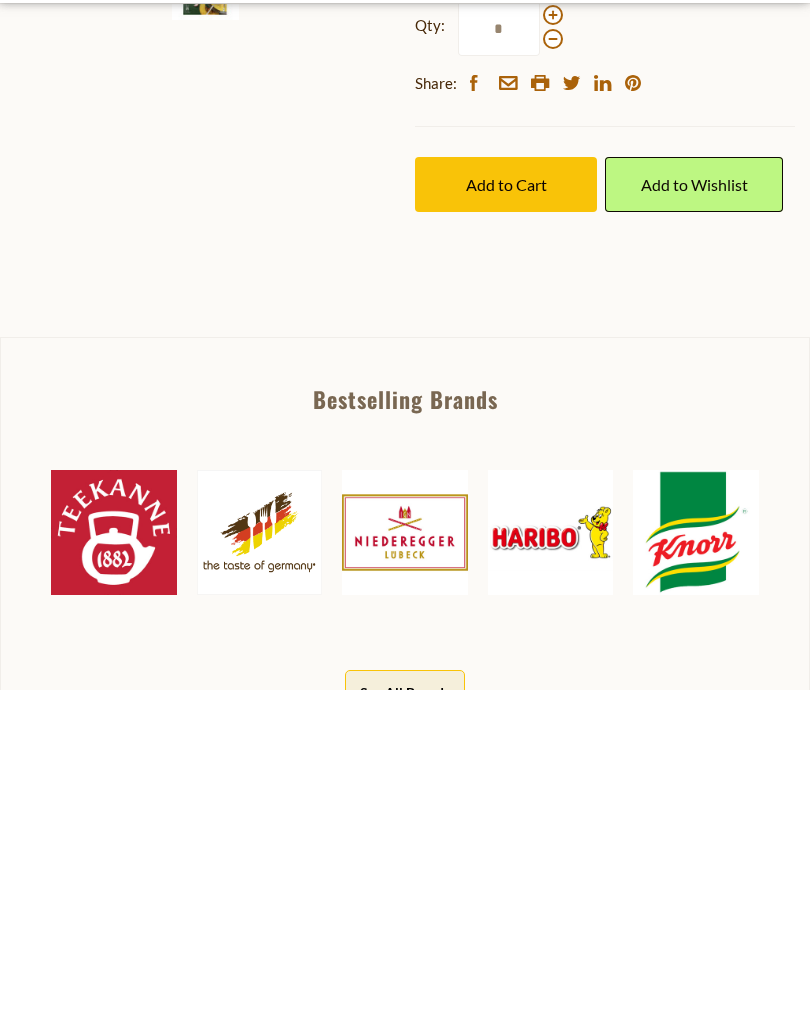 click on "Add to Cart" at bounding box center [506, 504] 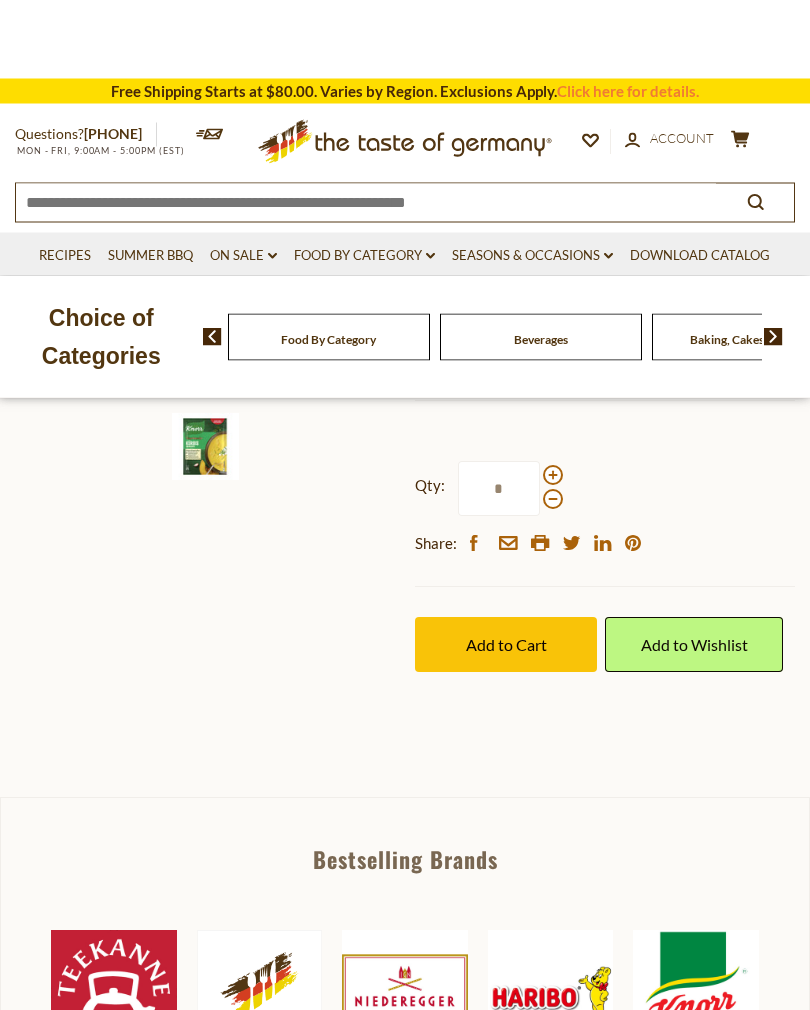 scroll, scrollTop: 418, scrollLeft: 0, axis: vertical 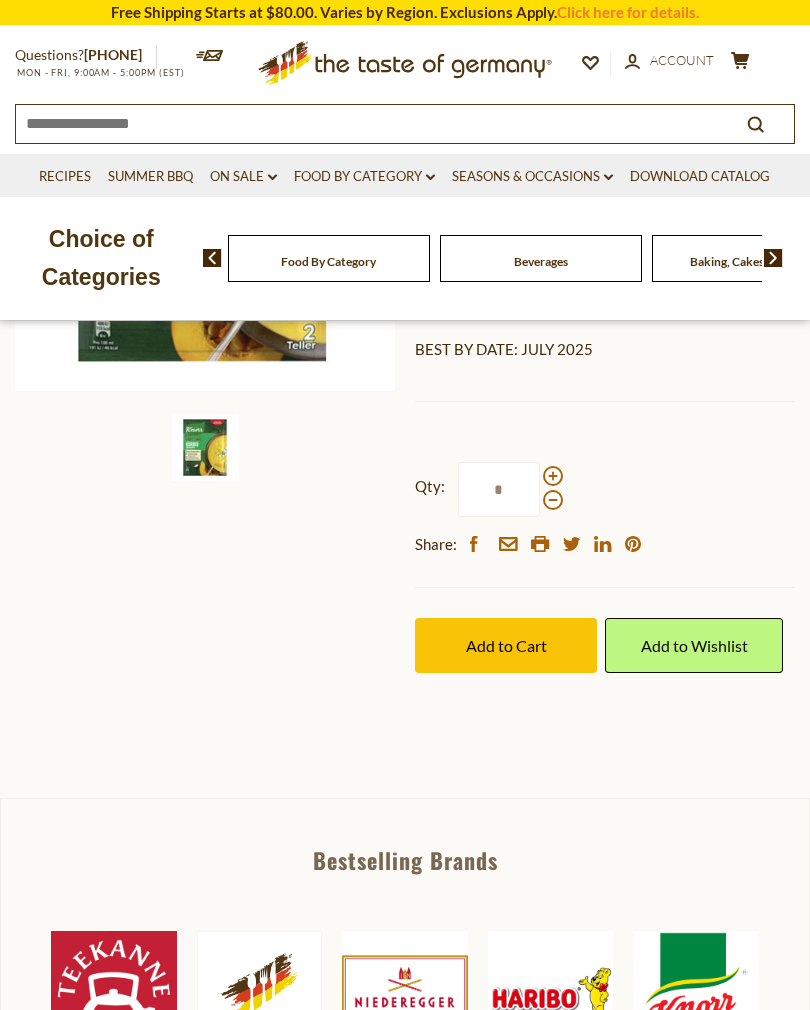 click on "Add to Cart" at bounding box center [506, 645] 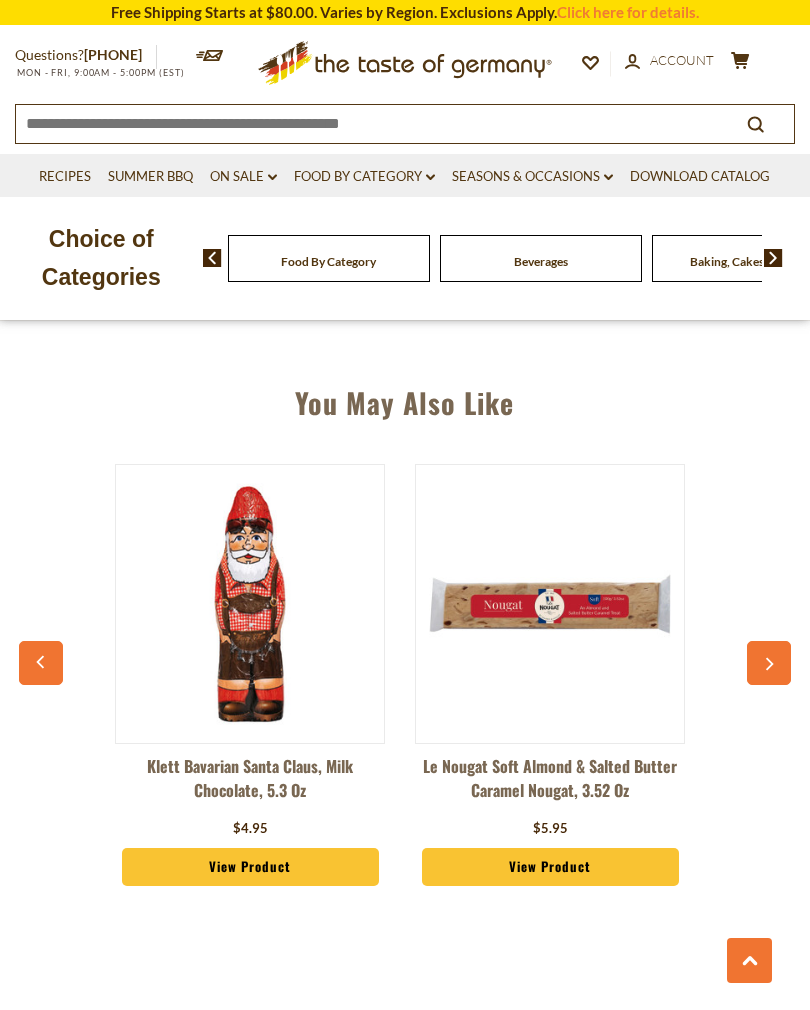 scroll, scrollTop: 1443, scrollLeft: 0, axis: vertical 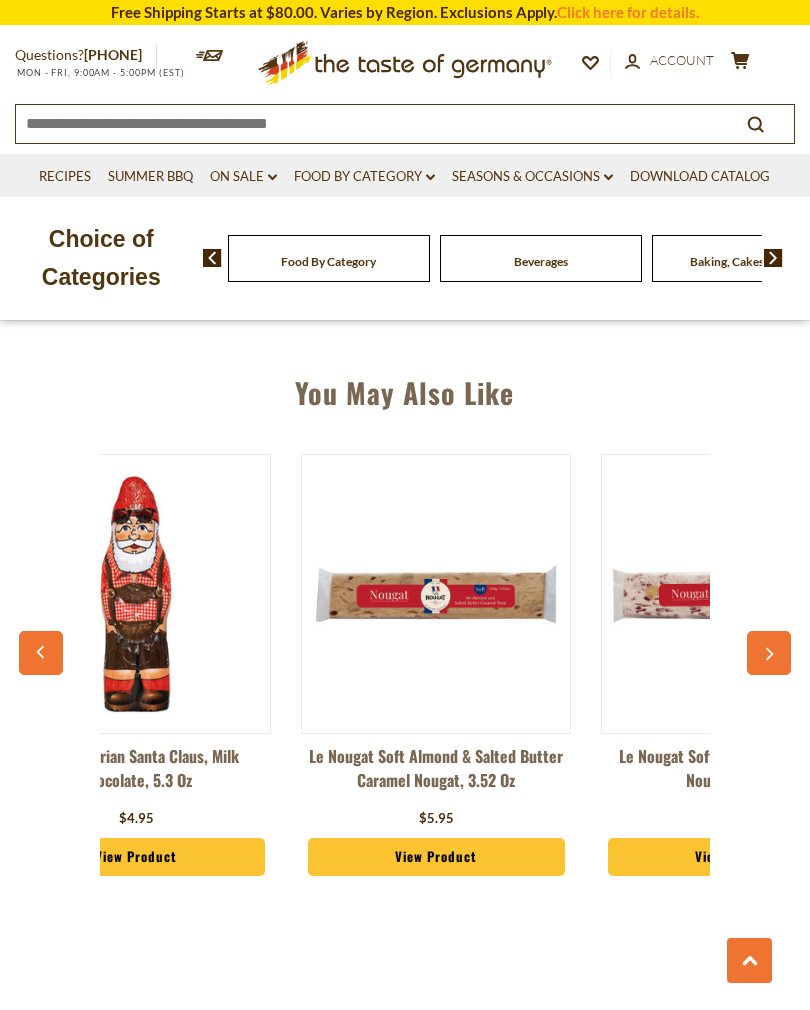 click at bounding box center [769, 653] 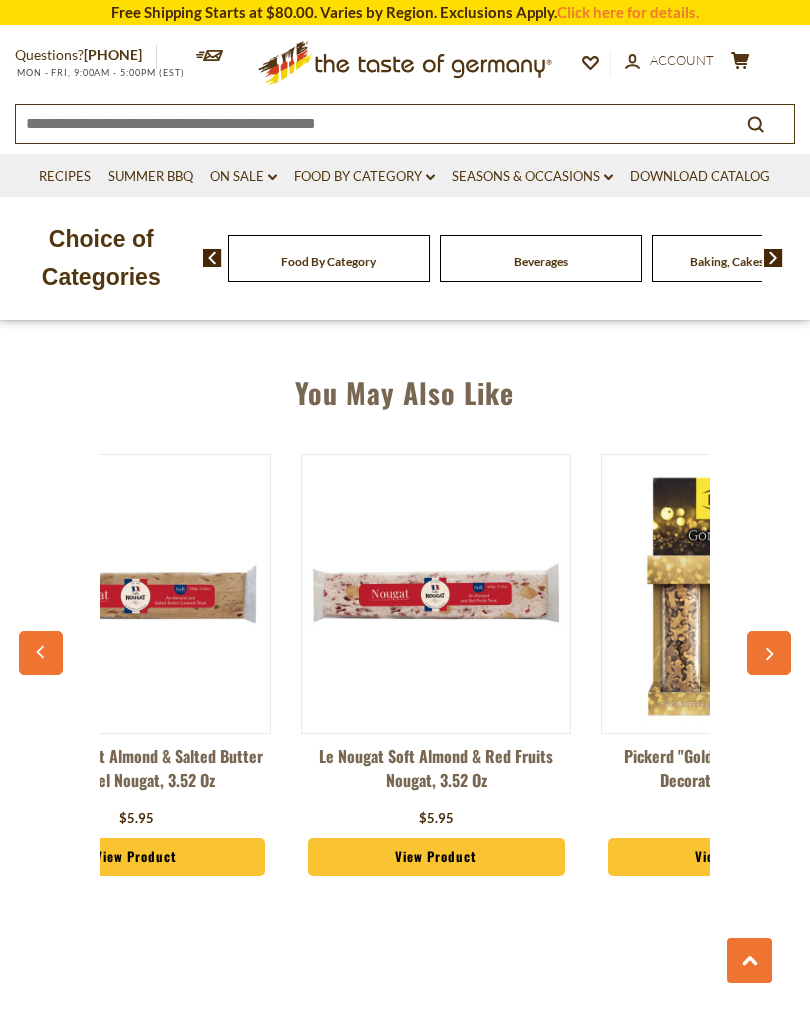 click at bounding box center (769, 653) 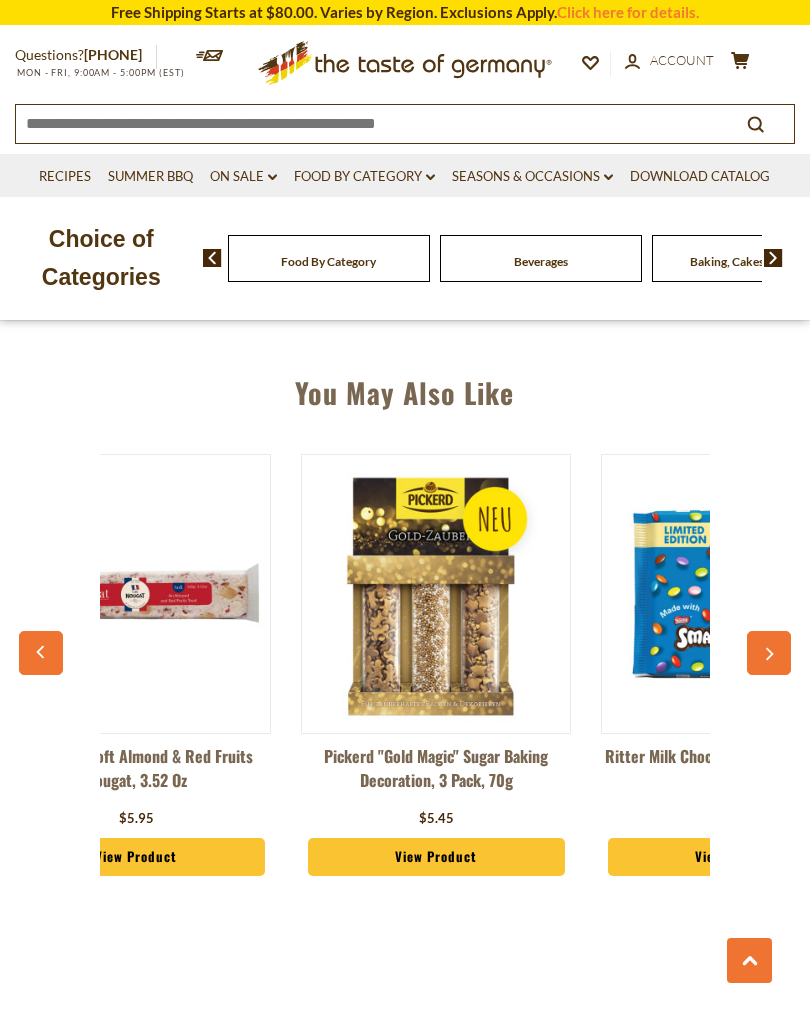 click 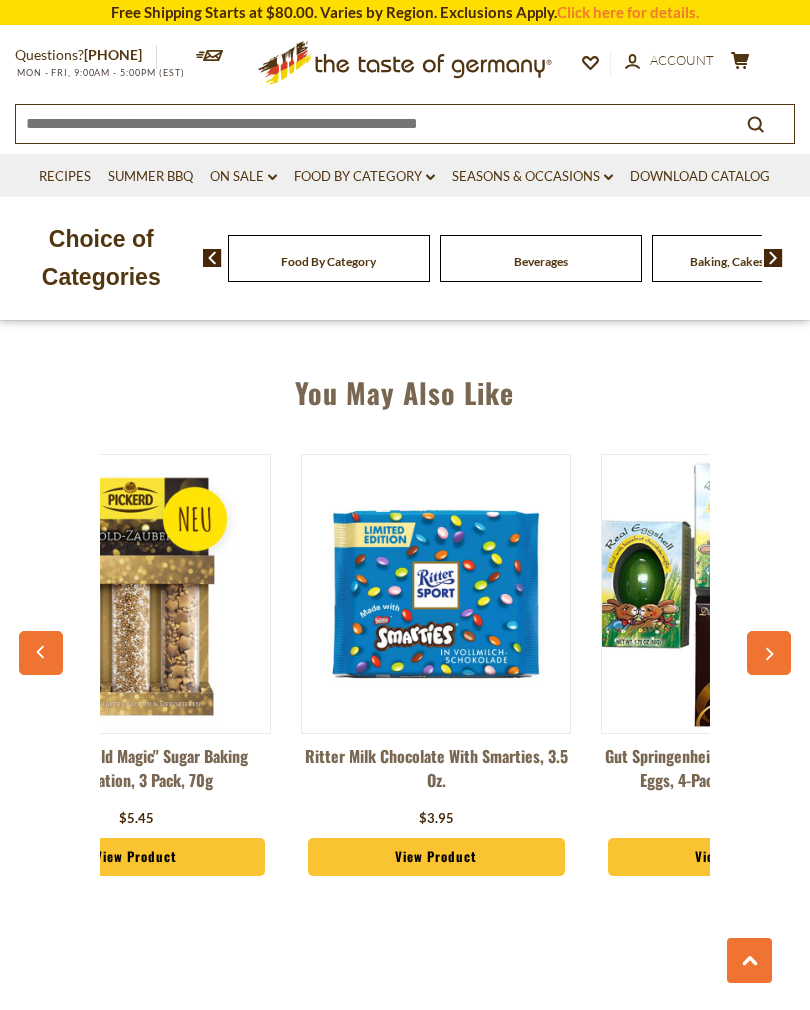 click at bounding box center [769, 653] 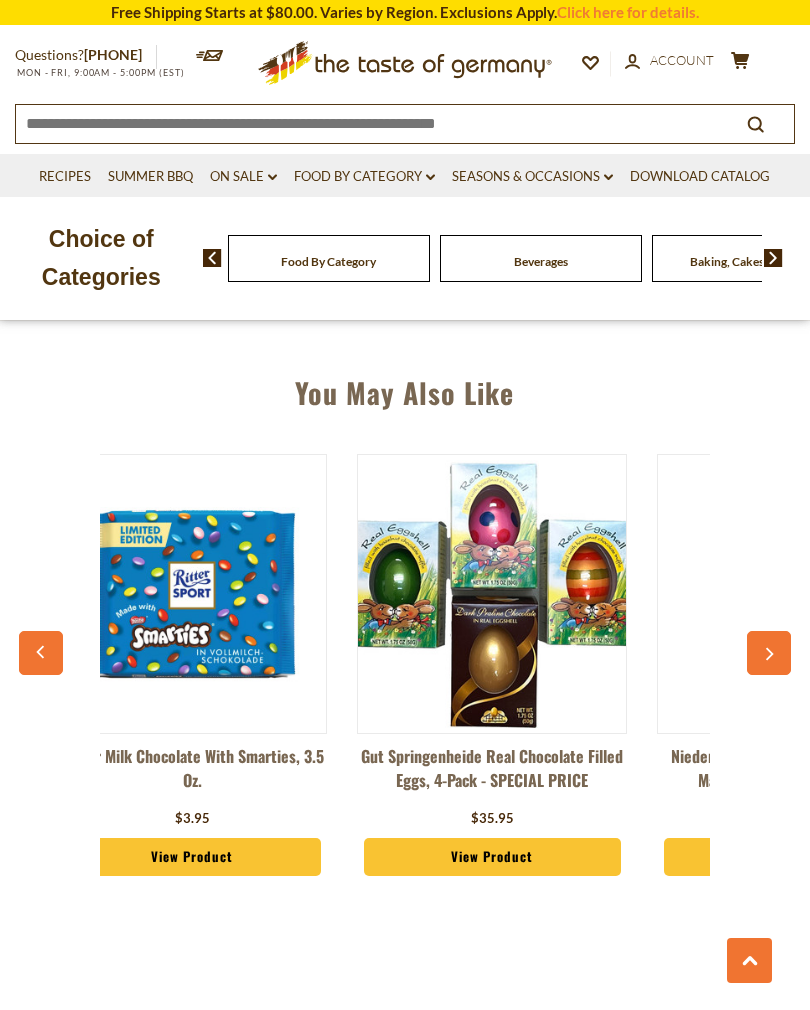 scroll, scrollTop: 0, scrollLeft: 1314, axis: horizontal 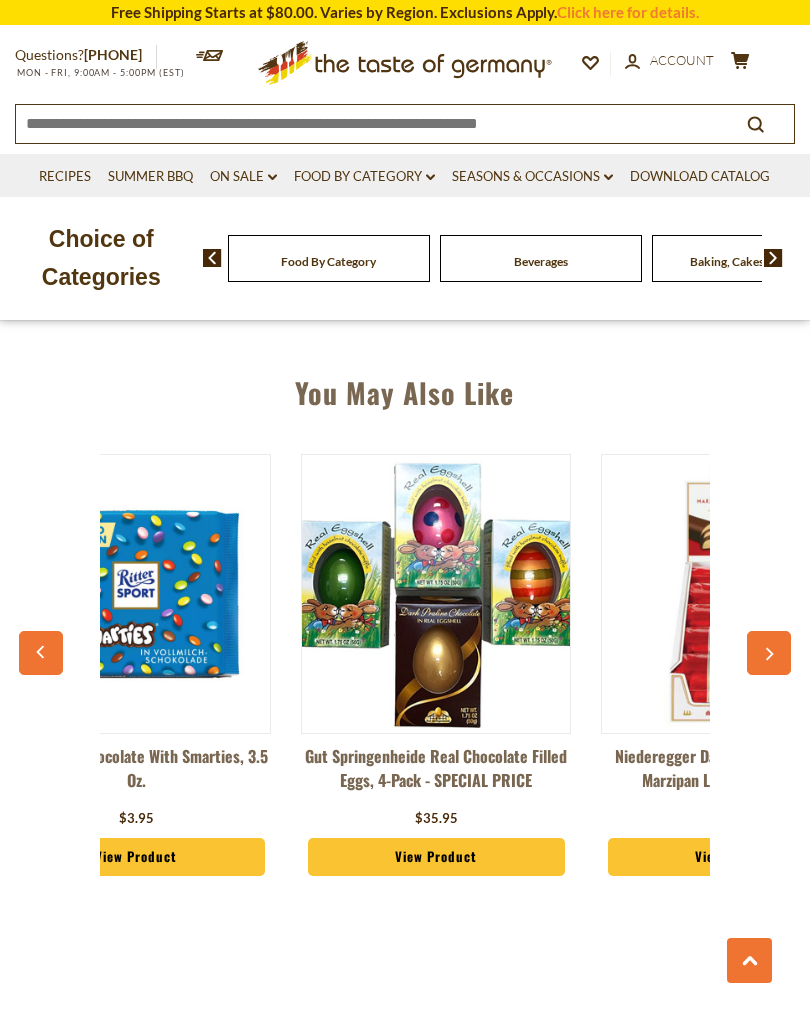 click at bounding box center (749, 960) 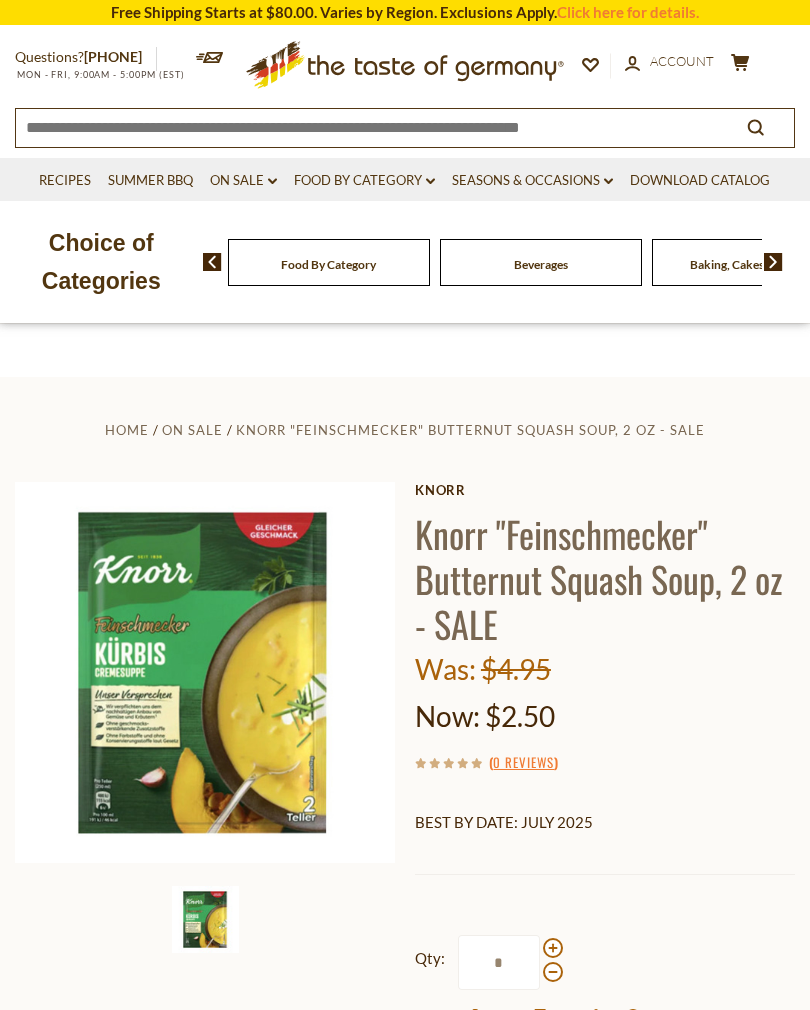 scroll, scrollTop: 0, scrollLeft: 0, axis: both 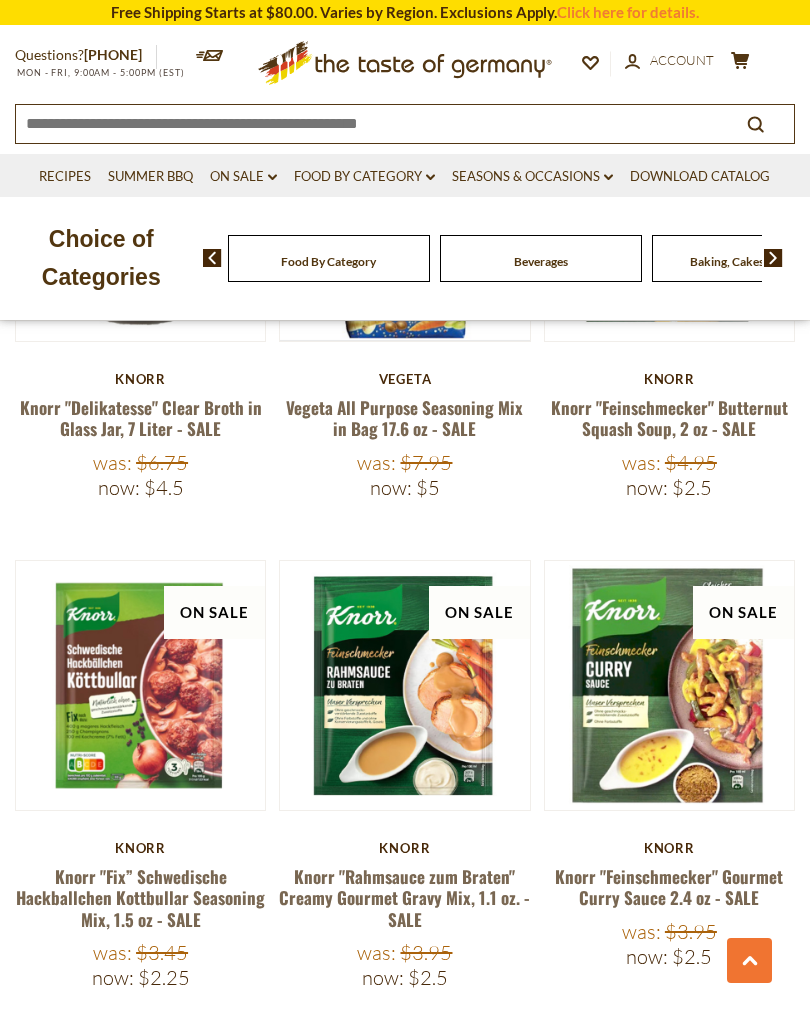 click at bounding box center [669, 685] 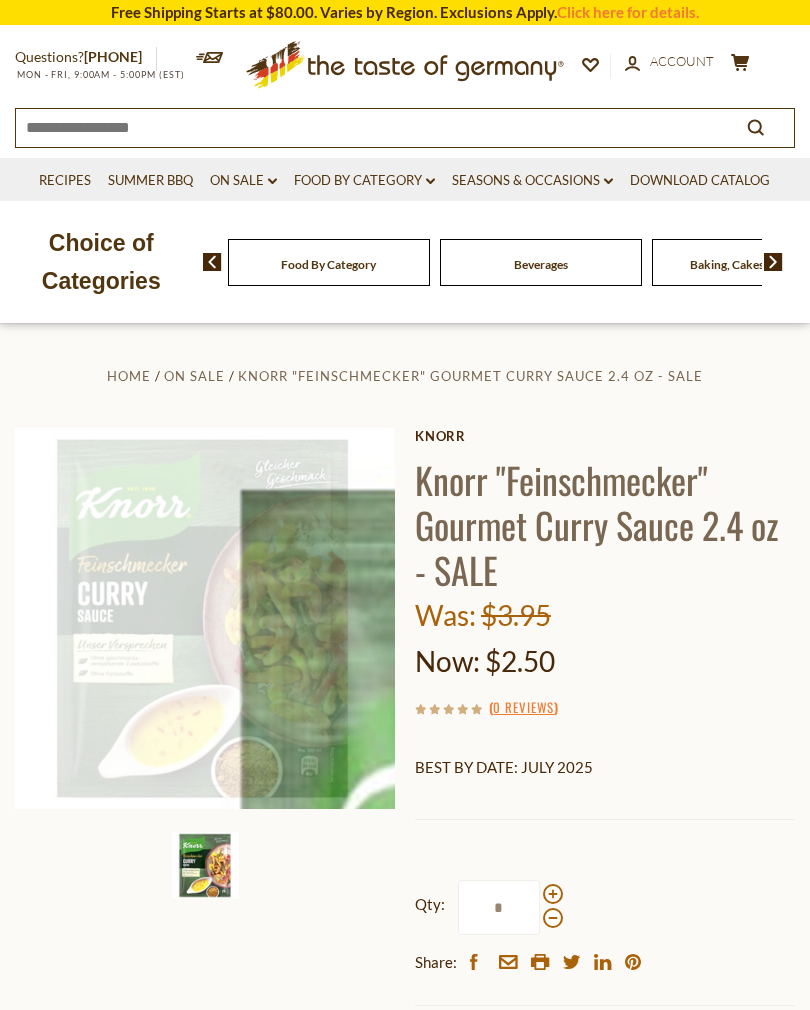 scroll, scrollTop: 559, scrollLeft: 0, axis: vertical 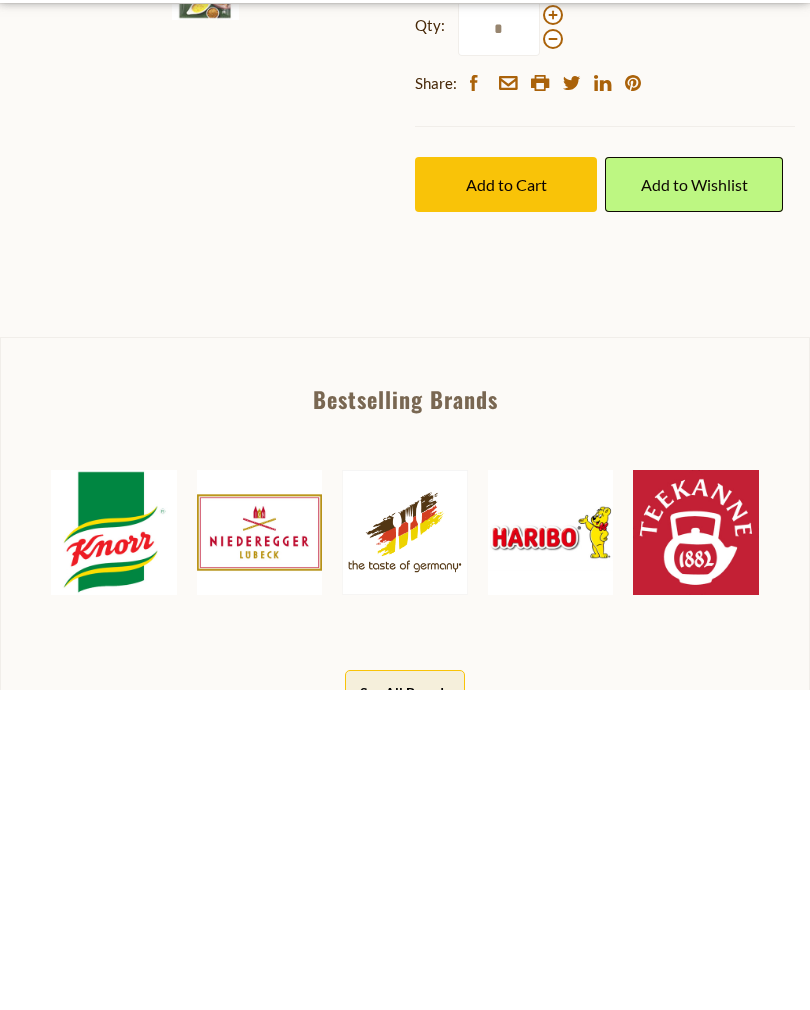 click on "Add to Cart" at bounding box center [506, 504] 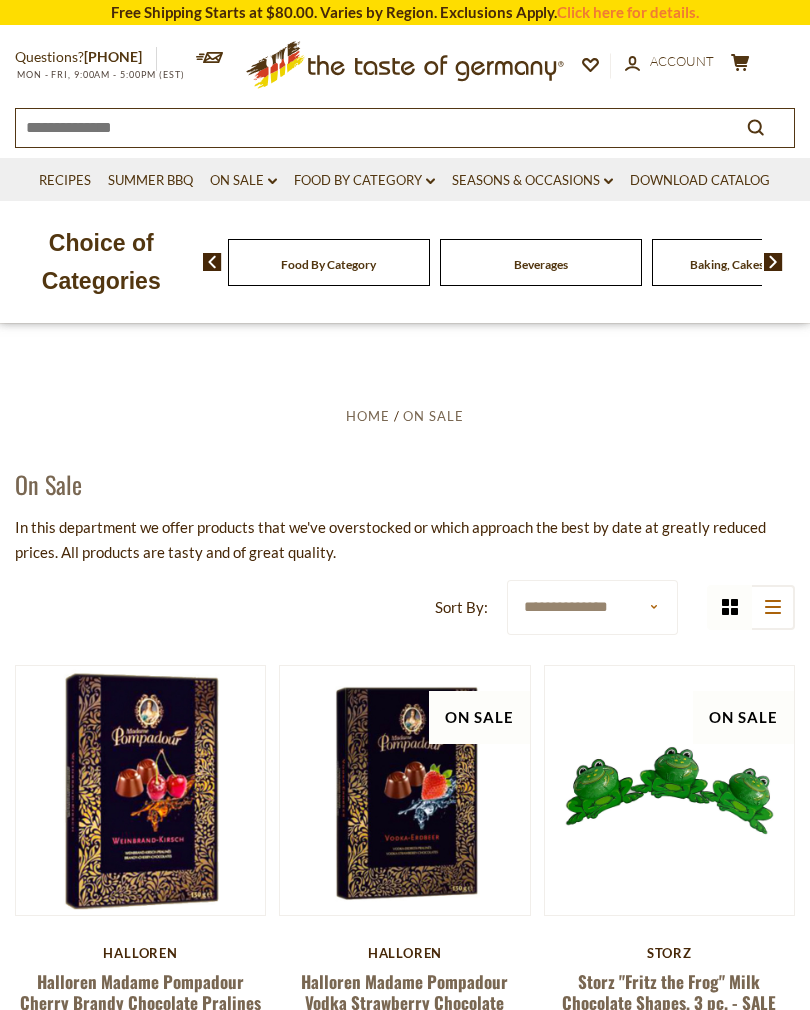 scroll, scrollTop: 2033, scrollLeft: 0, axis: vertical 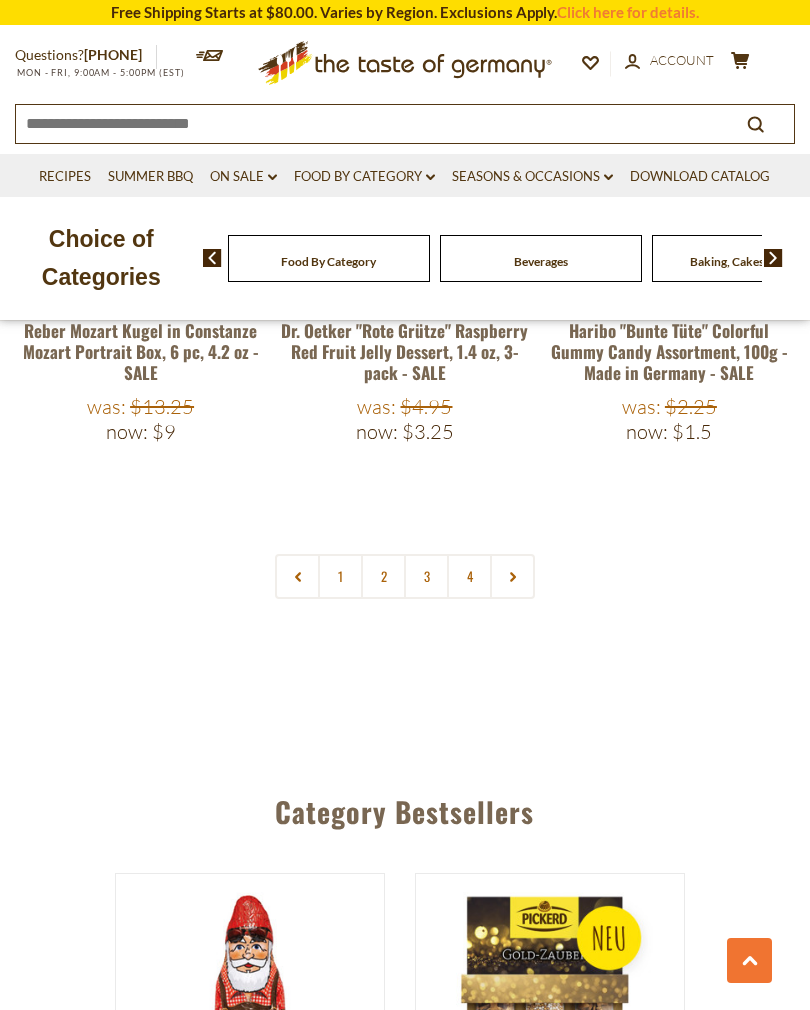 click on "4" at bounding box center [469, 576] 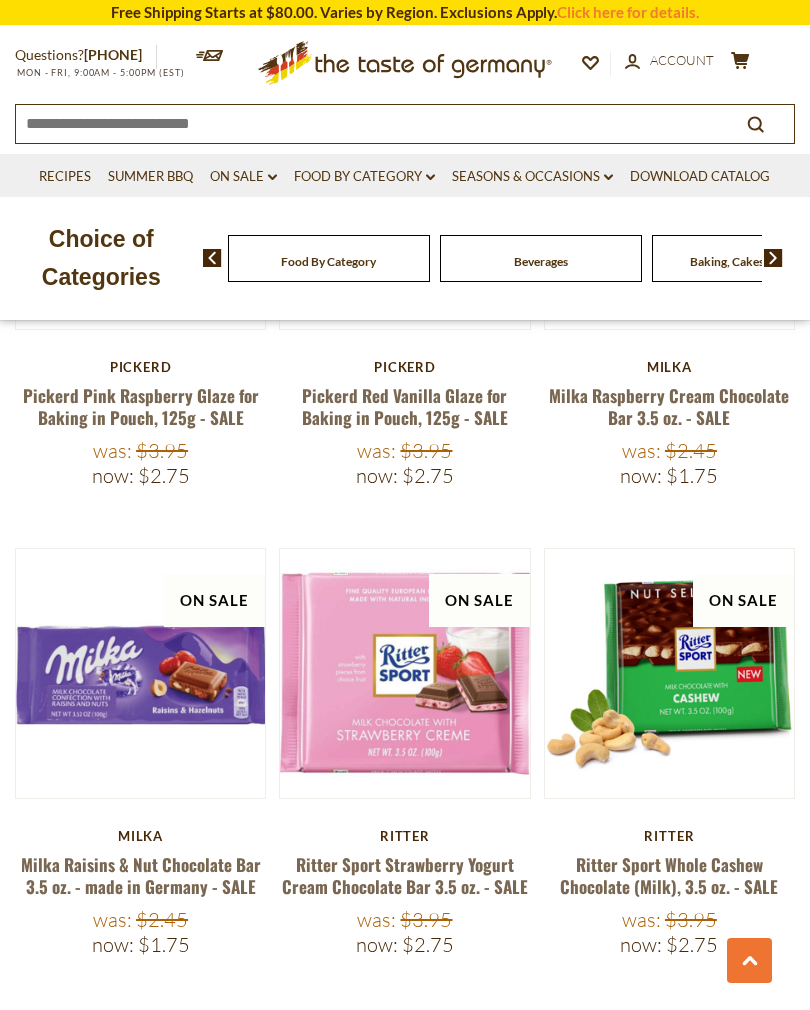scroll, scrollTop: 1050, scrollLeft: 0, axis: vertical 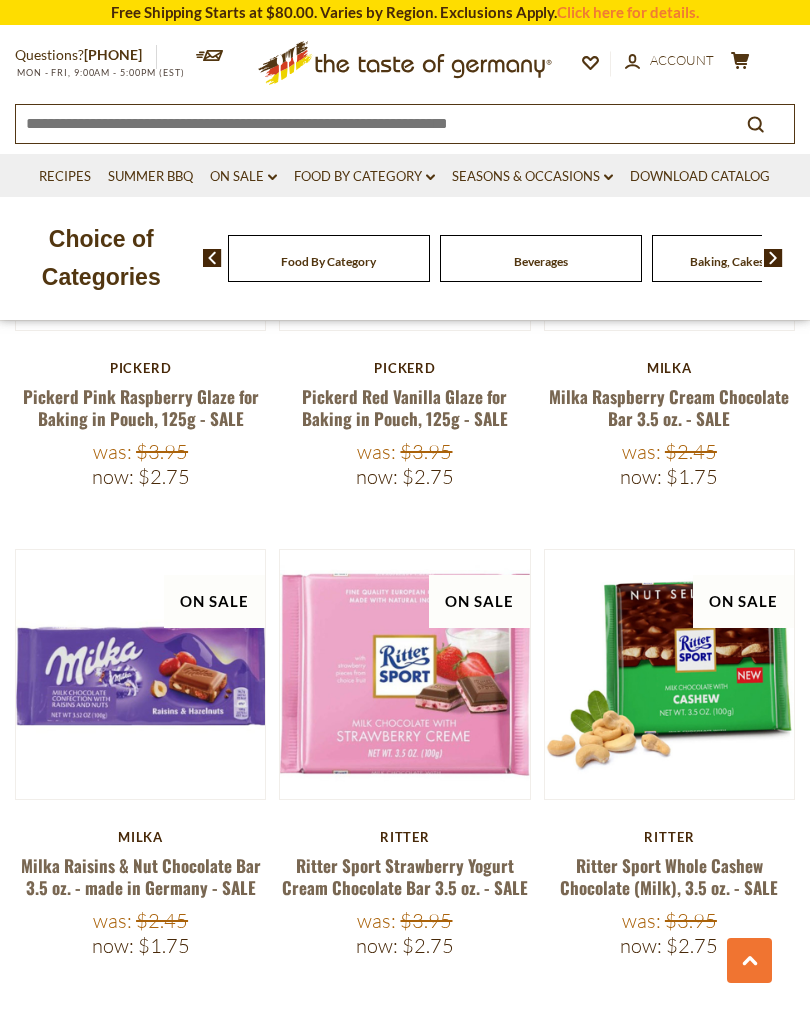 click at bounding box center [669, 674] 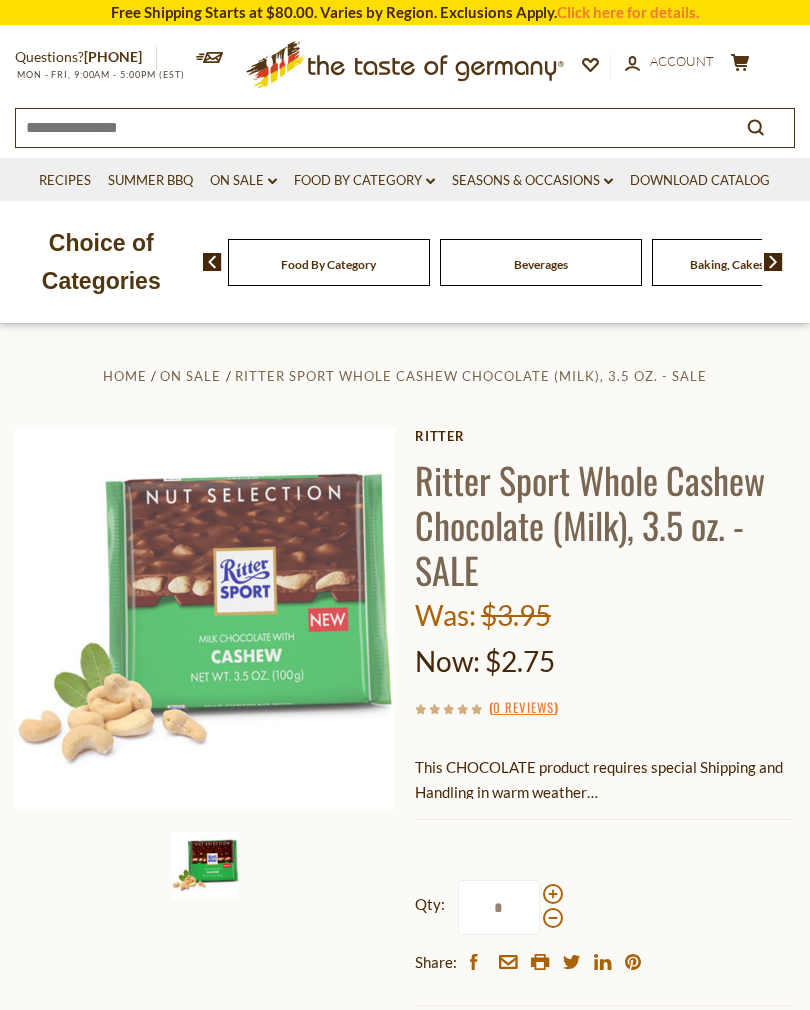 scroll, scrollTop: 559, scrollLeft: 0, axis: vertical 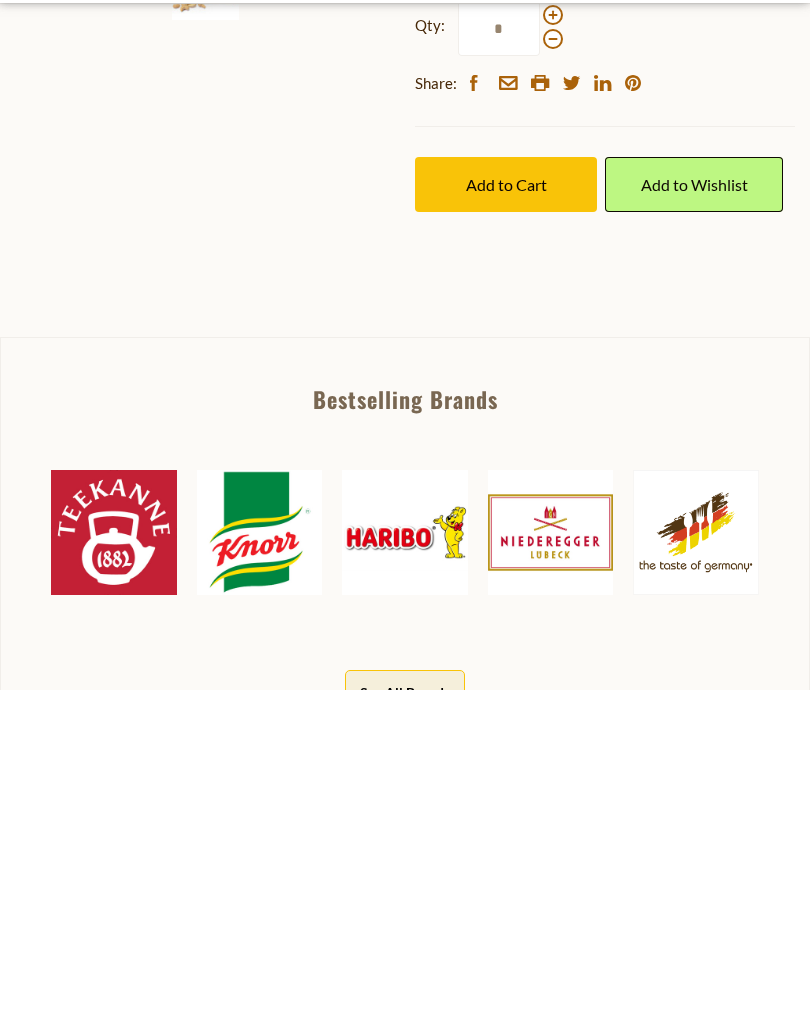 type on "*" 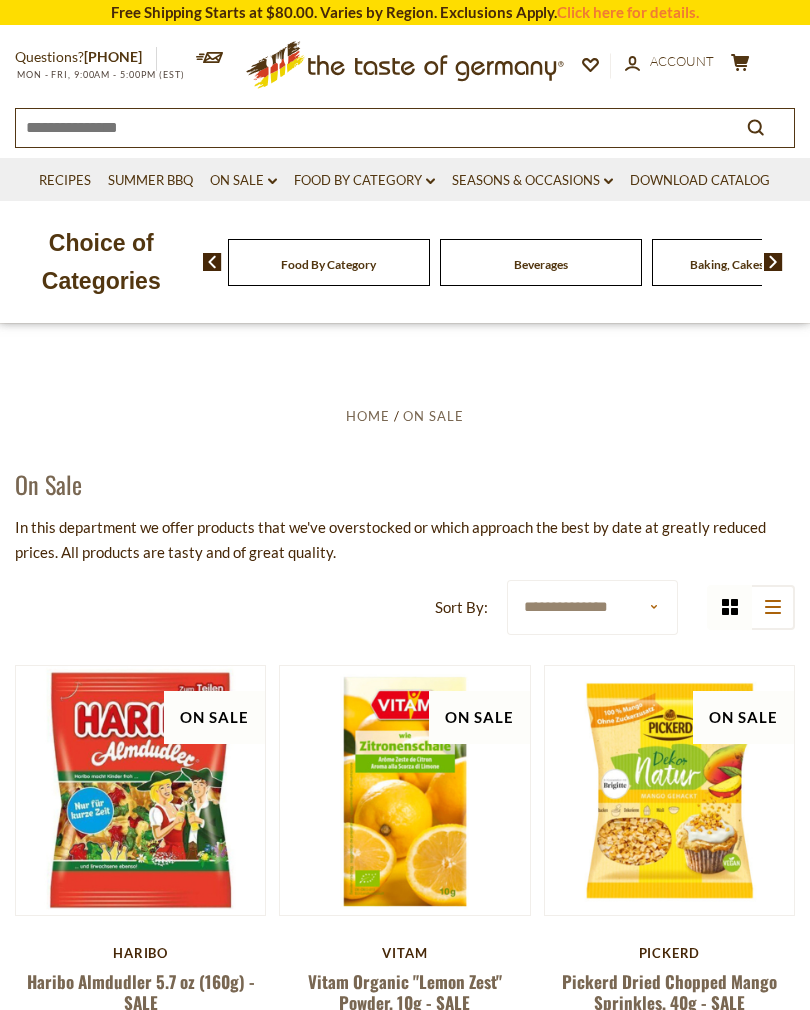 scroll, scrollTop: 1050, scrollLeft: 0, axis: vertical 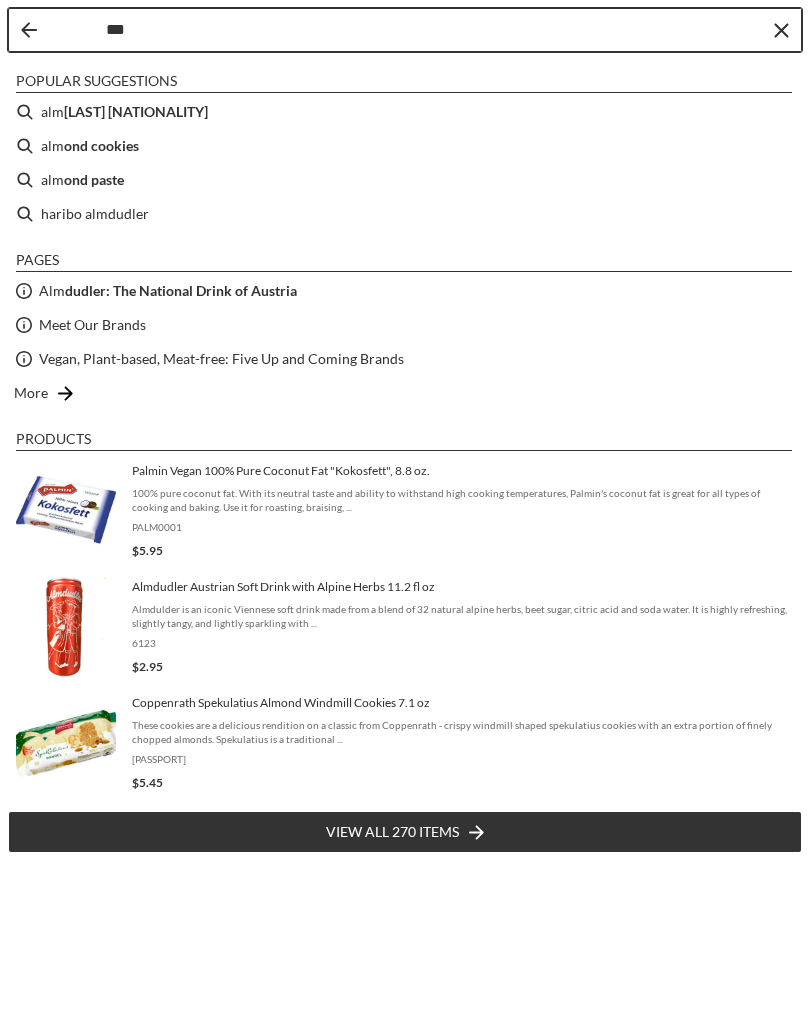 type on "***" 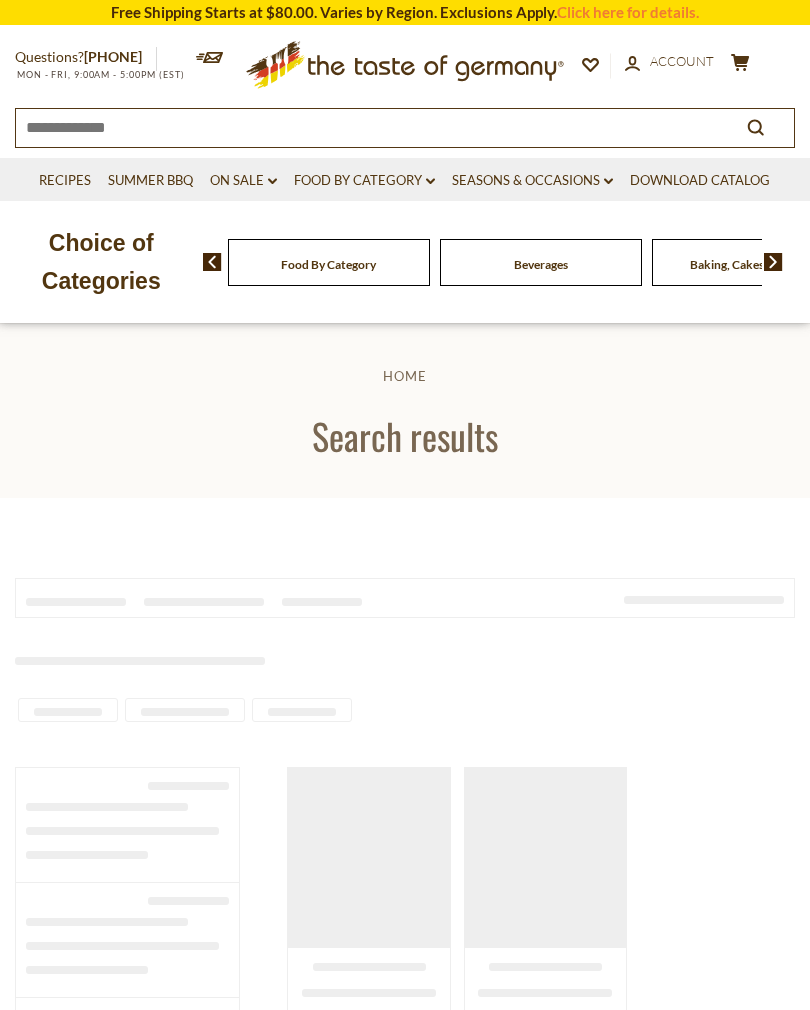 type on "**********" 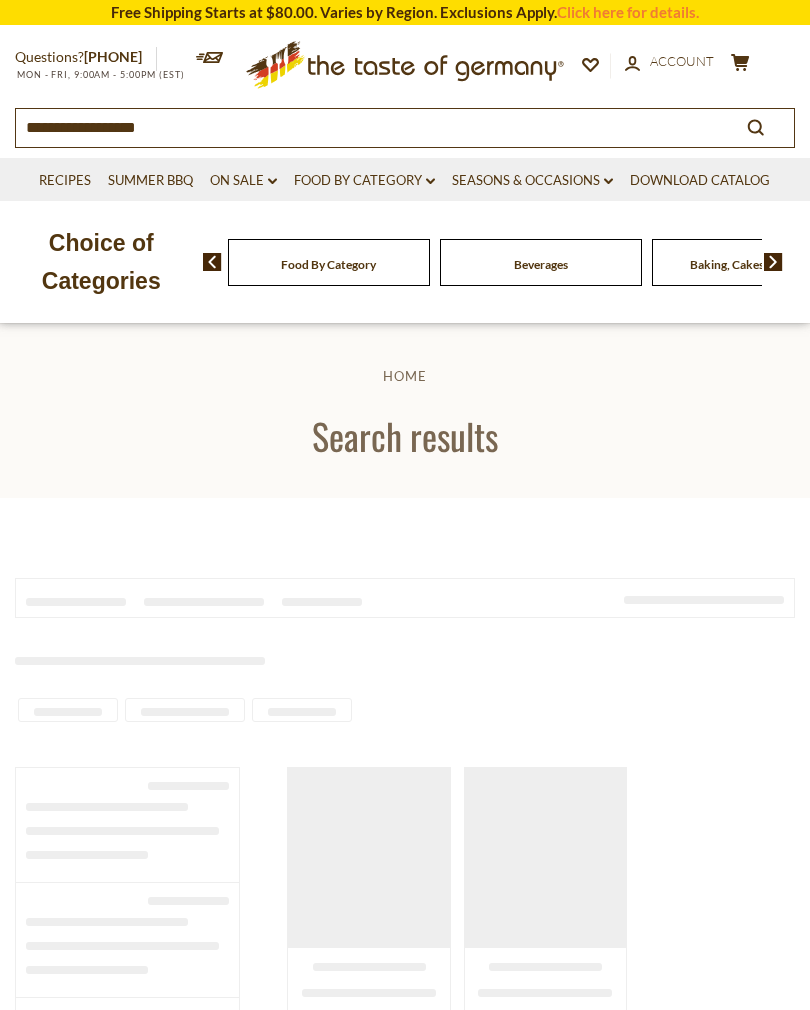scroll, scrollTop: 0, scrollLeft: 0, axis: both 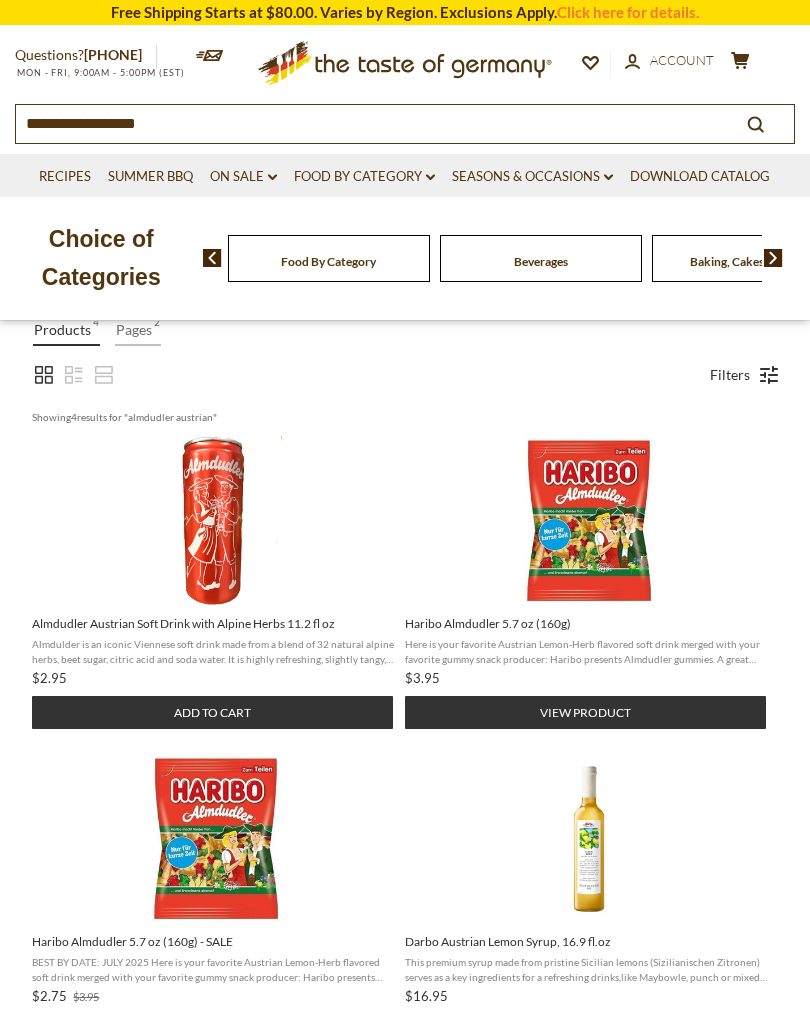click on "Add to cart" at bounding box center (212, 712) 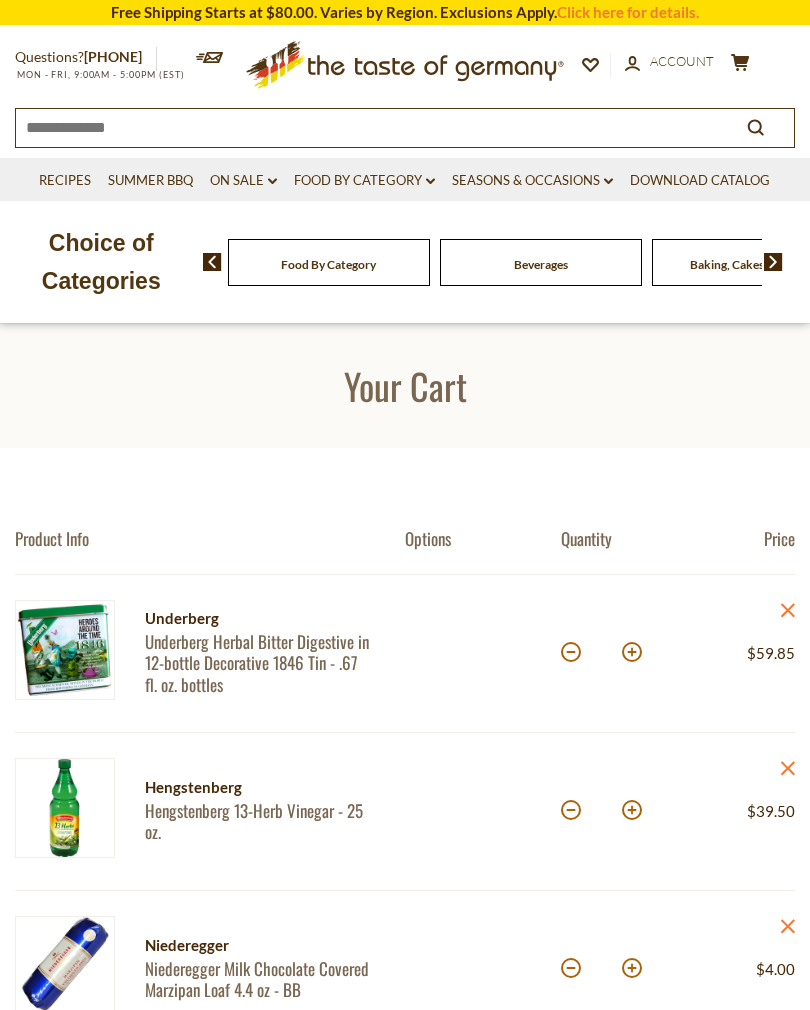 scroll, scrollTop: 0, scrollLeft: 0, axis: both 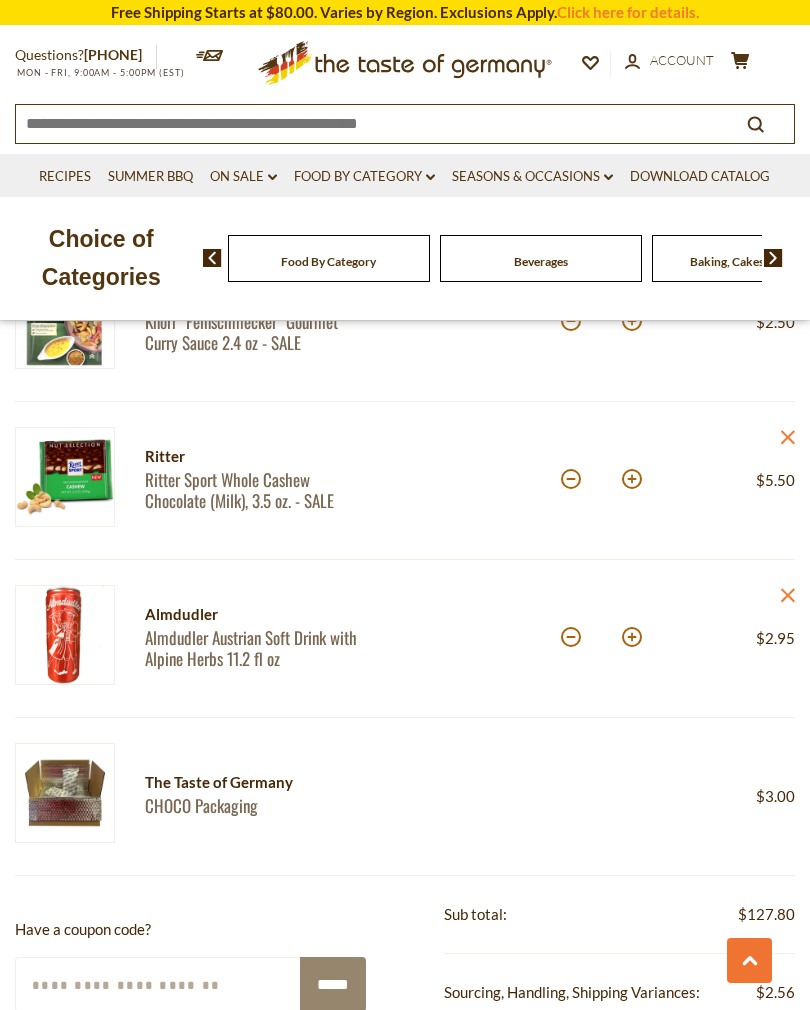 click on "*" at bounding box center [601, 480] 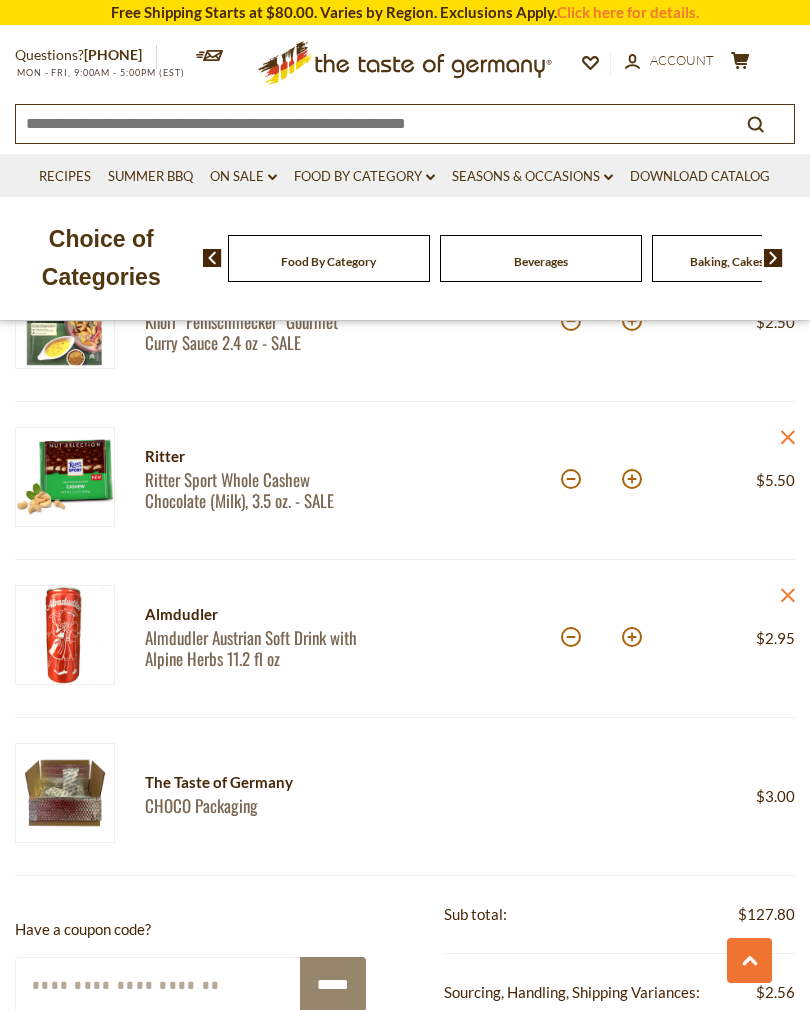 click at bounding box center [571, 479] 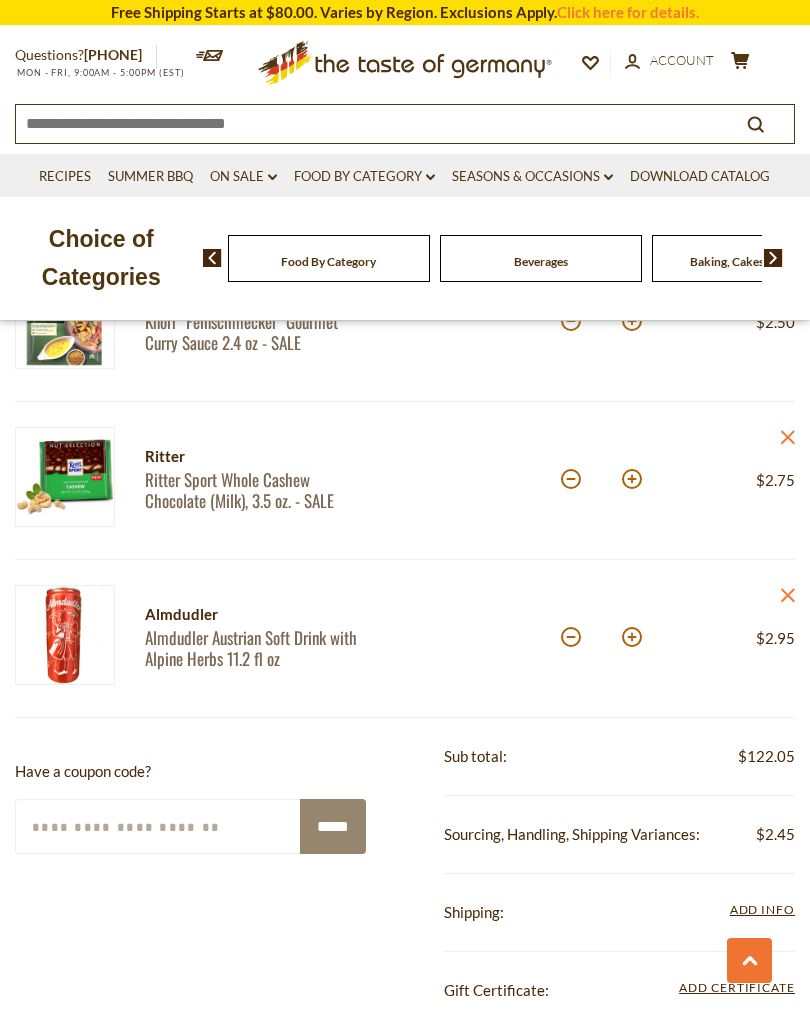 click at bounding box center (571, 479) 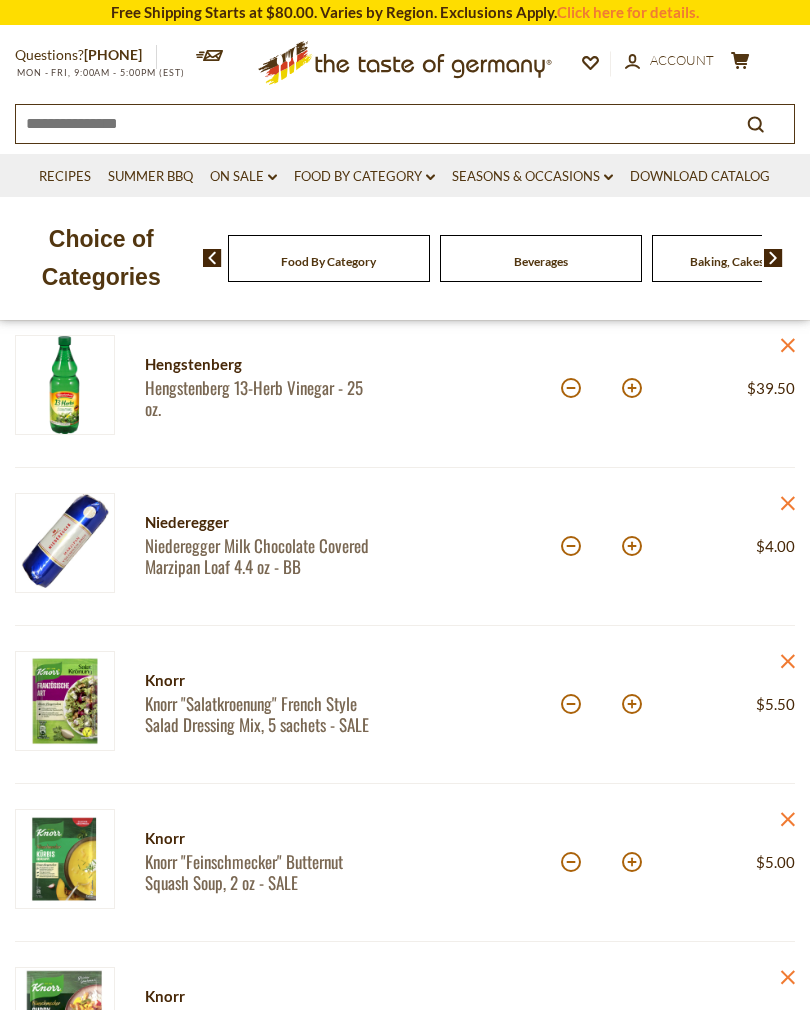 scroll, scrollTop: 414, scrollLeft: 0, axis: vertical 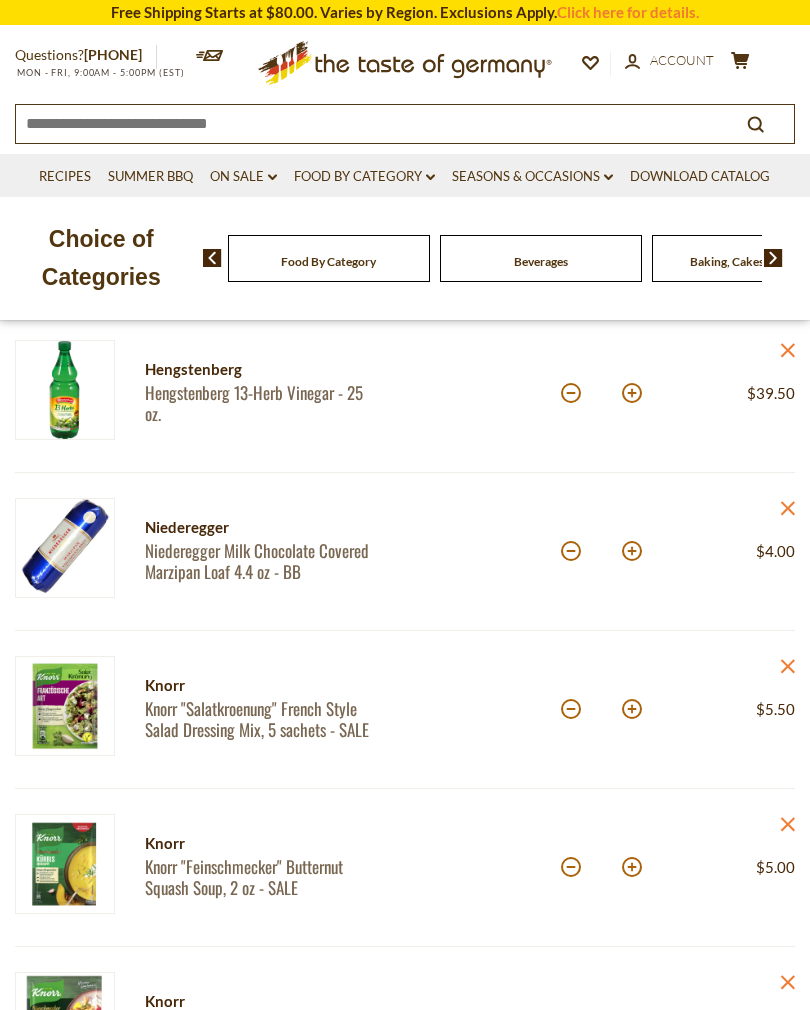 click at bounding box center (571, 551) 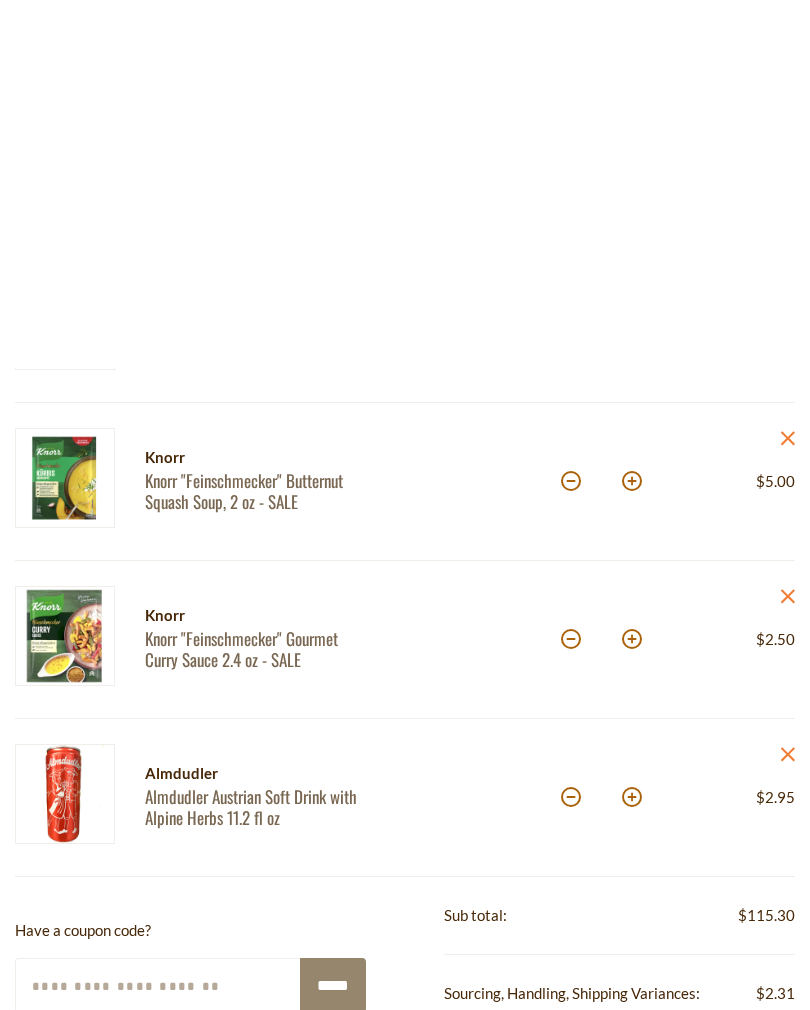 scroll, scrollTop: 0, scrollLeft: 0, axis: both 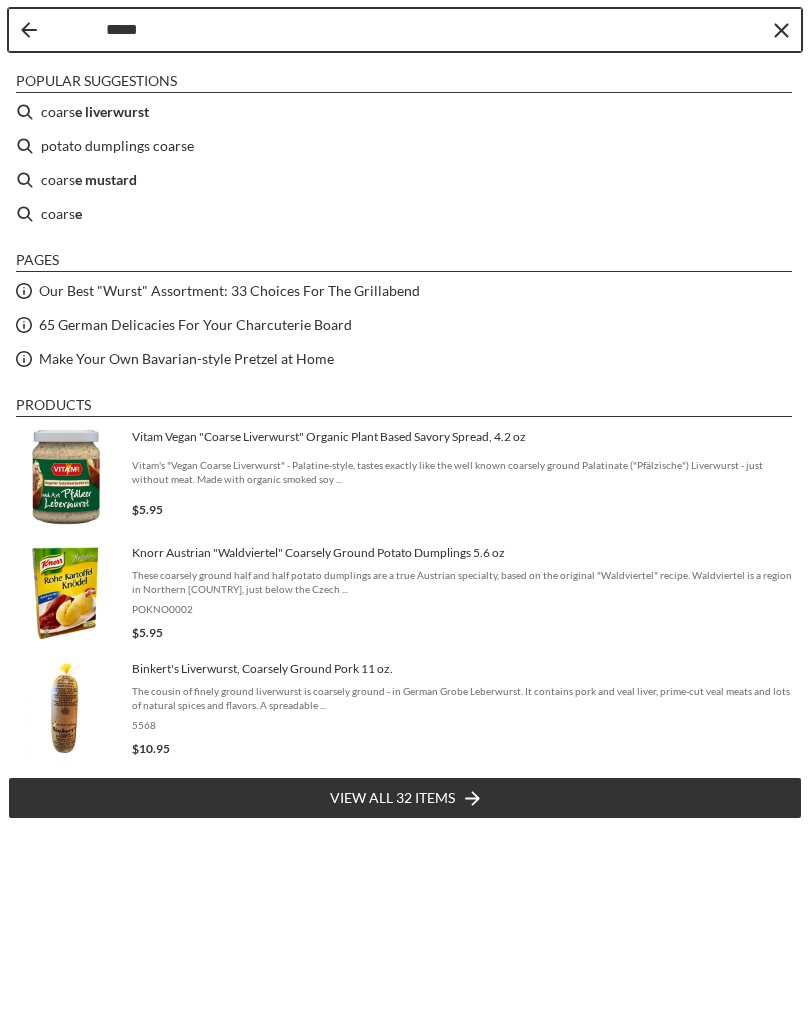 type on "******" 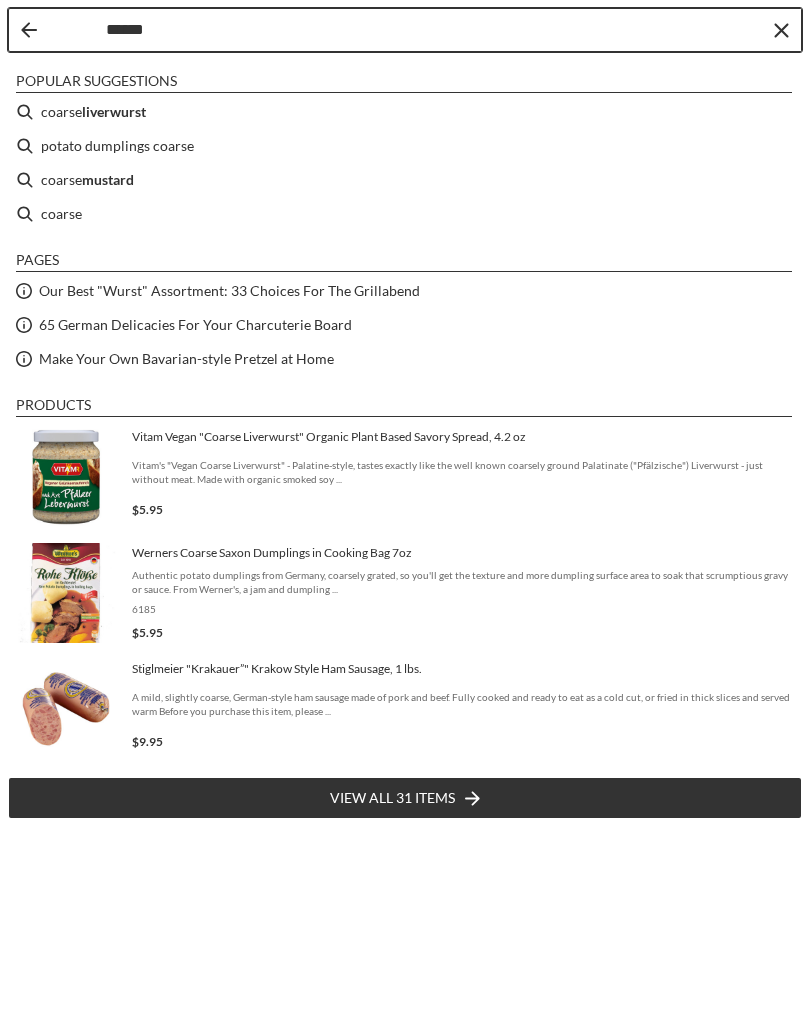 click on "liverwurst" at bounding box center [114, 111] 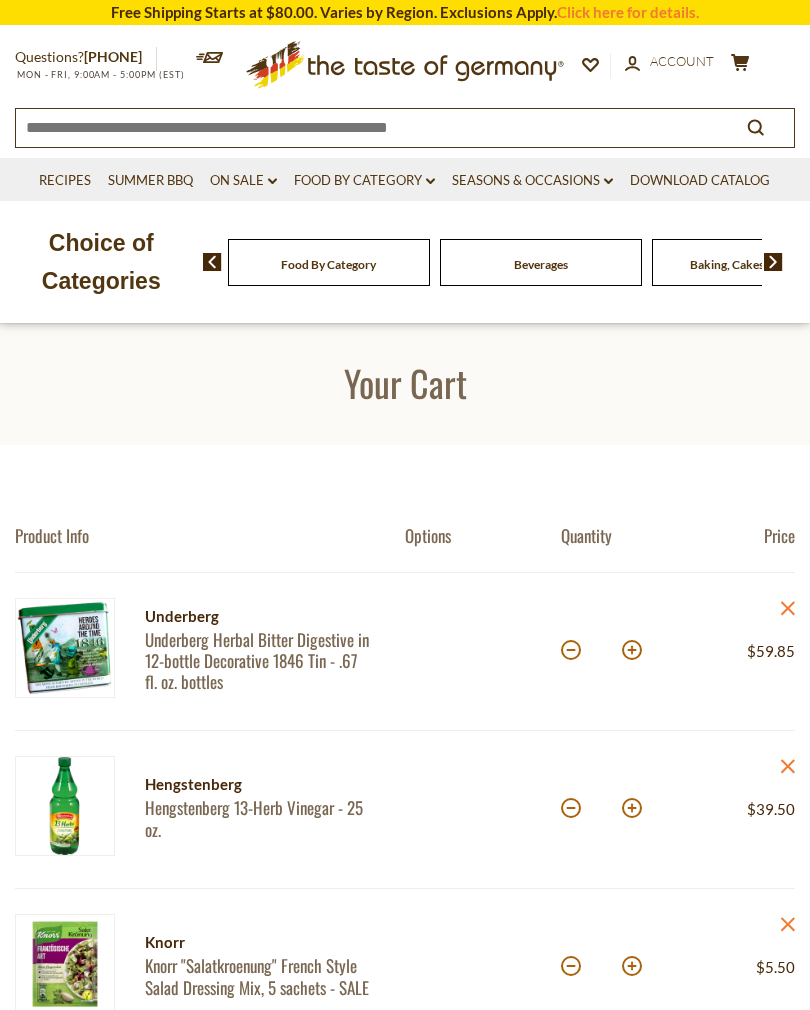 type on "**********" 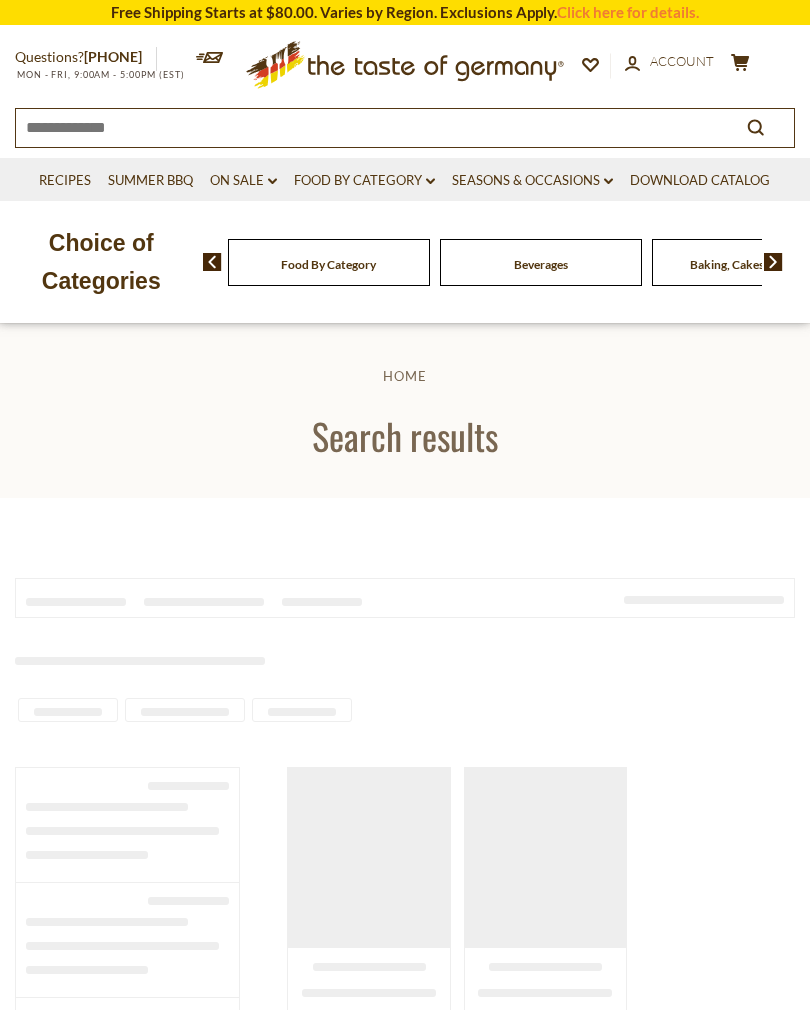 type on "**********" 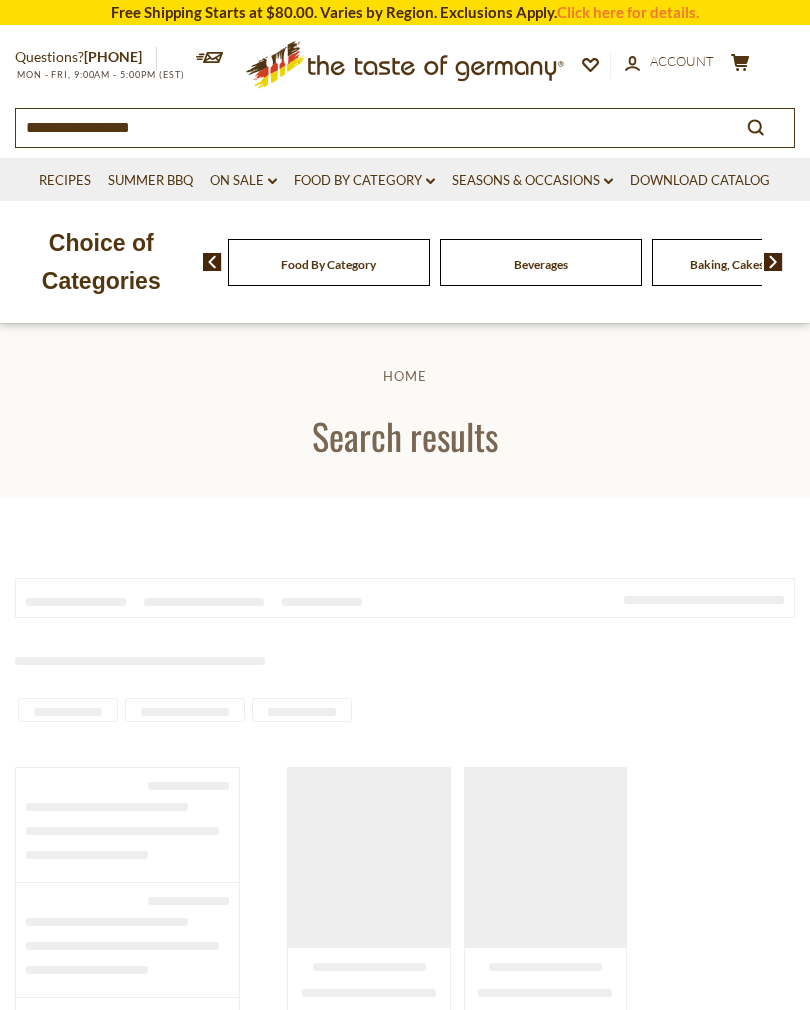 scroll, scrollTop: 0, scrollLeft: 0, axis: both 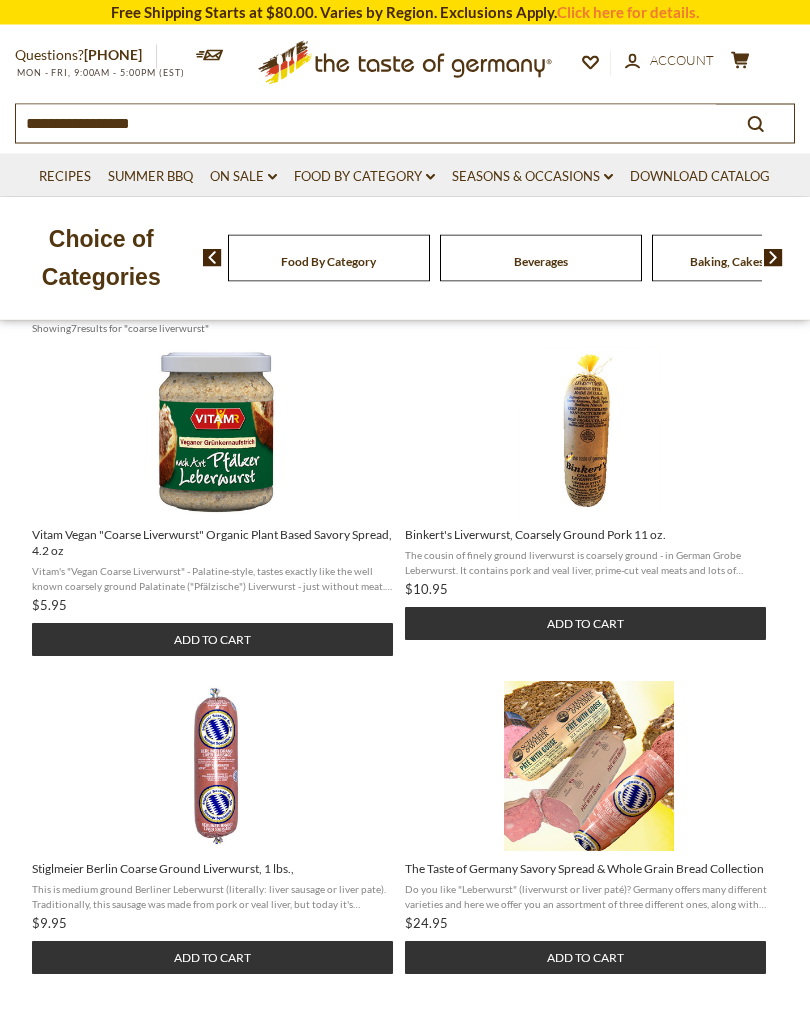 click on "Add to cart" at bounding box center [585, 624] 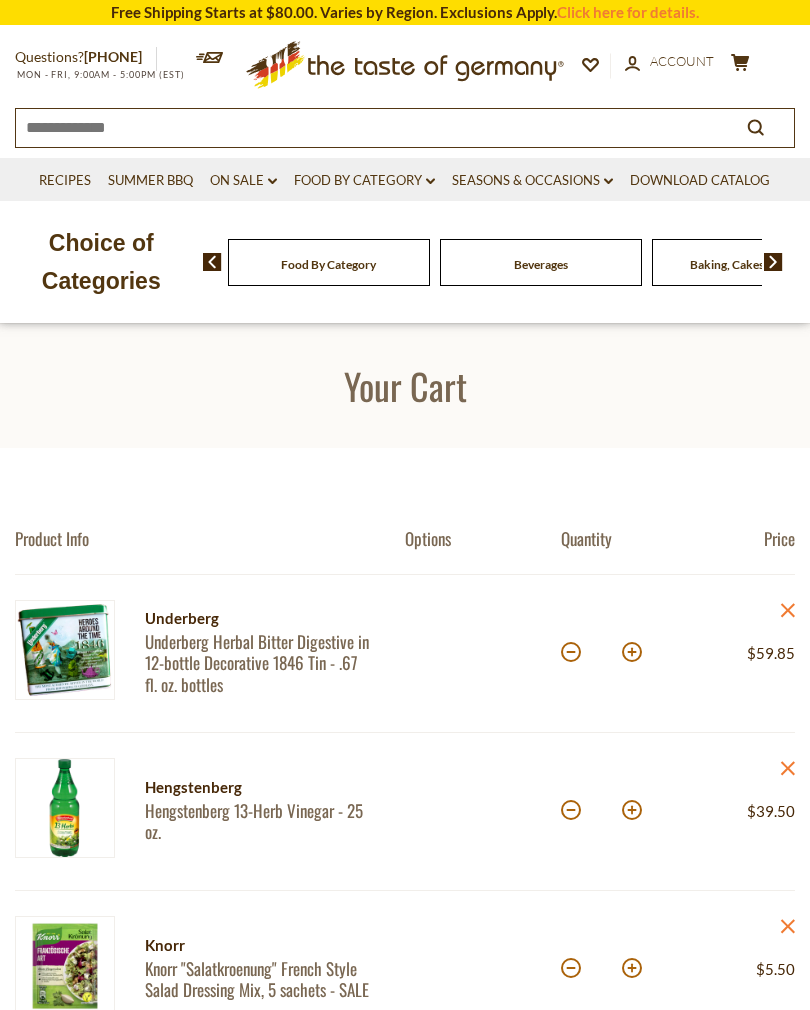 scroll, scrollTop: 0, scrollLeft: 0, axis: both 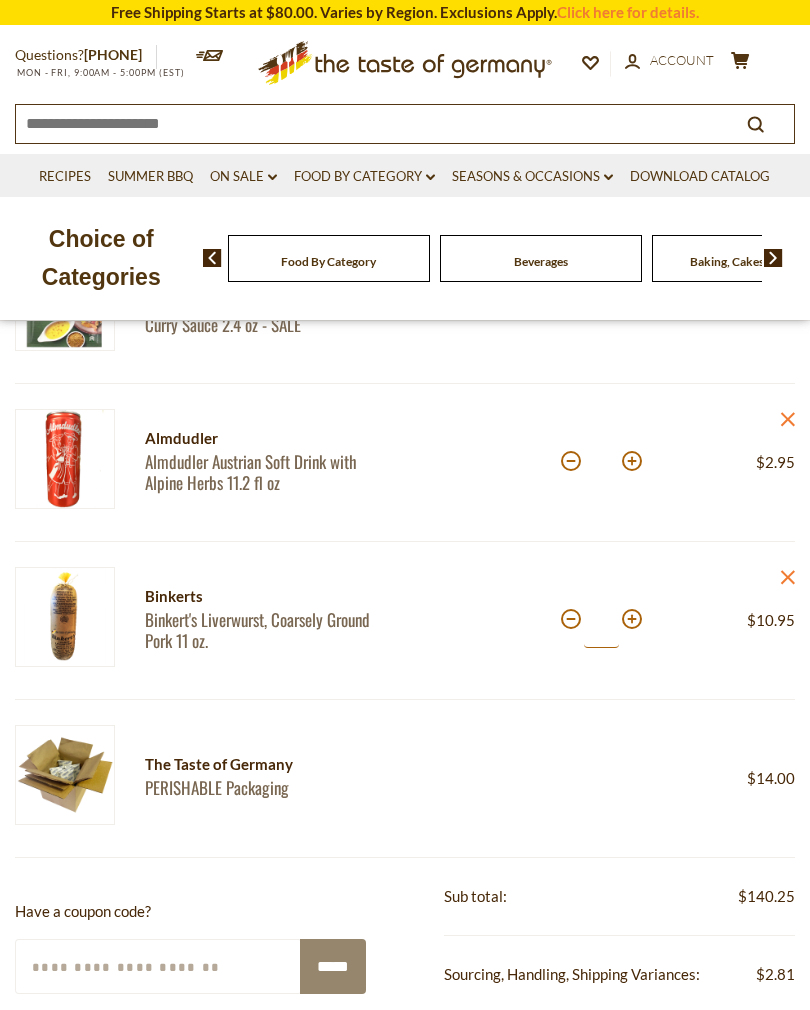 click on "*" at bounding box center [601, 620] 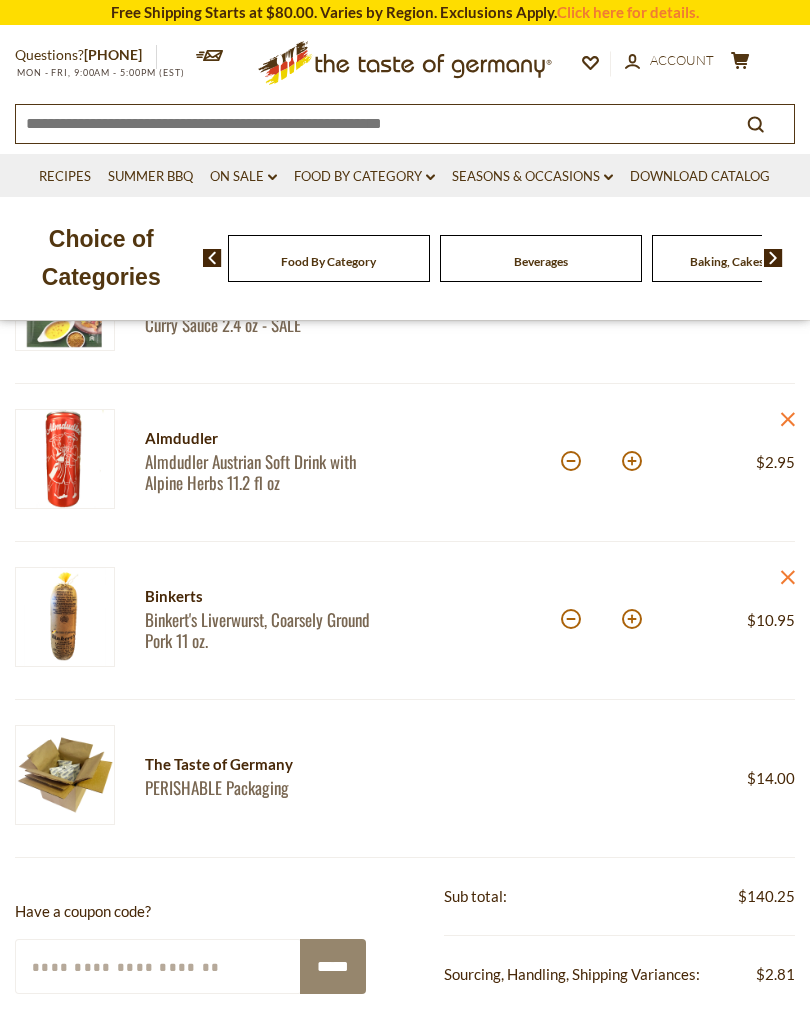click at bounding box center [571, 619] 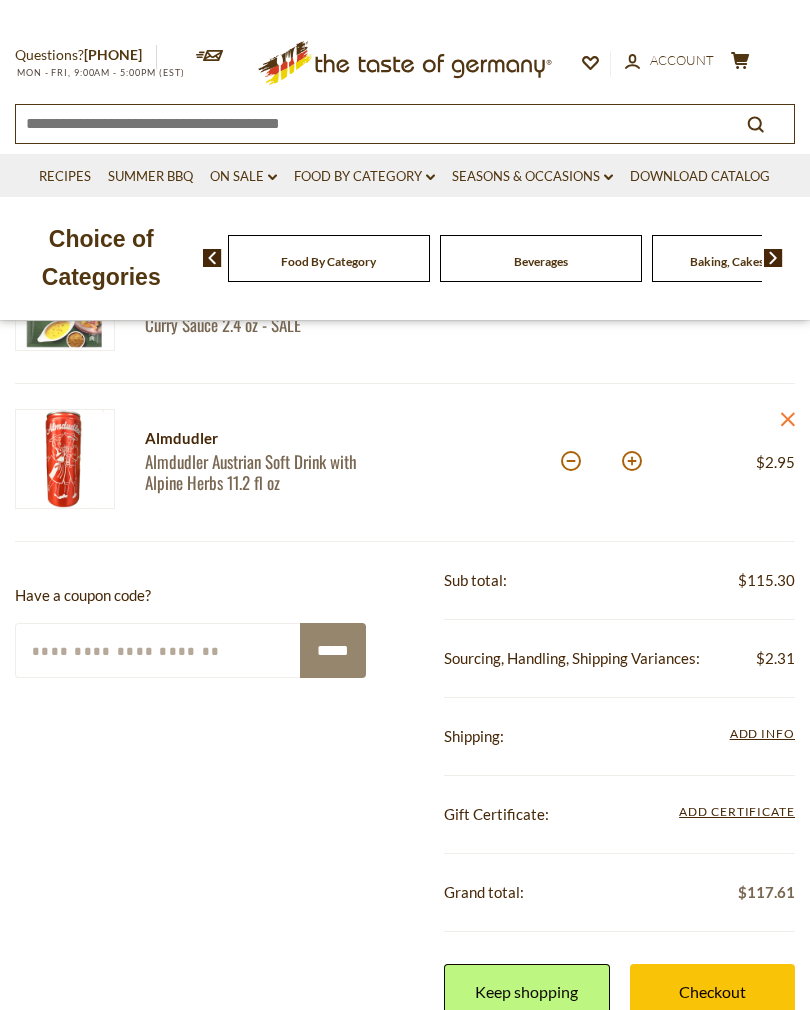 scroll, scrollTop: 0, scrollLeft: 0, axis: both 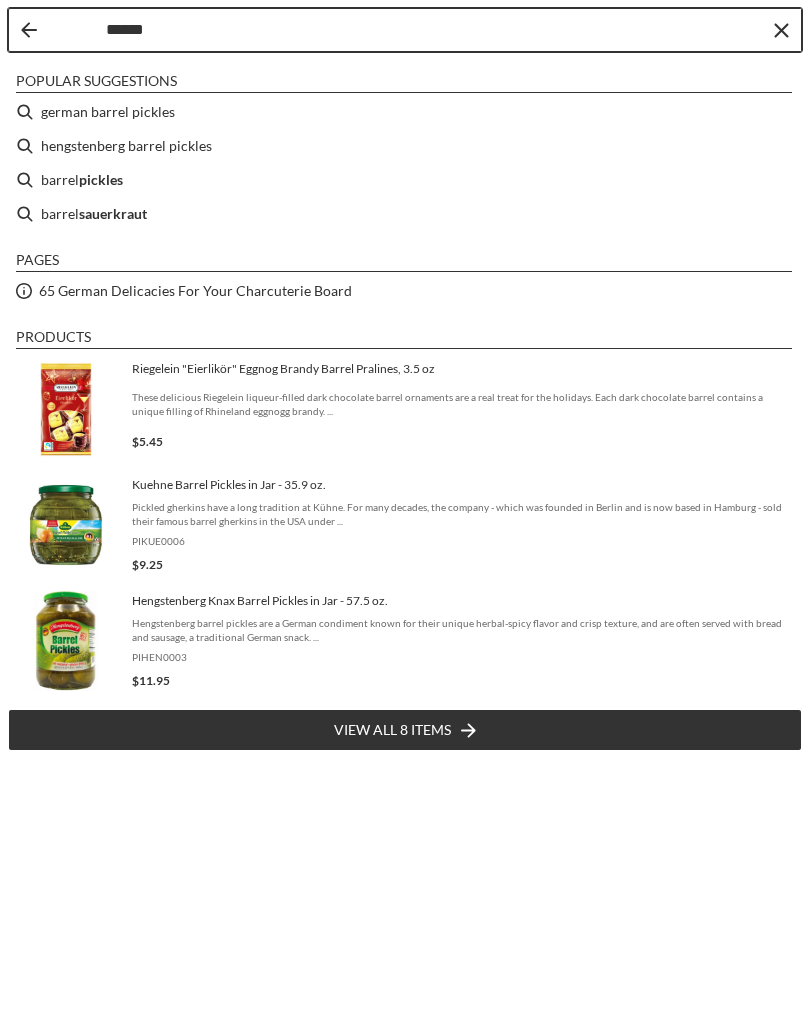 type on "******" 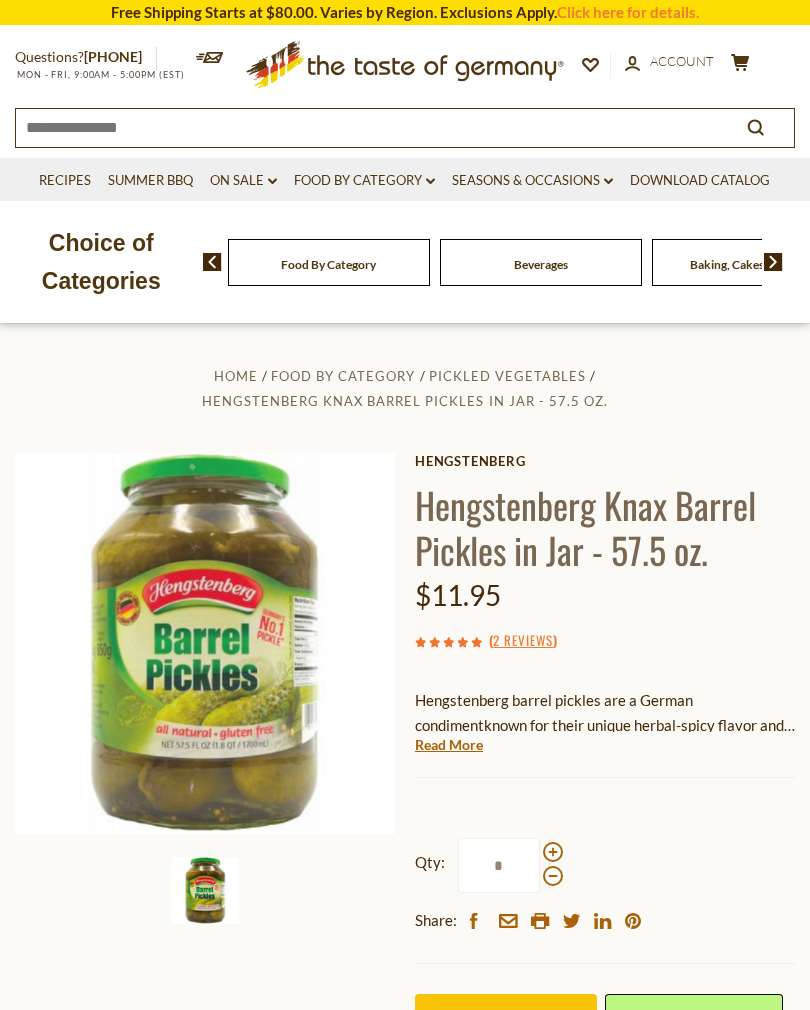 scroll, scrollTop: 492, scrollLeft: 0, axis: vertical 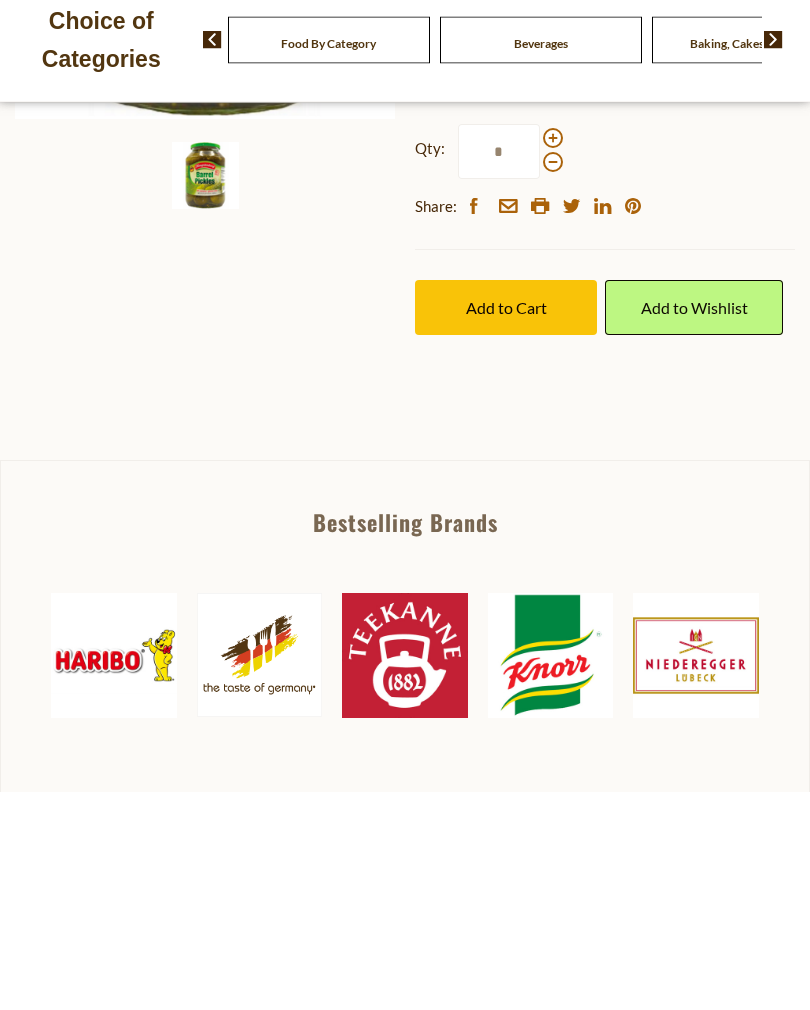 click on "Add to Cart" at bounding box center (506, 526) 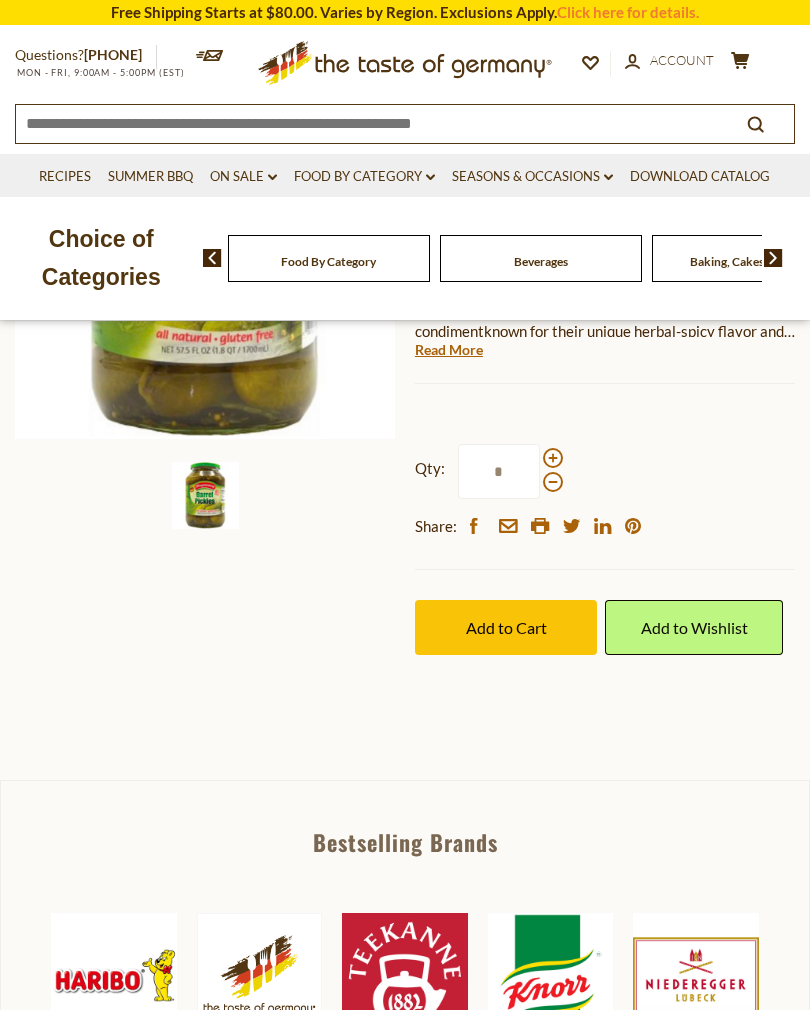 click at bounding box center (259, 975) 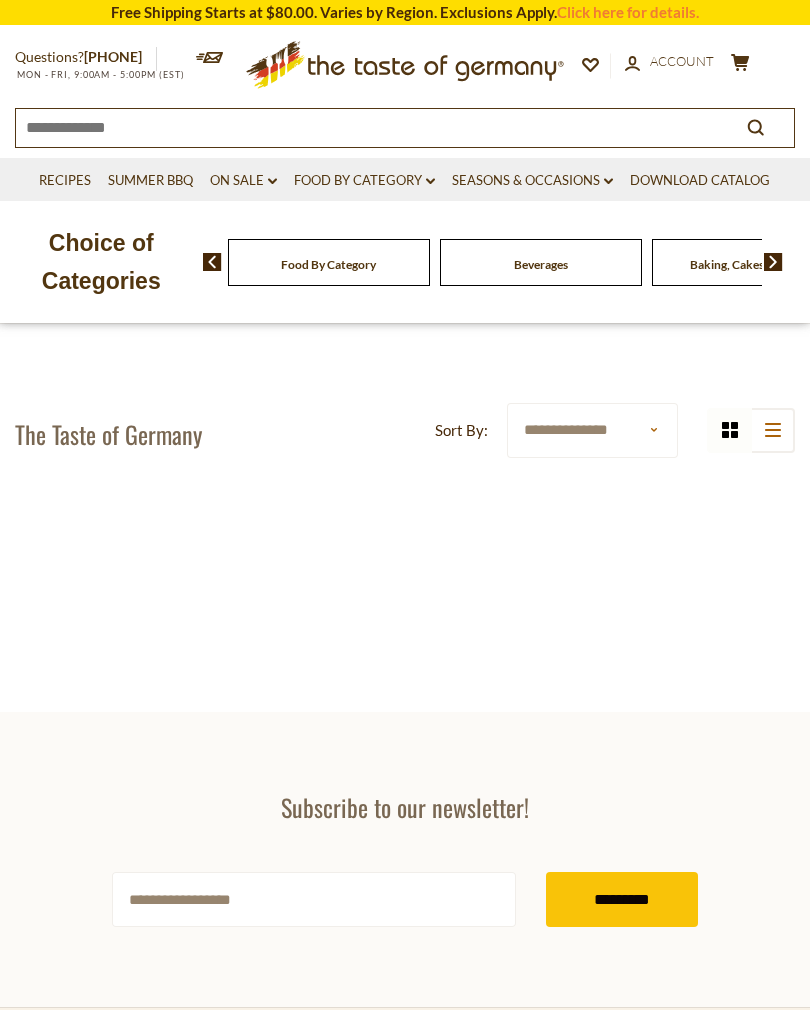 scroll, scrollTop: 0, scrollLeft: 0, axis: both 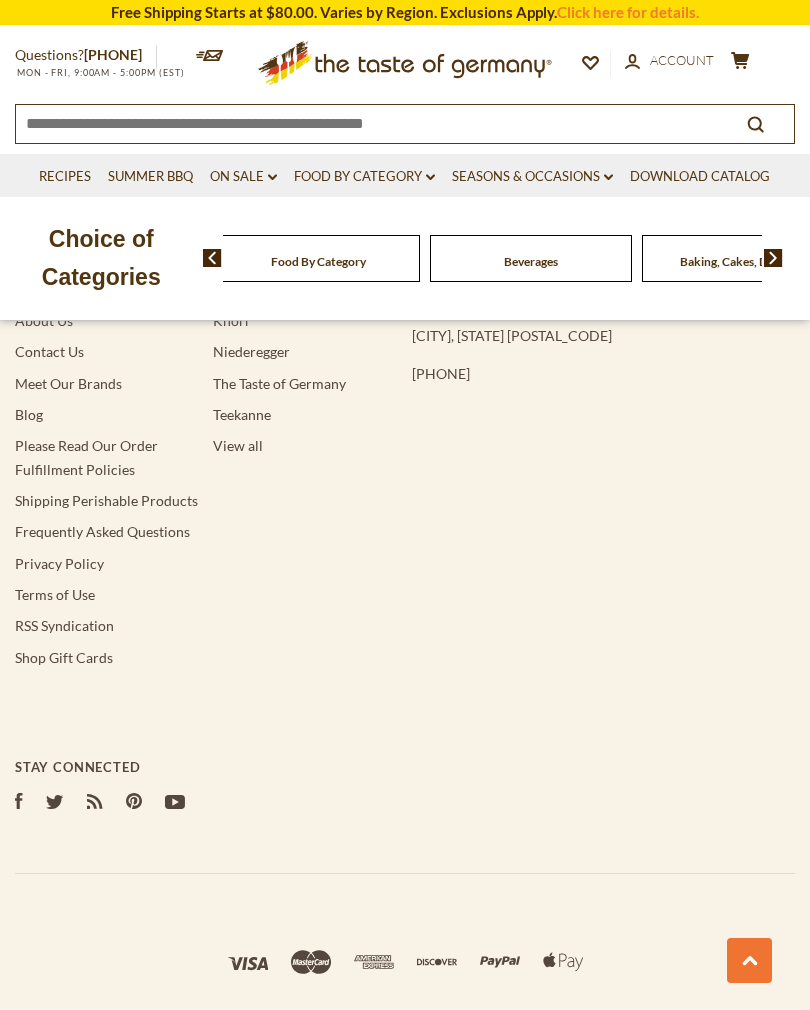 click on "Navigation
Download Catalog
About Us
Contact Us
Meet Our Brands
Blog
Please Read Our Order Fulfillment Policies
Shipping Perishable Products
Frequently Asked Questions
Privacy Policy
Terms of Use
RSS Syndication
Shop Gift Cards
Brands
Haribo
Knorr
Niederegger
The Taste of Germany
Teekanne
View all
Where to find us
Warehouse address:
[NUMBER] [STREET]" at bounding box center [405, 629] 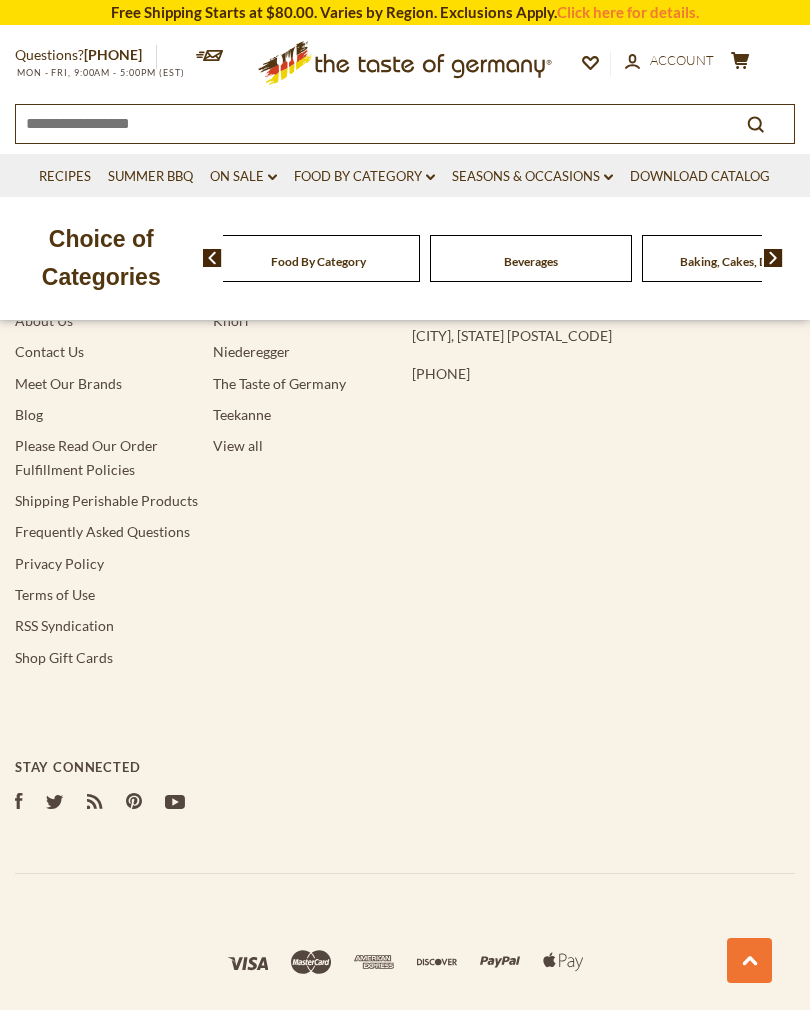 click on "Navigation
Download Catalog
About Us
Contact Us
Meet Our Brands
Blog
Please Read Our Order Fulfillment Policies
Shipping Perishable Products
Frequently Asked Questions
Privacy Policy
Terms of Use
RSS Syndication
Shop Gift Cards
Brands
Haribo
Knorr
Niederegger
The Taste of Germany
Teekanne
View all
Where to find us
Warehouse address:
[NUMBER] [STREET]" at bounding box center [405, 629] 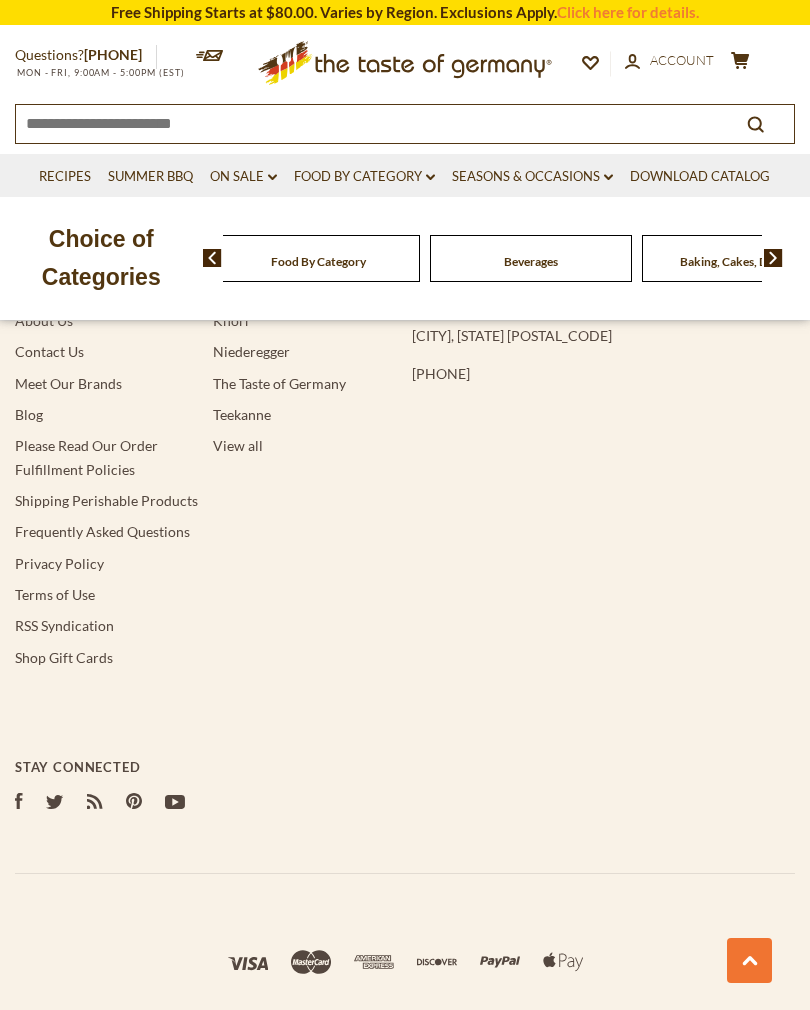click on "facebook
Facebook
twitter
Twitter
RSS
RSS
pinterest
Pinterest
youtube
YouTube" at bounding box center [405, 803] 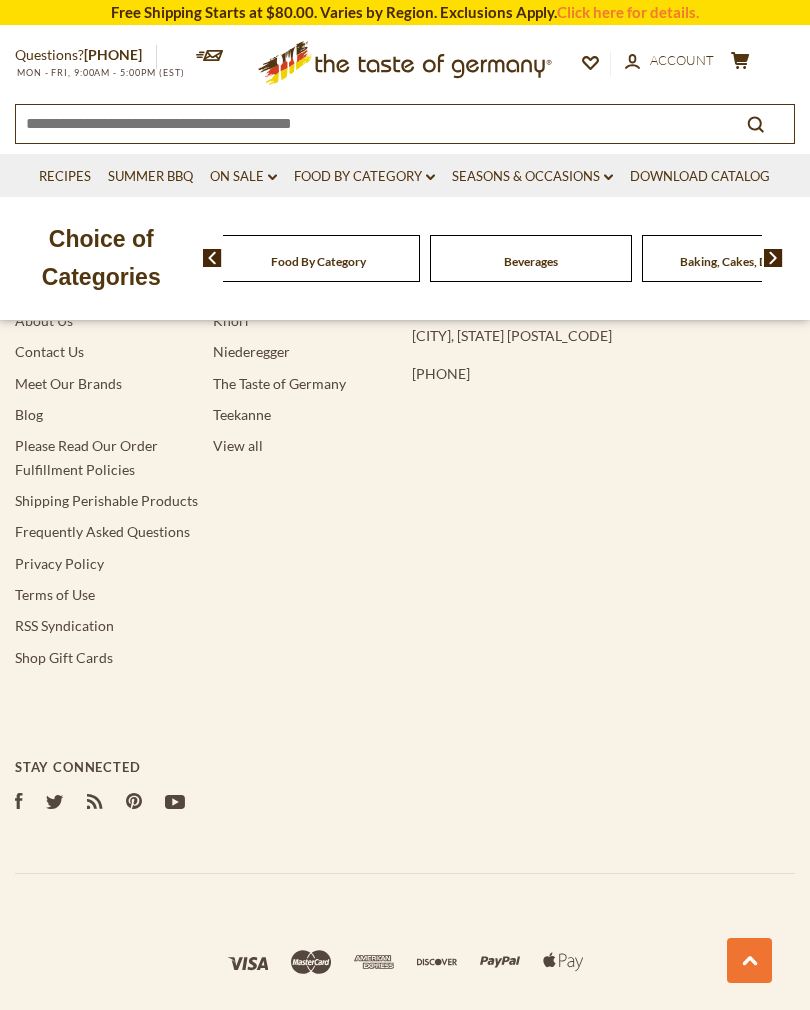 click on "facebook
Facebook
twitter
Twitter
RSS
RSS
pinterest
Pinterest
youtube
YouTube" at bounding box center (405, 803) 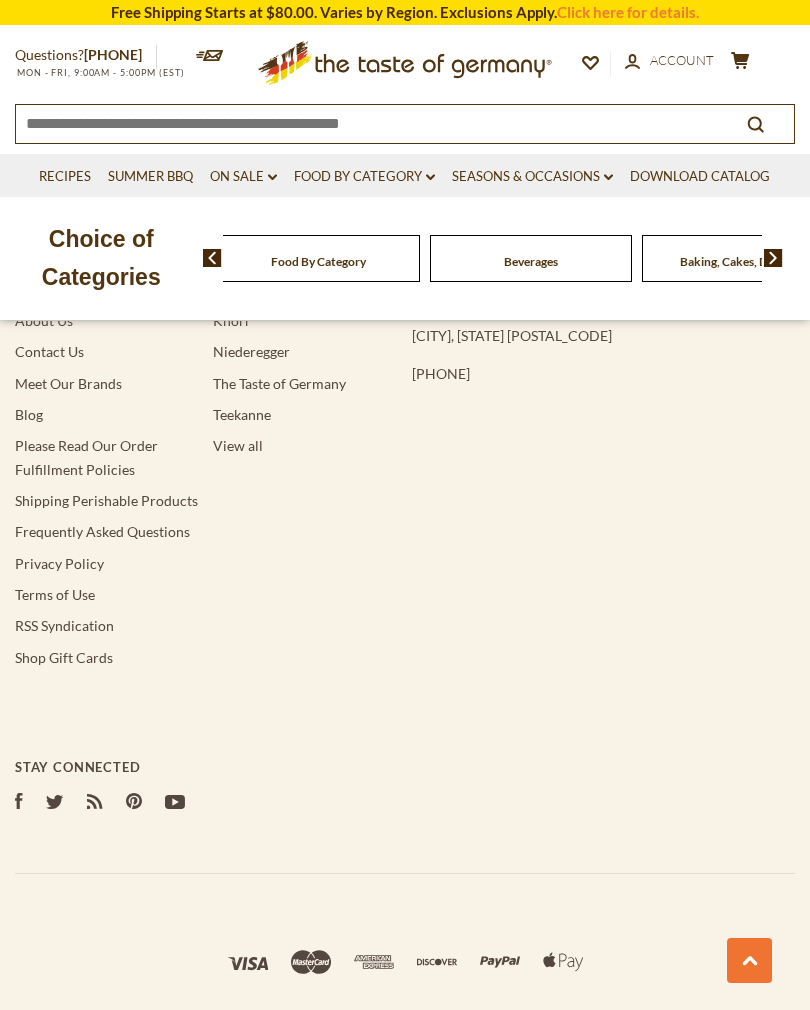 click 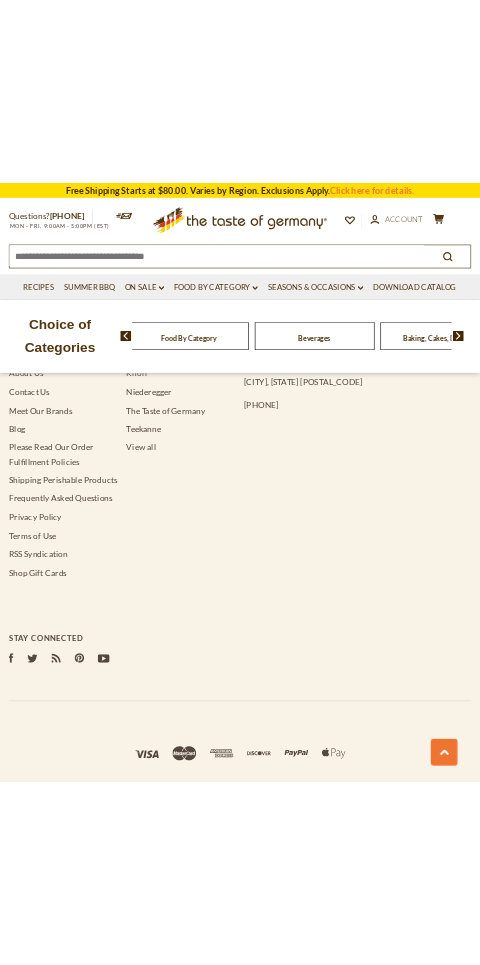 scroll, scrollTop: 9243, scrollLeft: 0, axis: vertical 